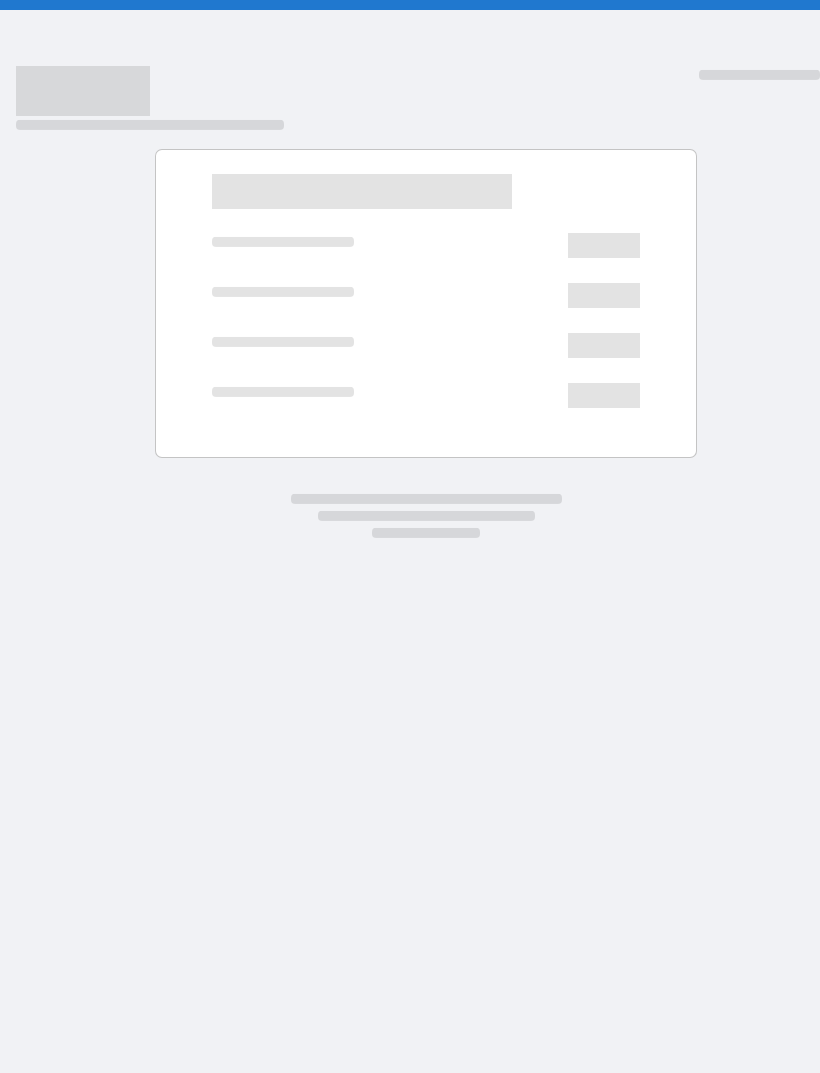 scroll, scrollTop: 0, scrollLeft: 0, axis: both 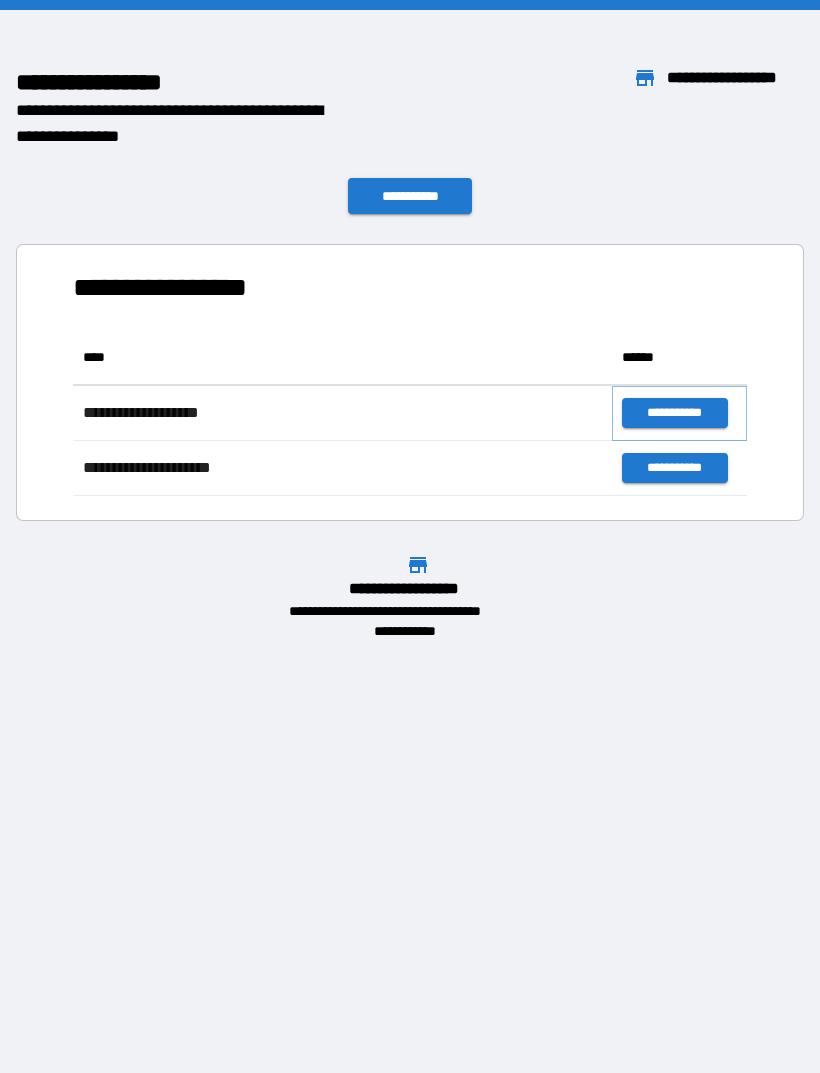 click on "**********" at bounding box center (674, 413) 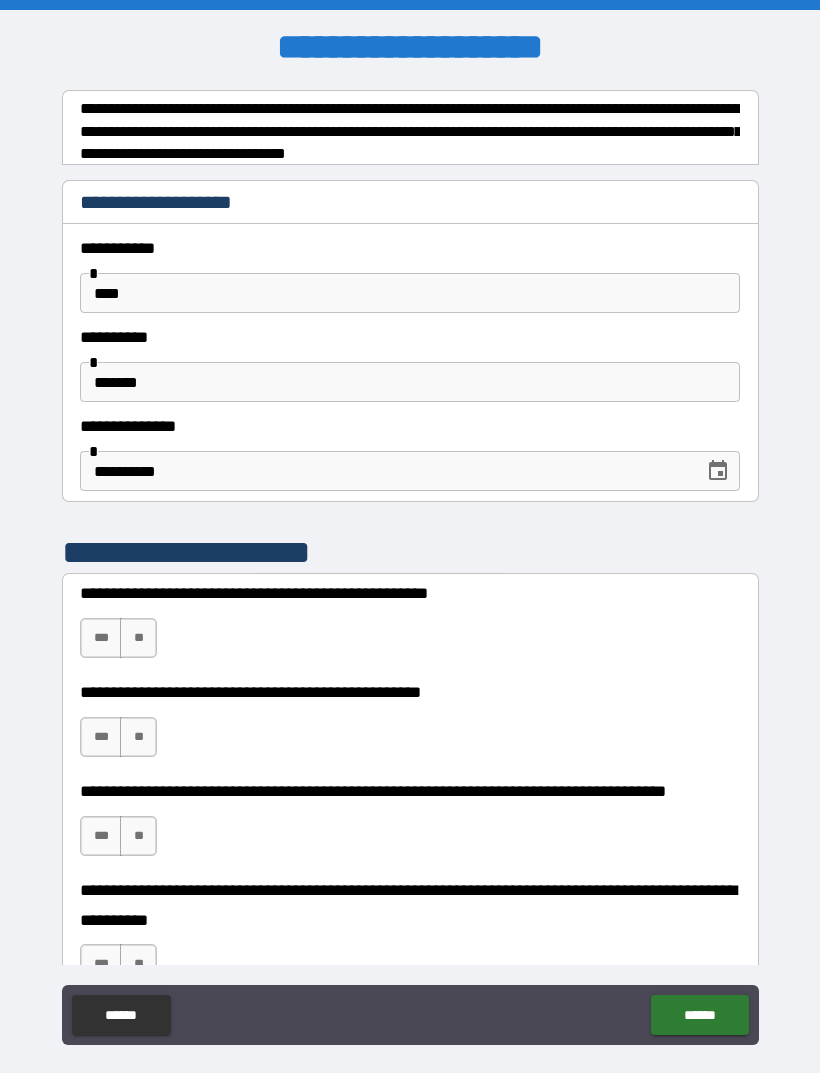 click on "**" at bounding box center [138, 638] 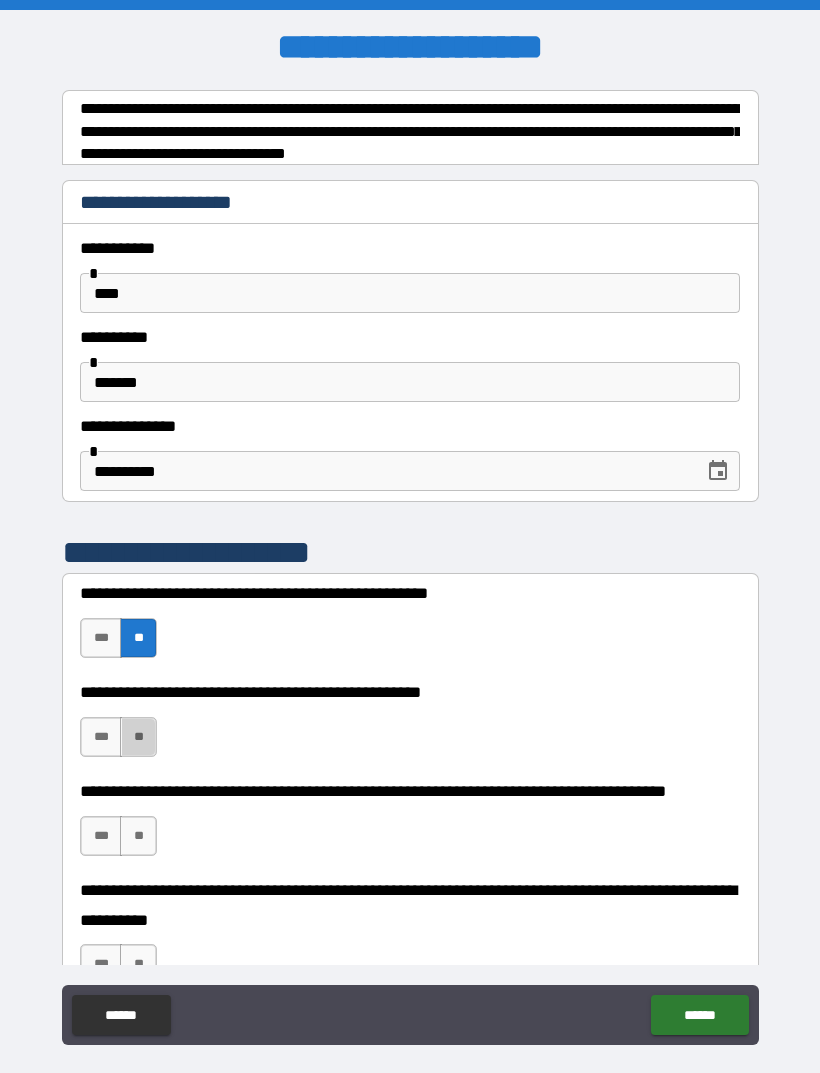 click on "**" at bounding box center (138, 737) 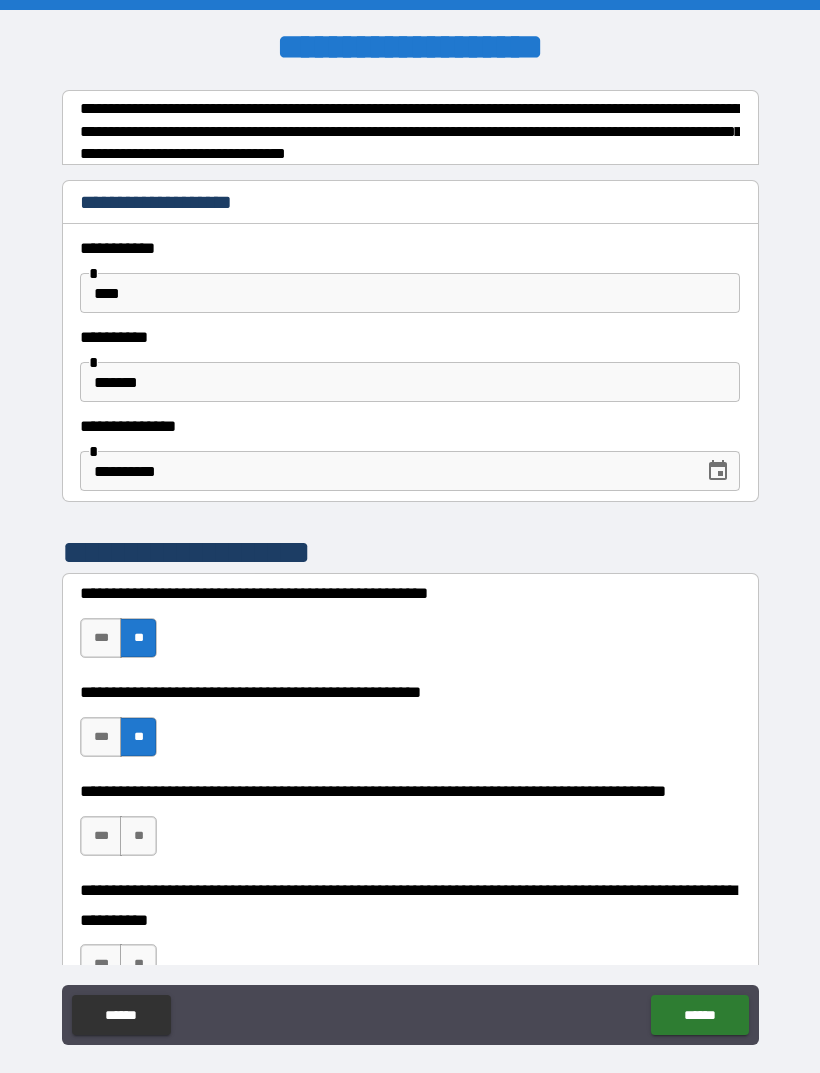 click on "***" at bounding box center [101, 836] 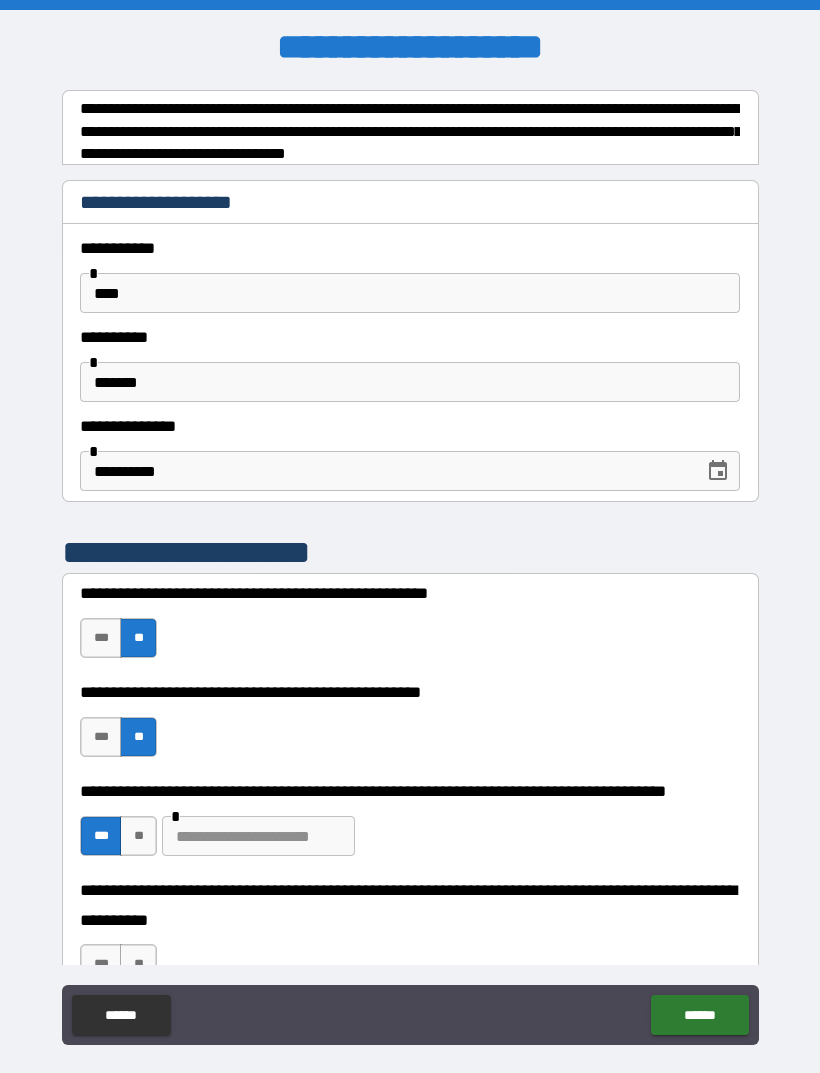click on "**********" at bounding box center [410, 571] 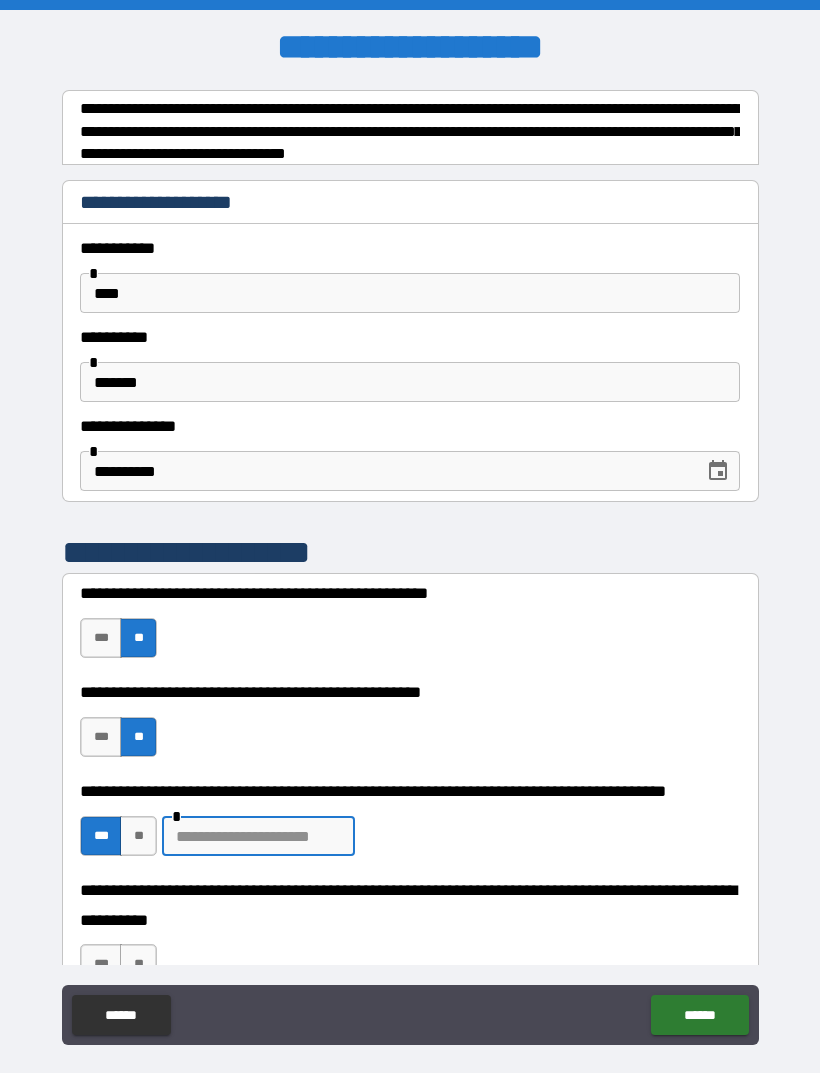 scroll, scrollTop: 64, scrollLeft: 0, axis: vertical 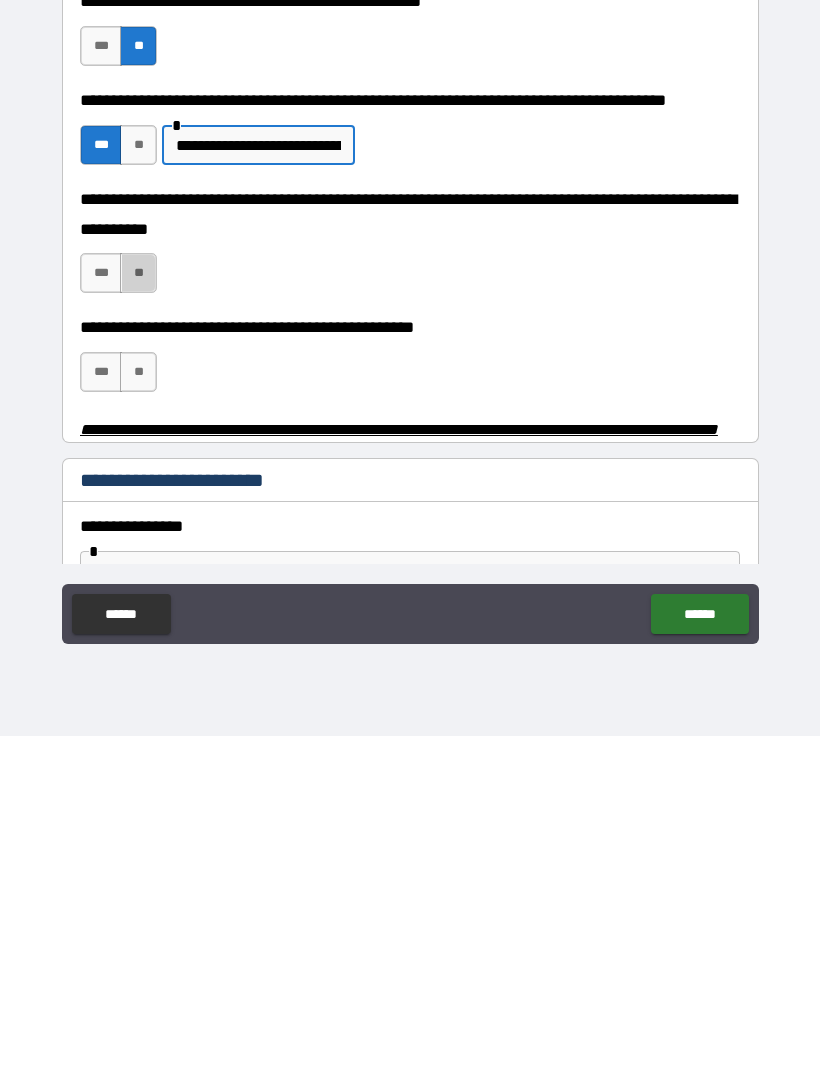 type on "**********" 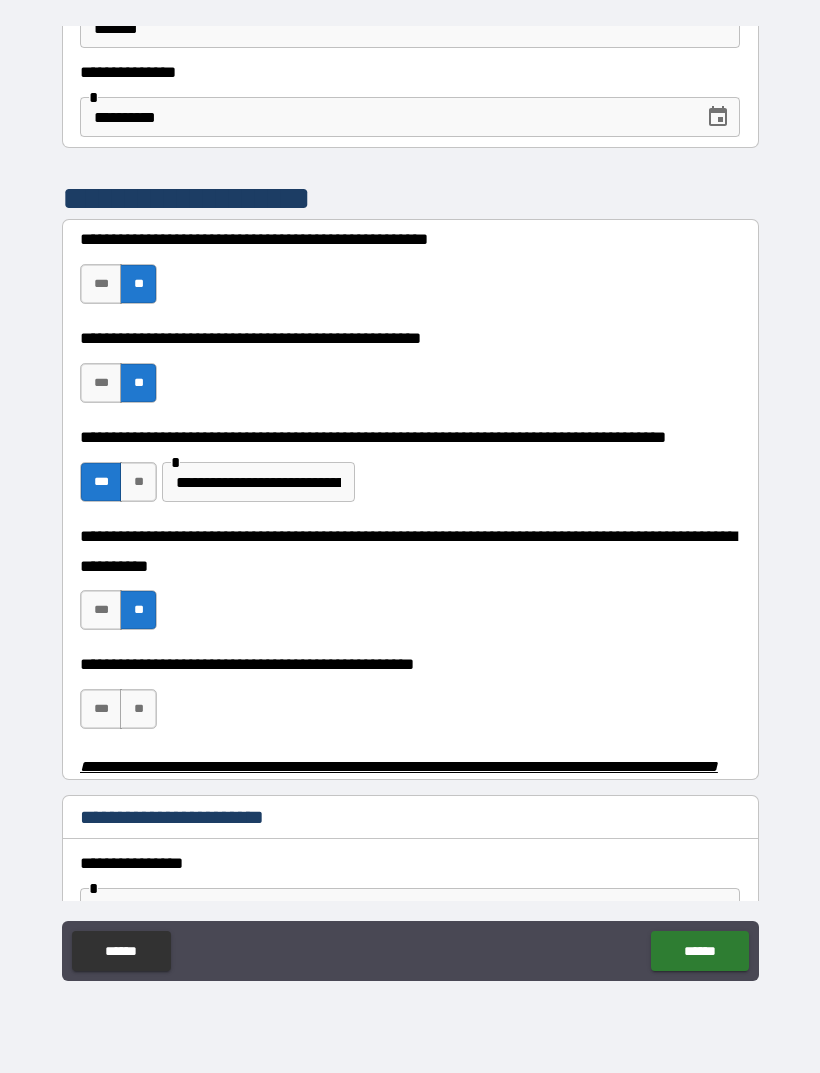 click on "***" at bounding box center [101, 709] 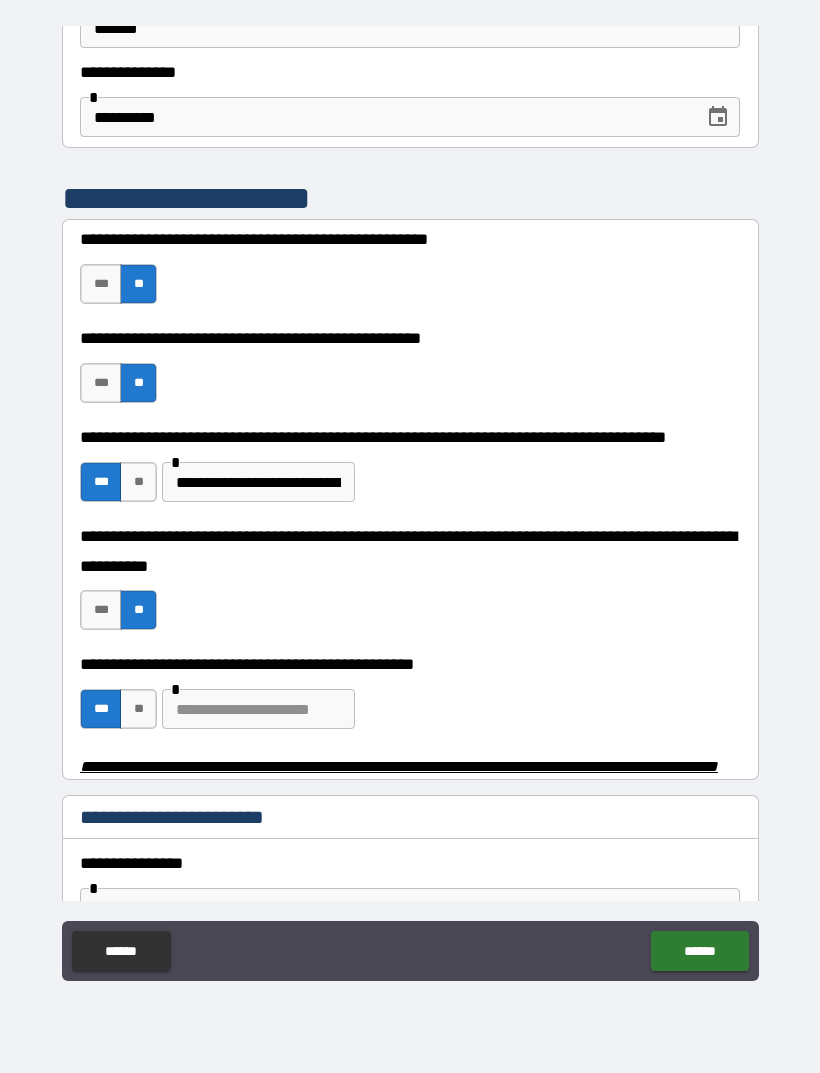 click at bounding box center (258, 709) 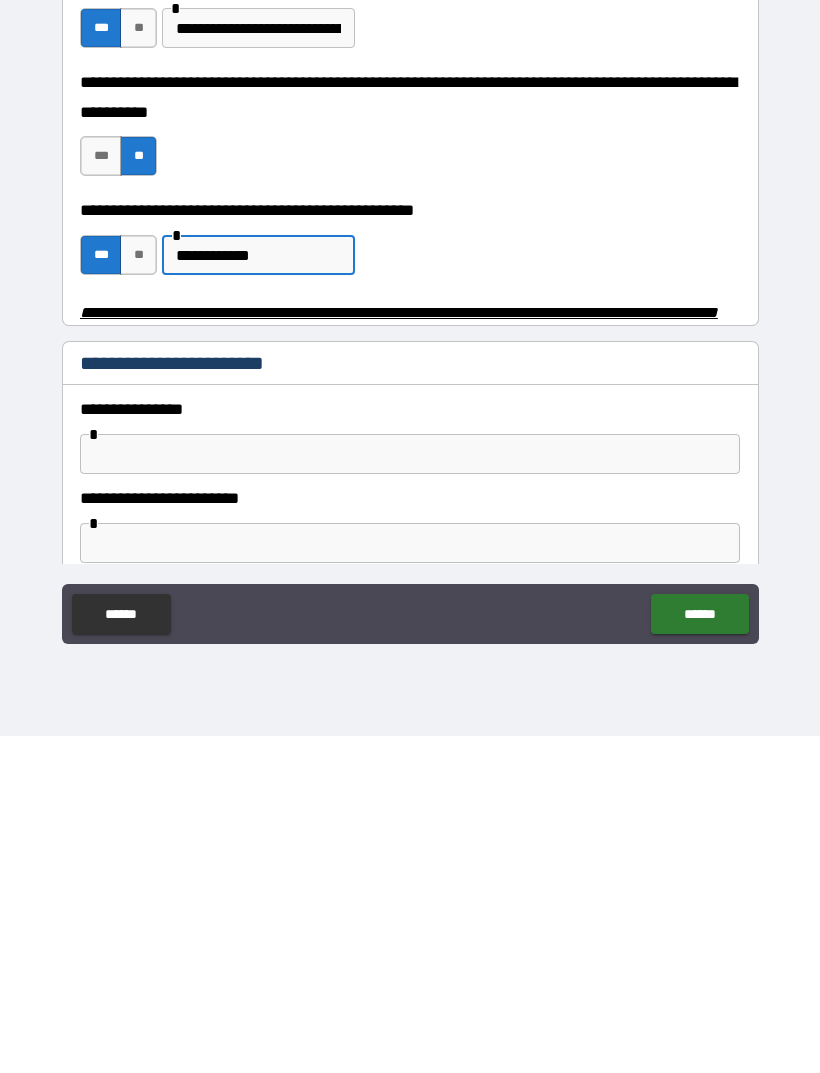 scroll, scrollTop: 408, scrollLeft: 0, axis: vertical 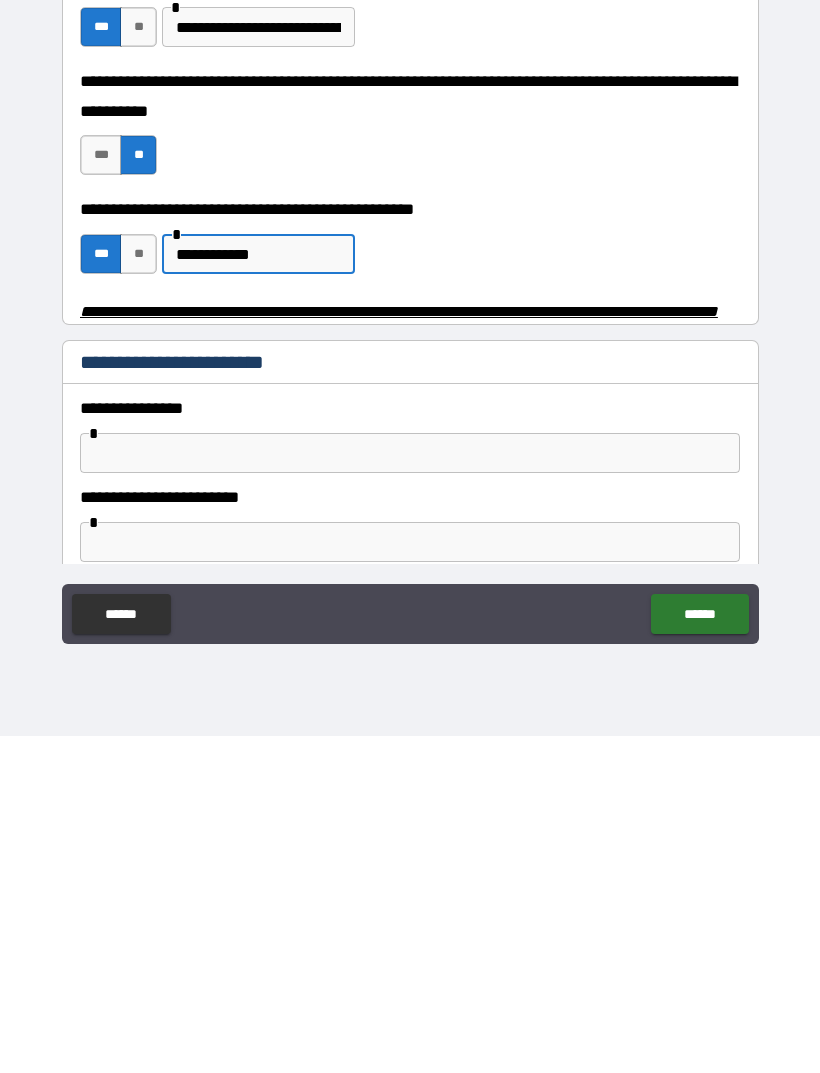 type on "**********" 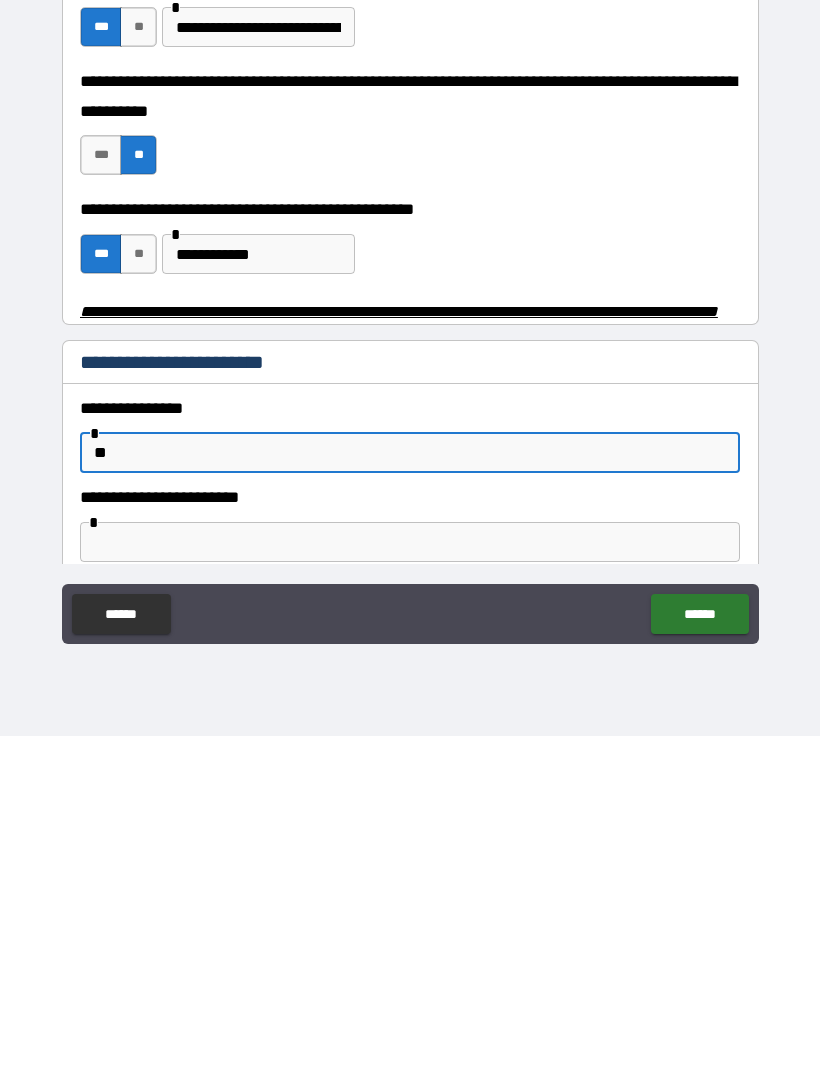 type on "*" 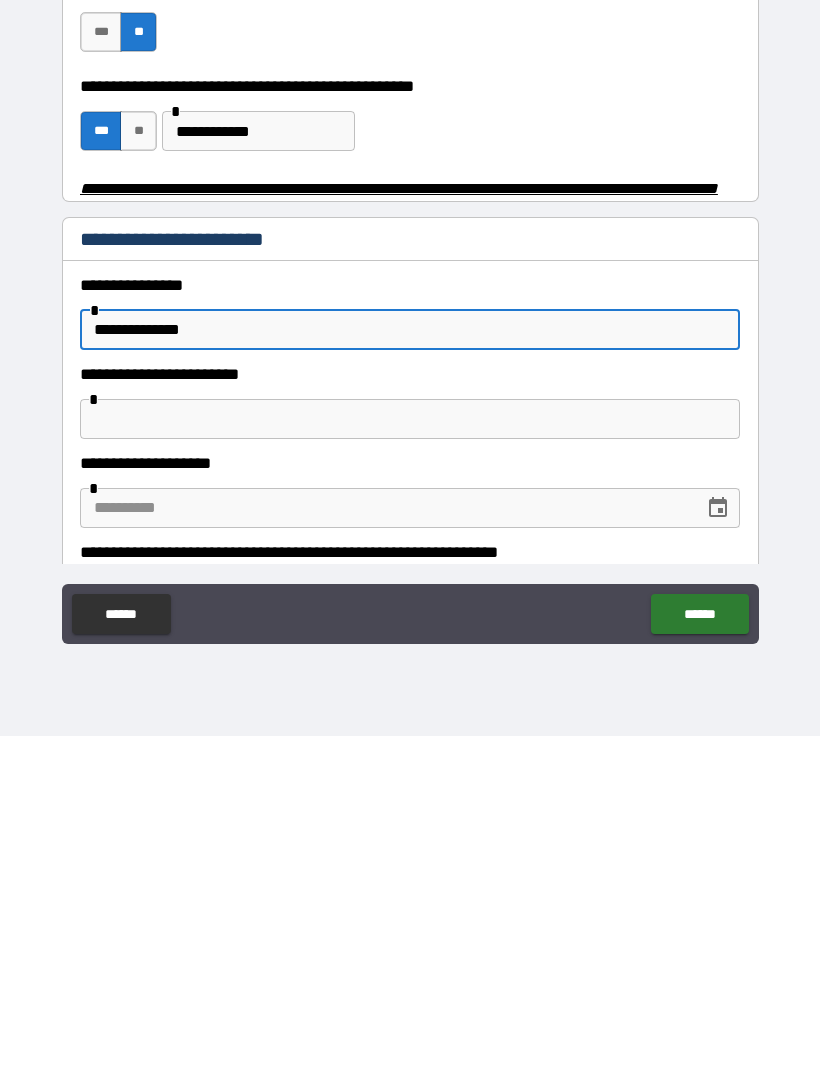 scroll, scrollTop: 538, scrollLeft: 0, axis: vertical 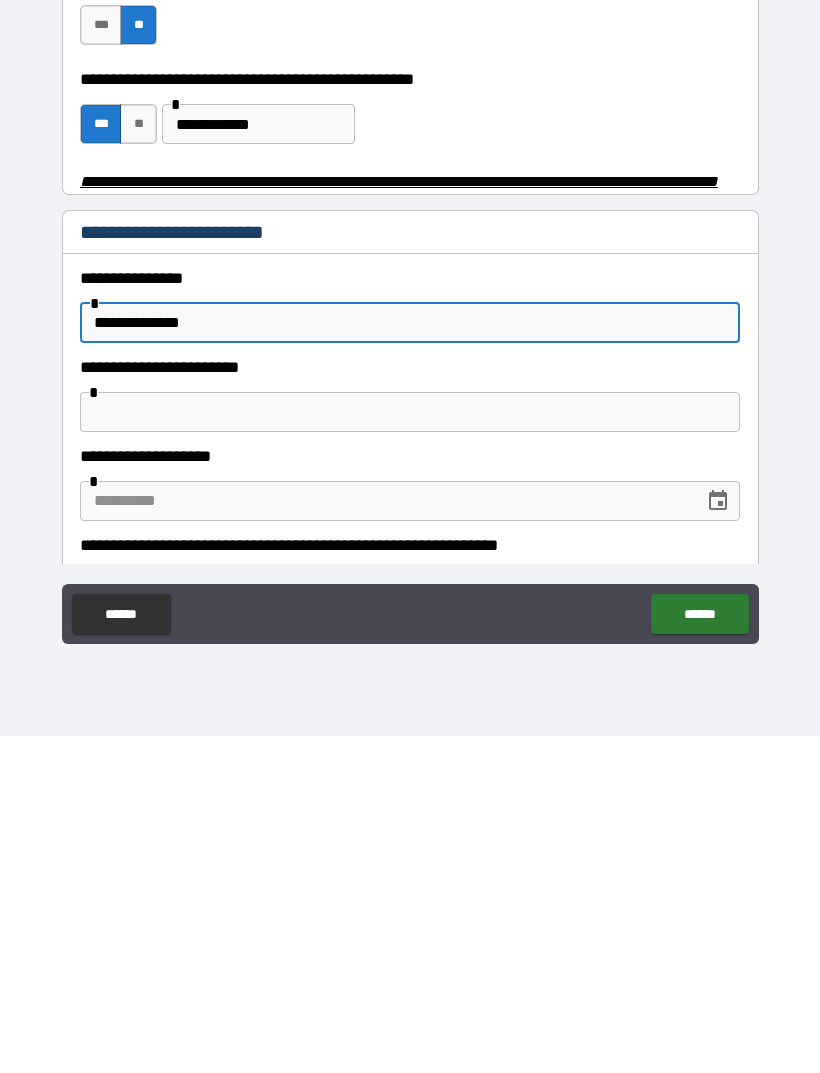 type on "**********" 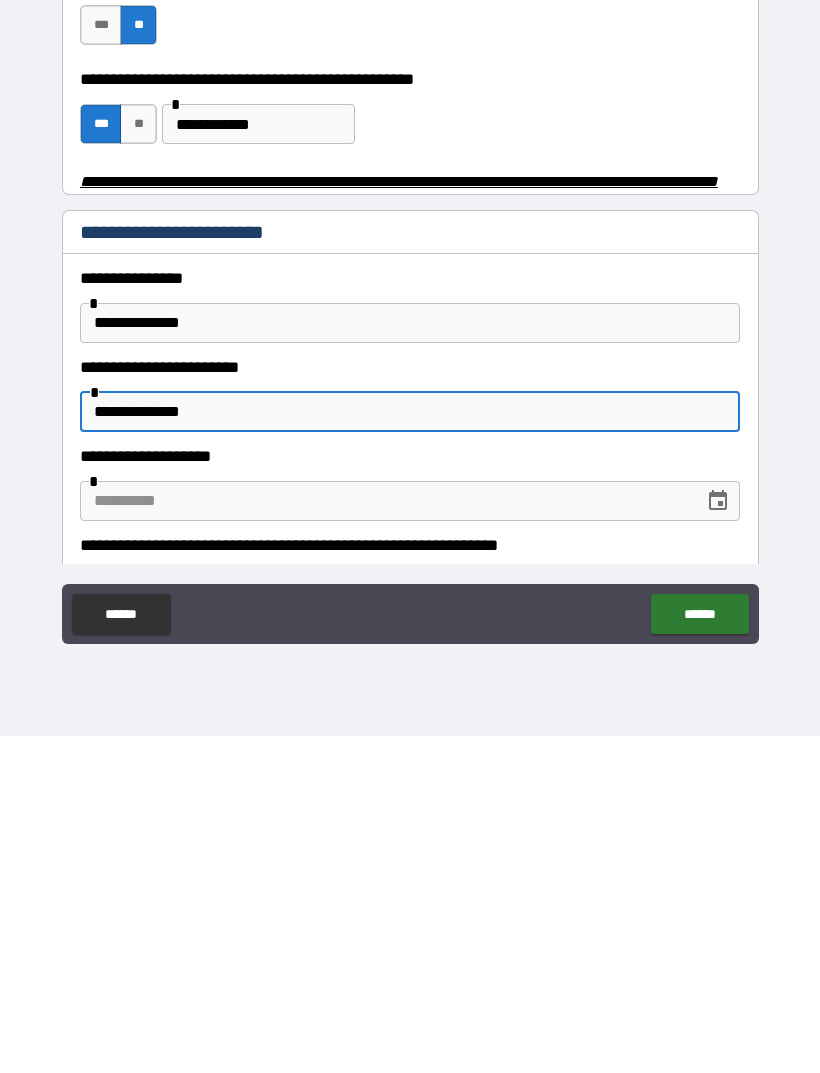 type on "**********" 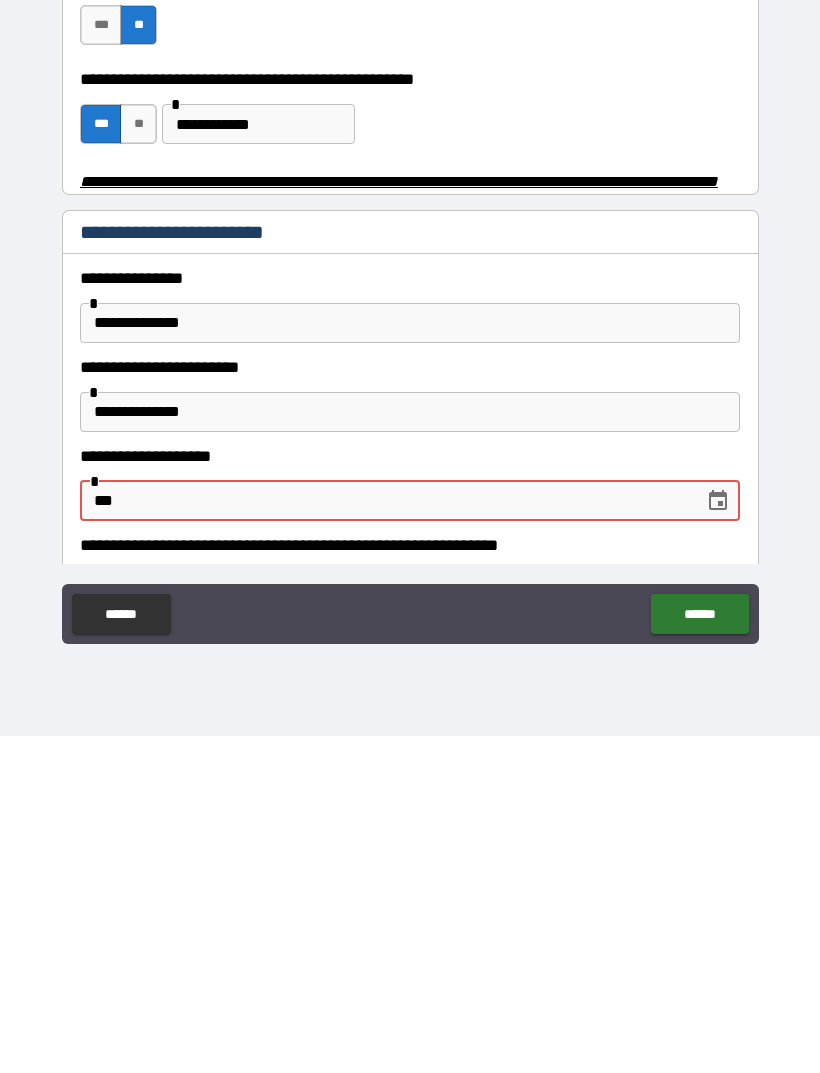 type on "*" 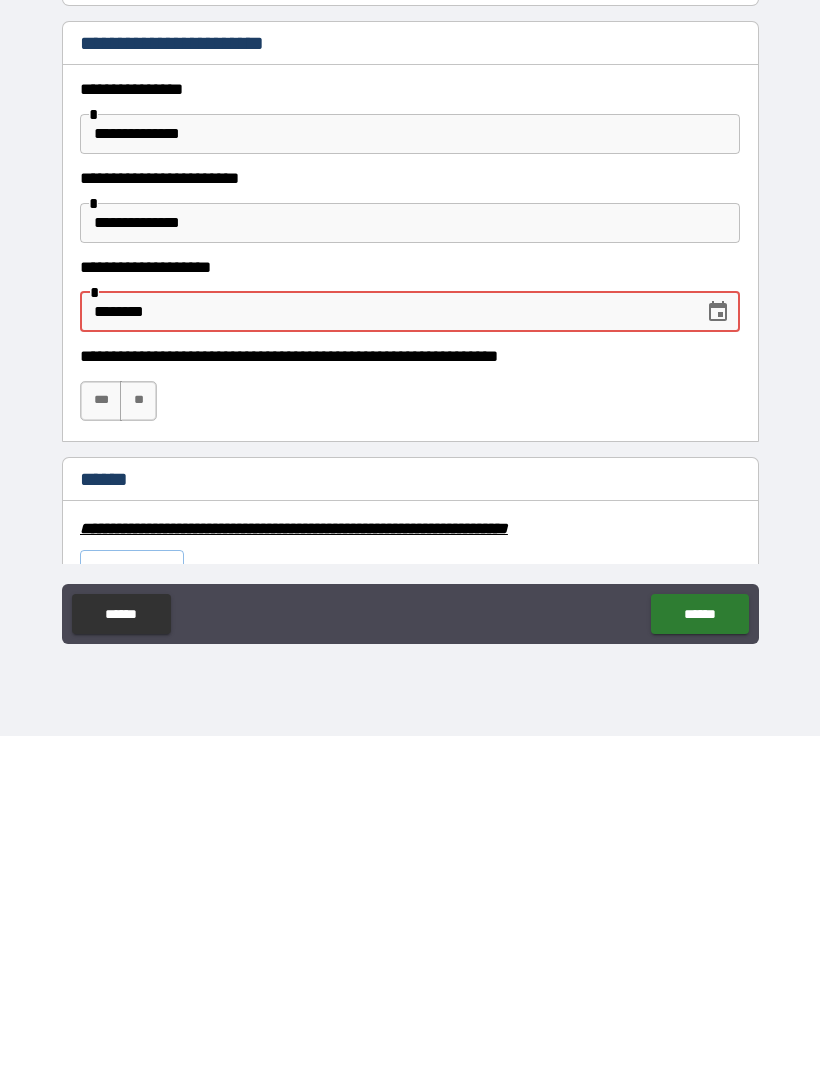 scroll, scrollTop: 729, scrollLeft: 0, axis: vertical 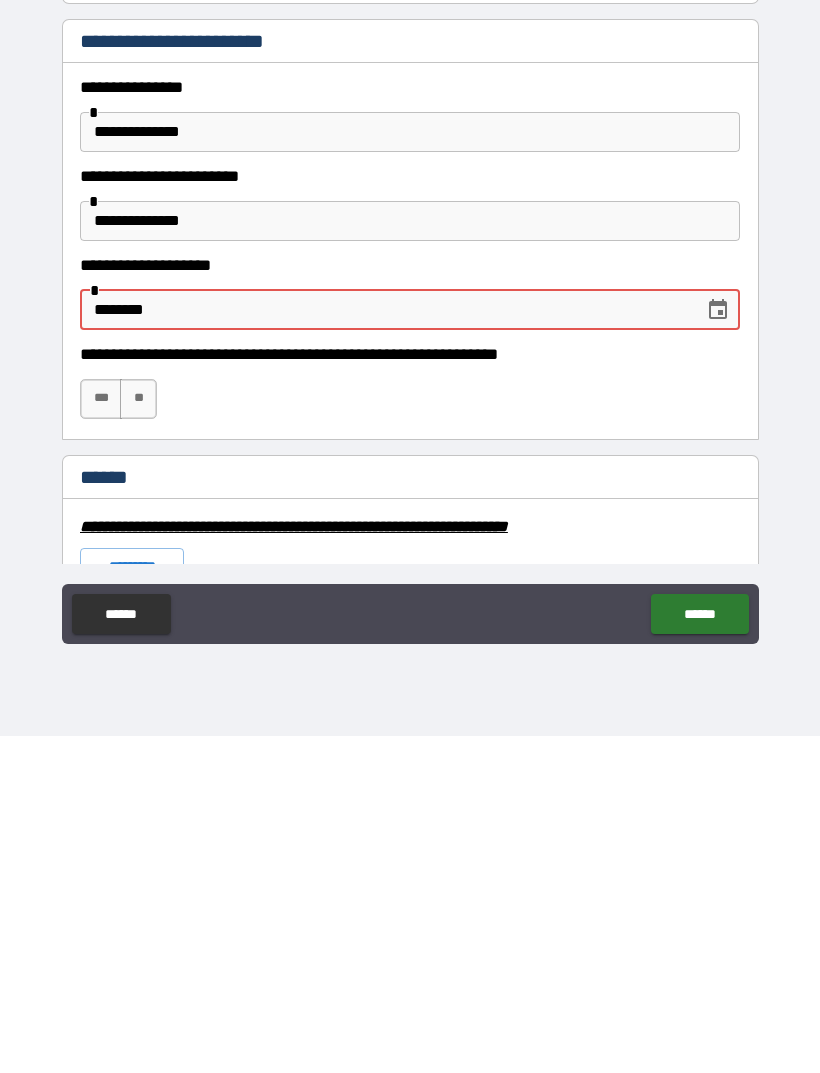 type on "********" 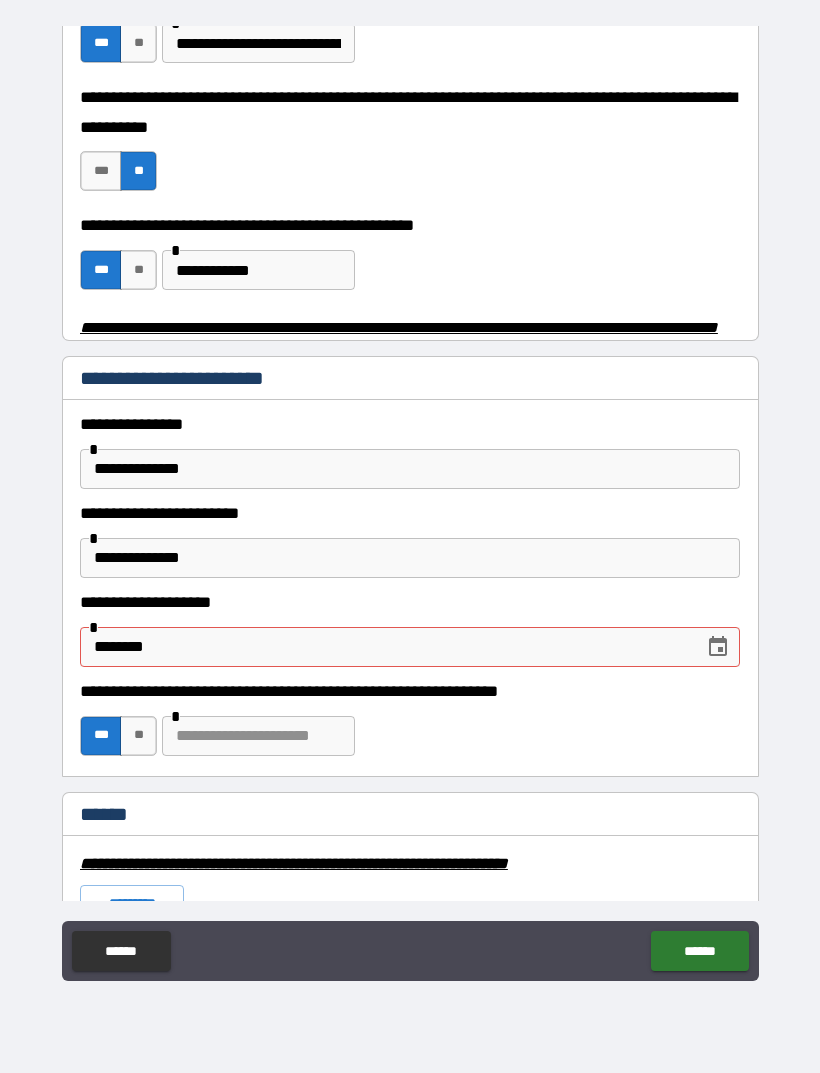 click at bounding box center (258, 736) 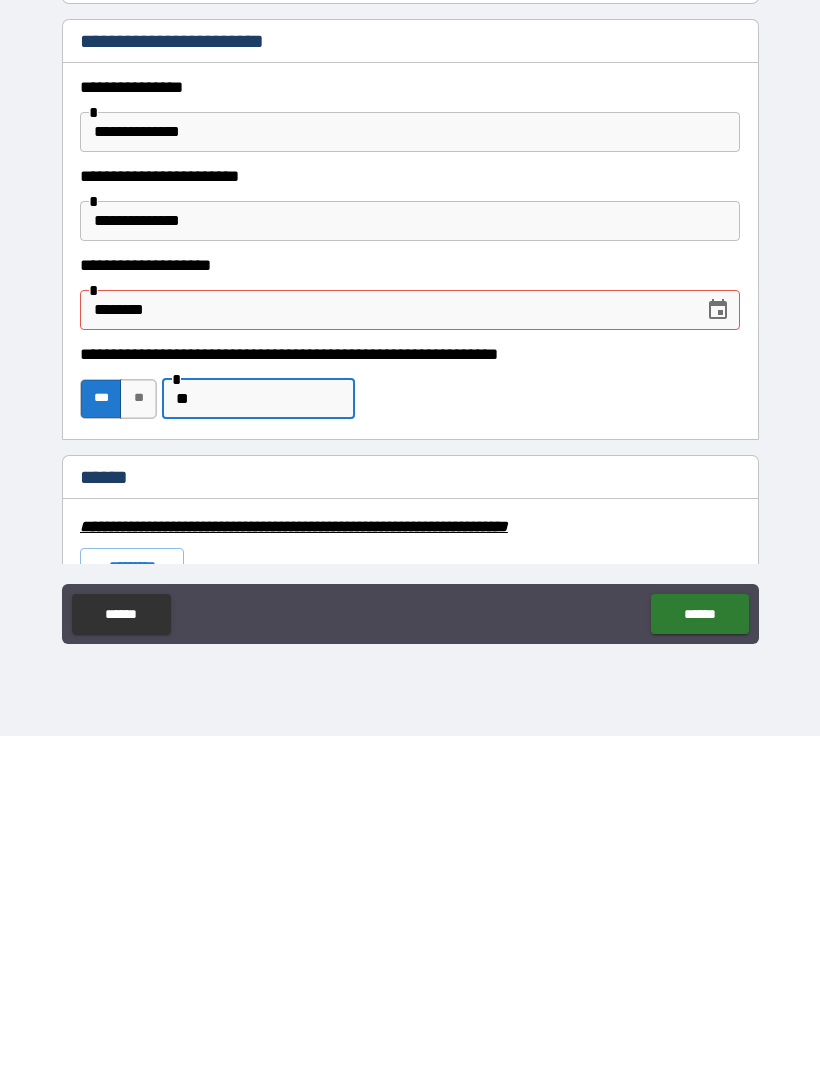 type on "*" 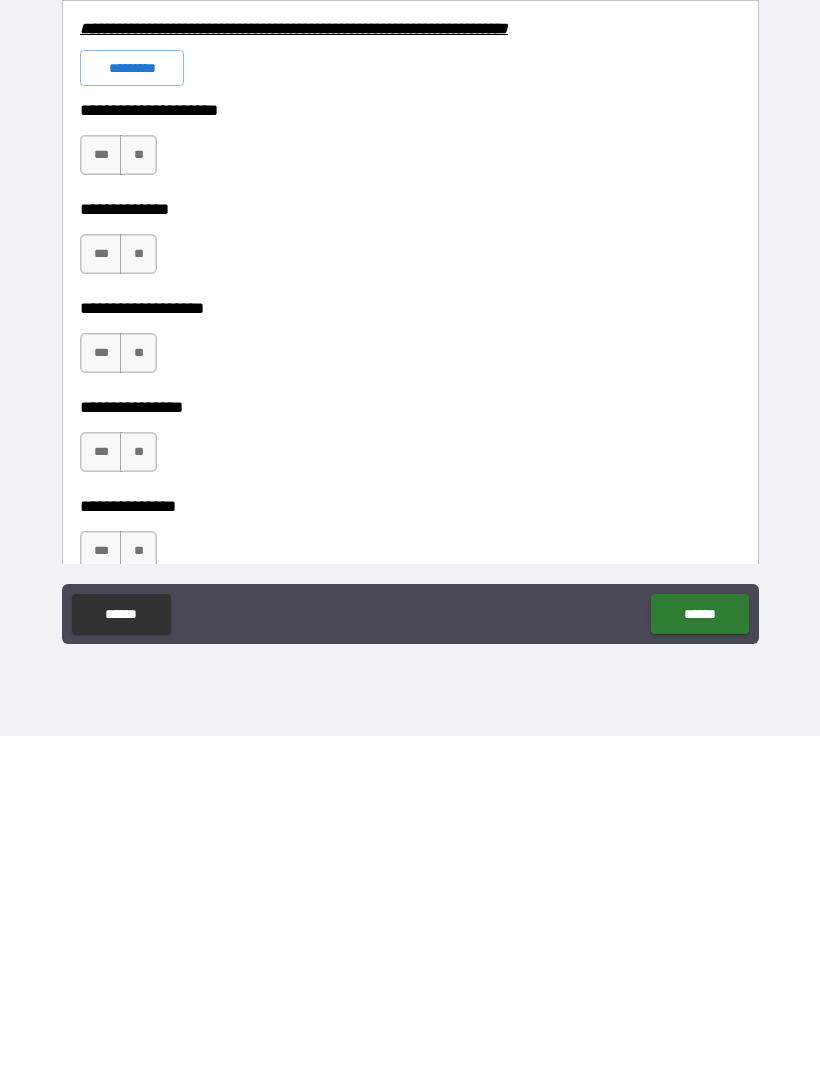 scroll, scrollTop: 1226, scrollLeft: 0, axis: vertical 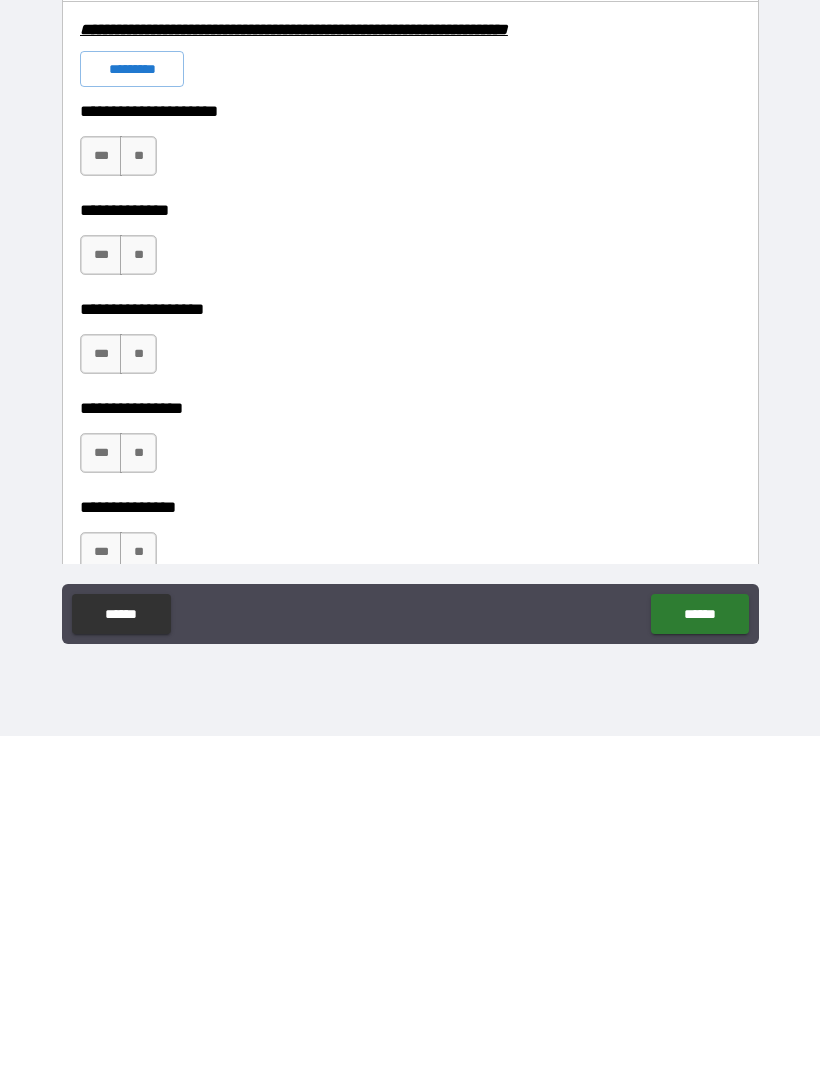 type on "**********" 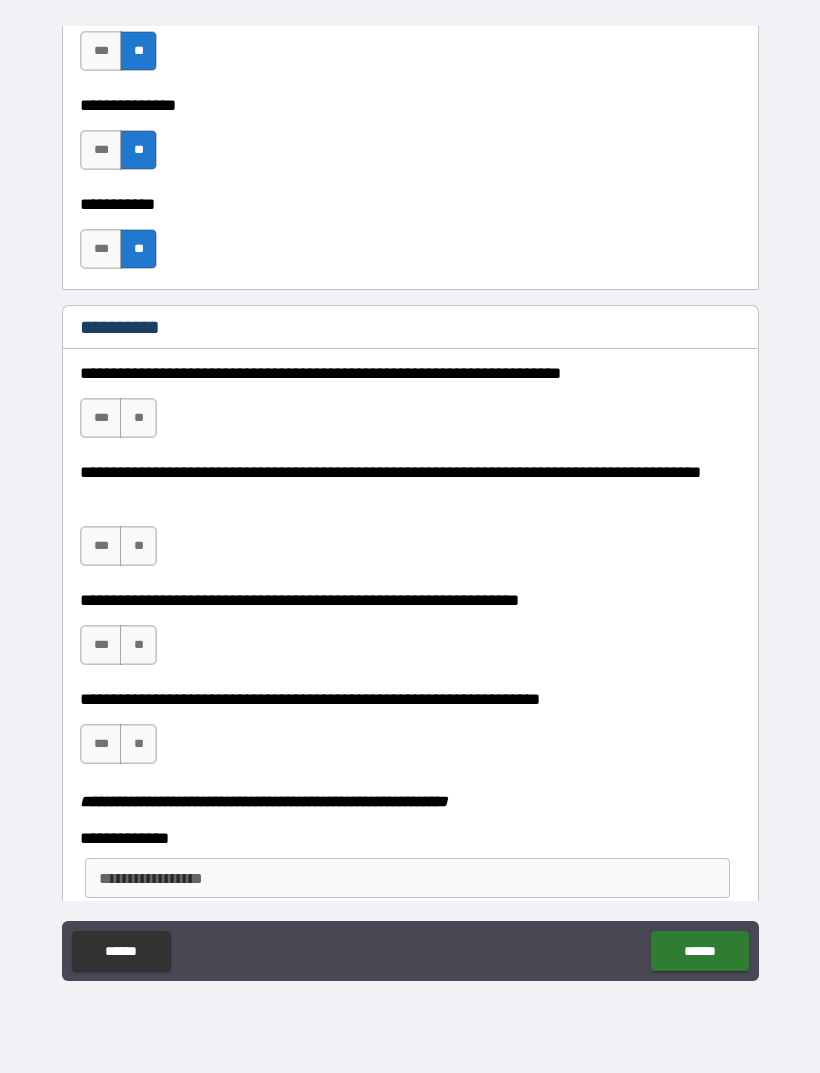 scroll, scrollTop: 1968, scrollLeft: 0, axis: vertical 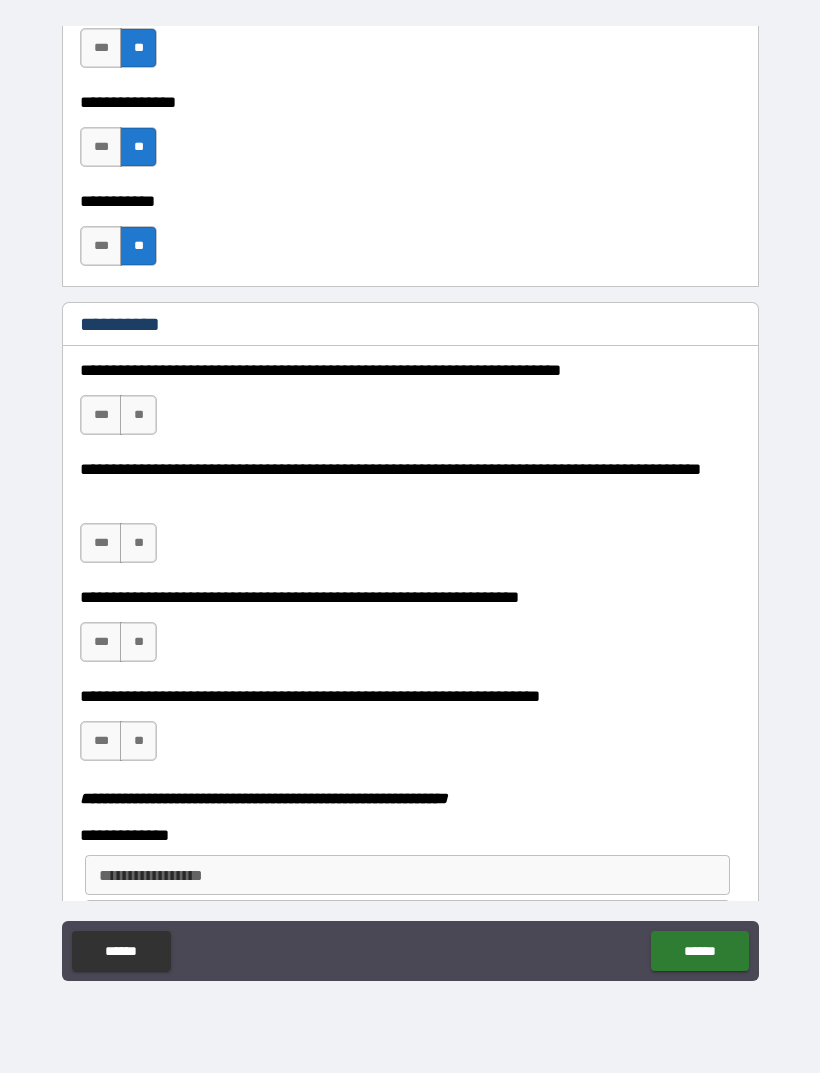 click on "***" at bounding box center (101, 415) 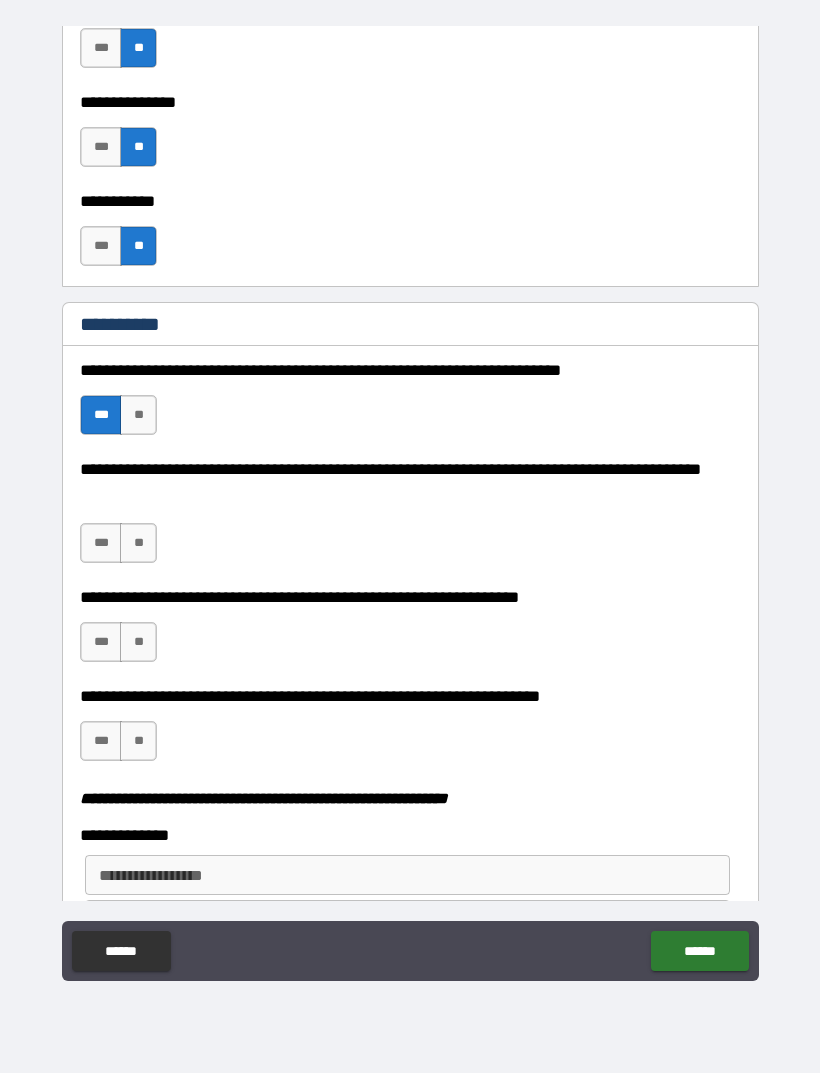 click on "**" at bounding box center [138, 543] 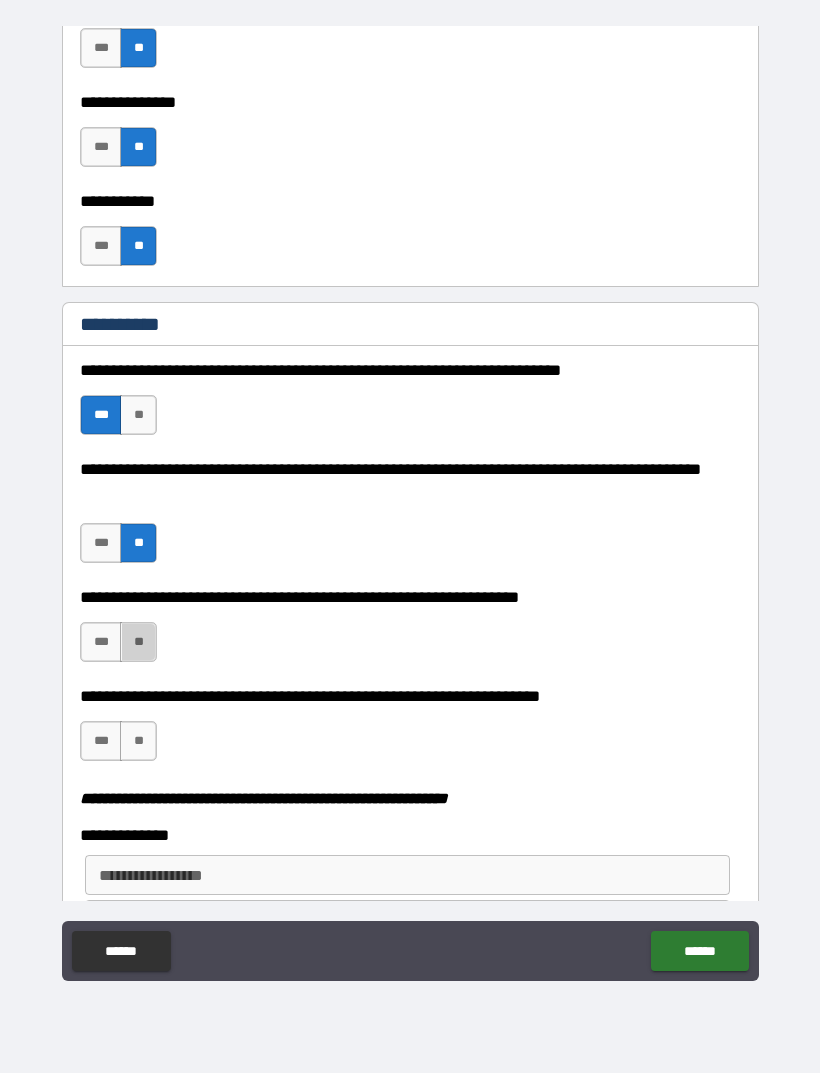 click on "**" at bounding box center (138, 642) 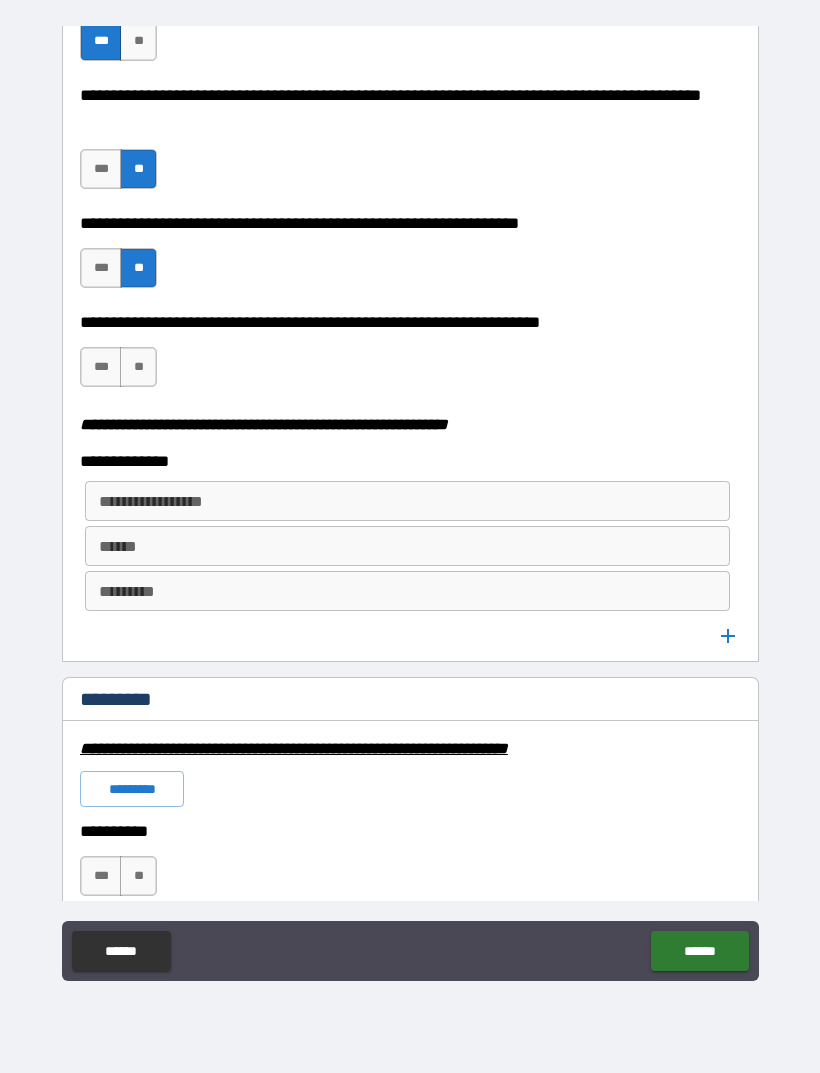 scroll, scrollTop: 2344, scrollLeft: 0, axis: vertical 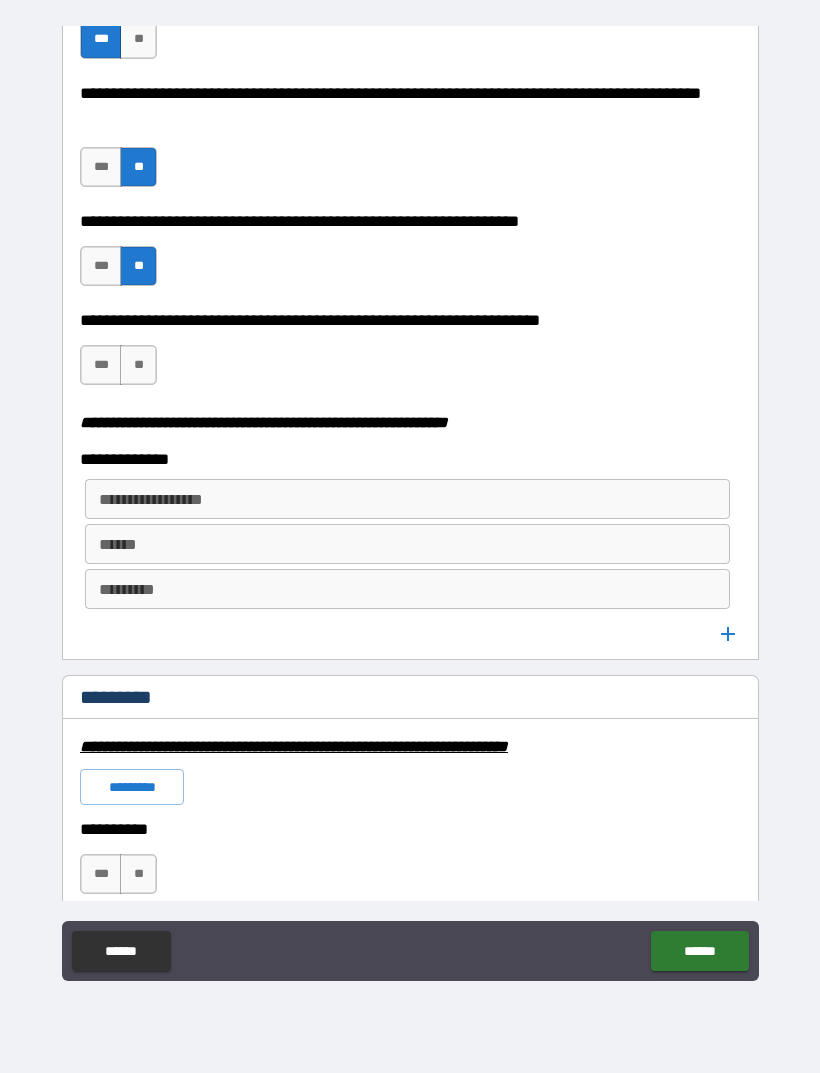 click on "***" at bounding box center [101, 365] 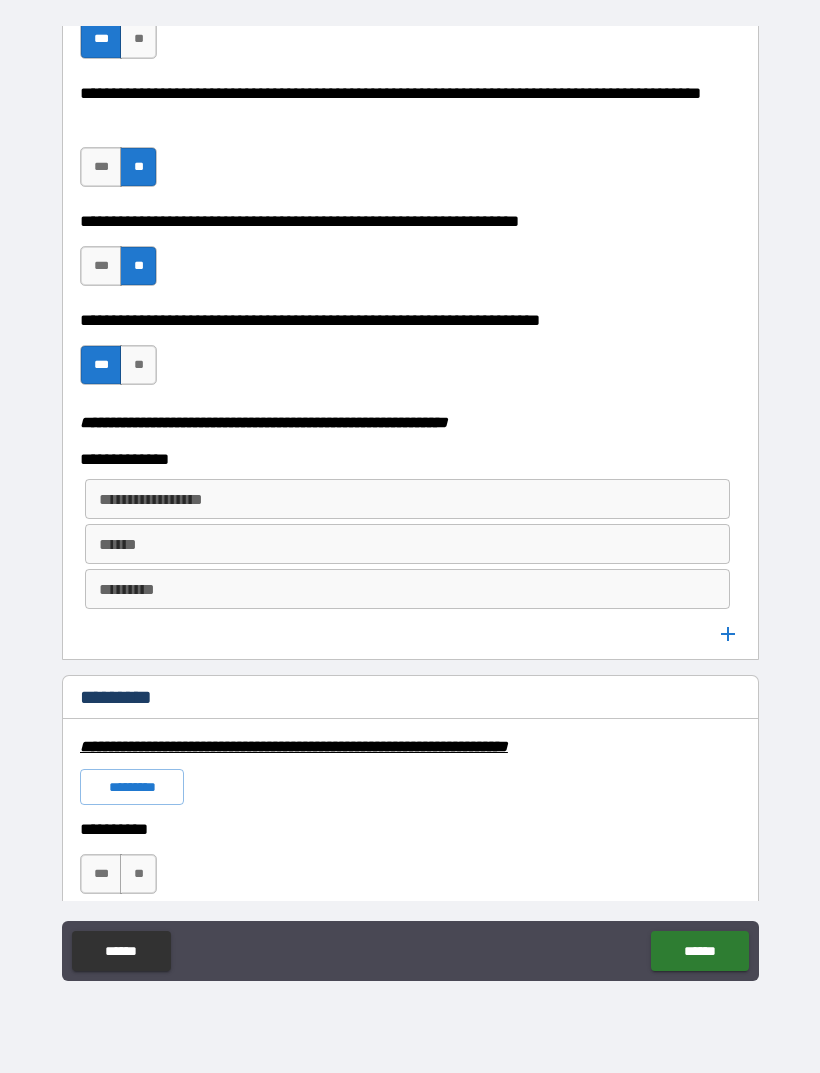 click on "**********" at bounding box center (407, 499) 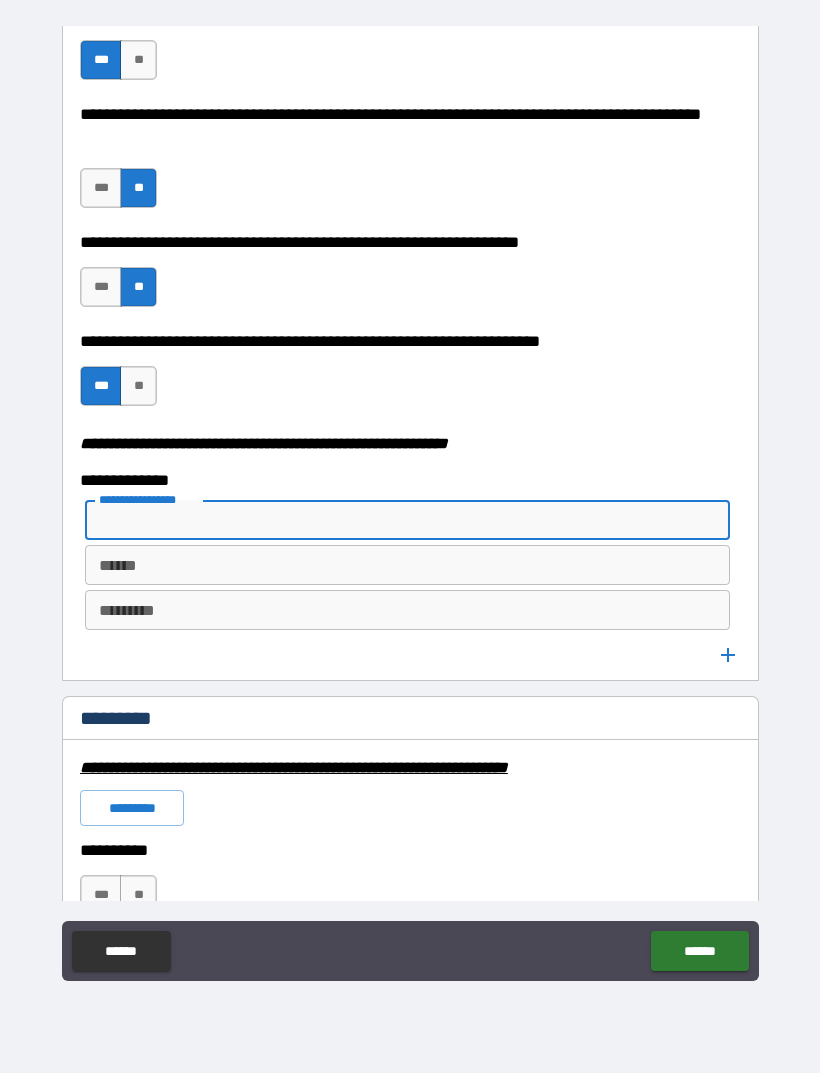 scroll, scrollTop: 2342, scrollLeft: 0, axis: vertical 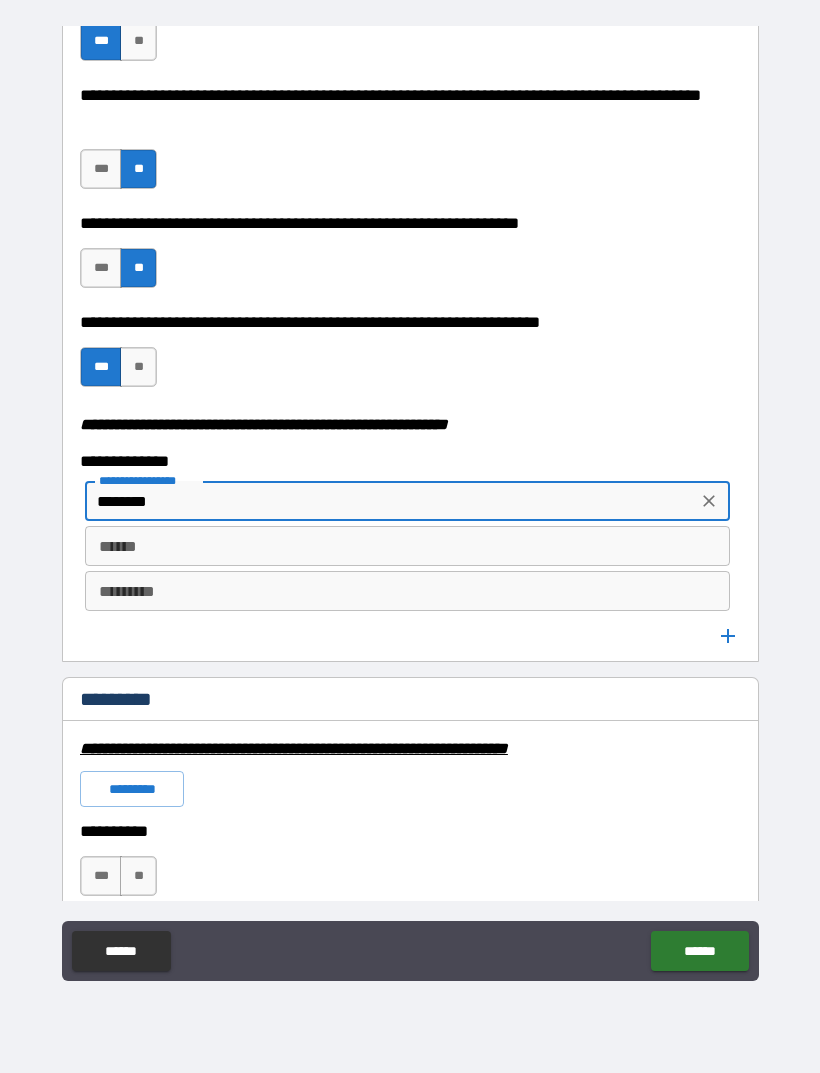 type on "*******" 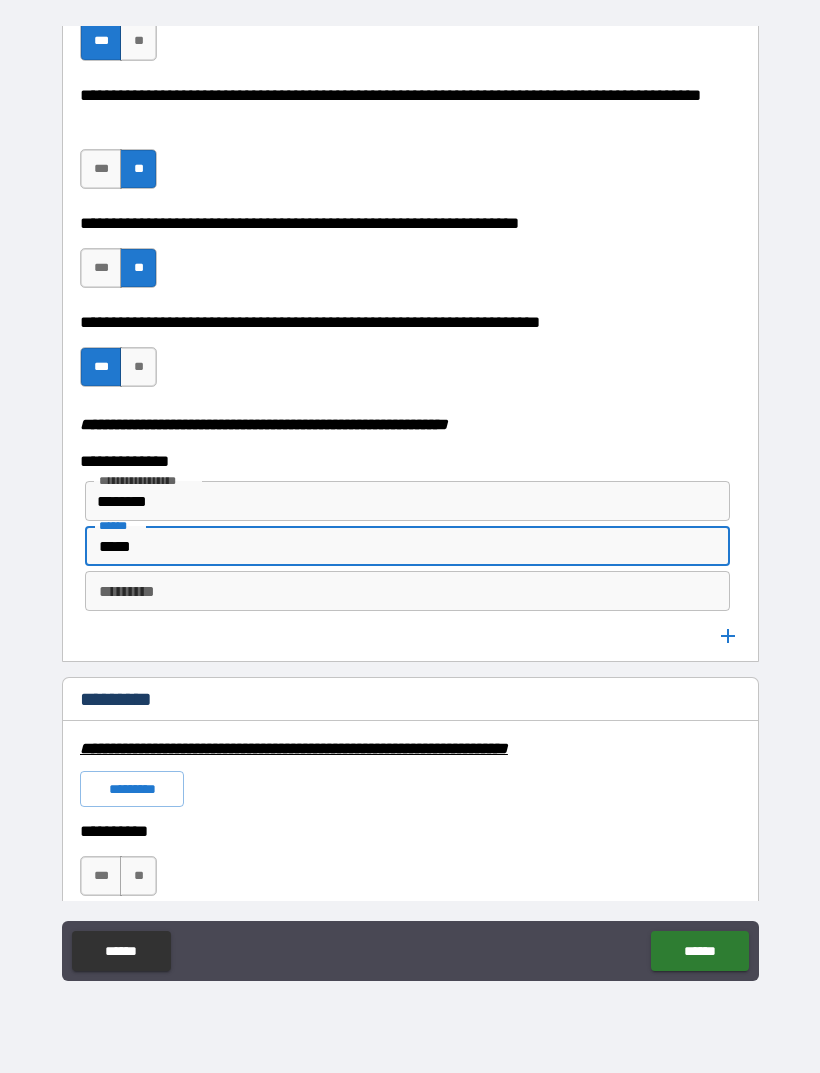 type on "****" 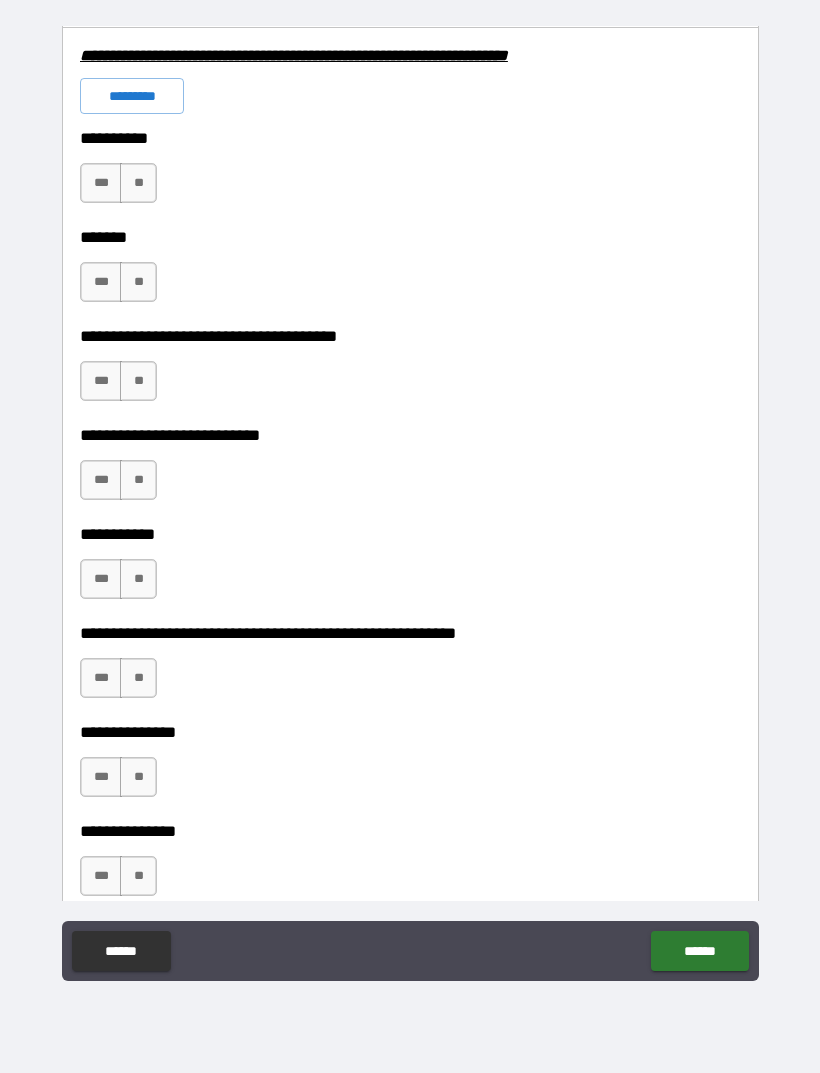 scroll, scrollTop: 3032, scrollLeft: 0, axis: vertical 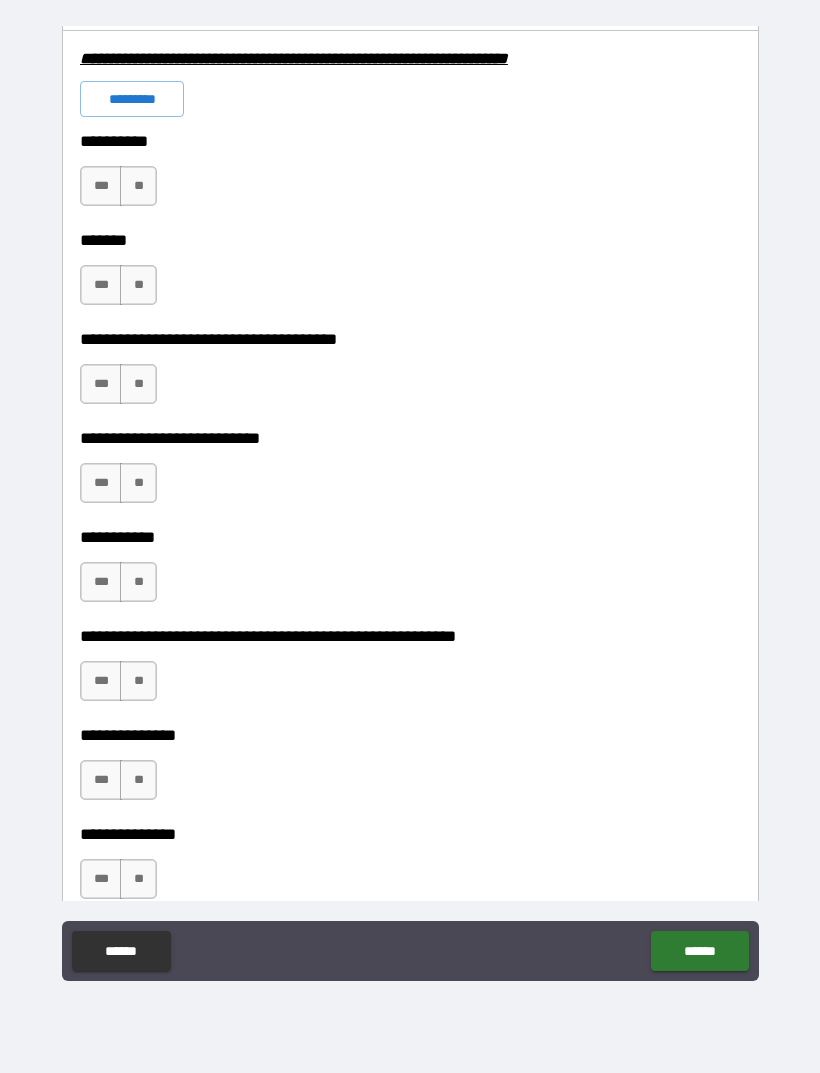 type on "**********" 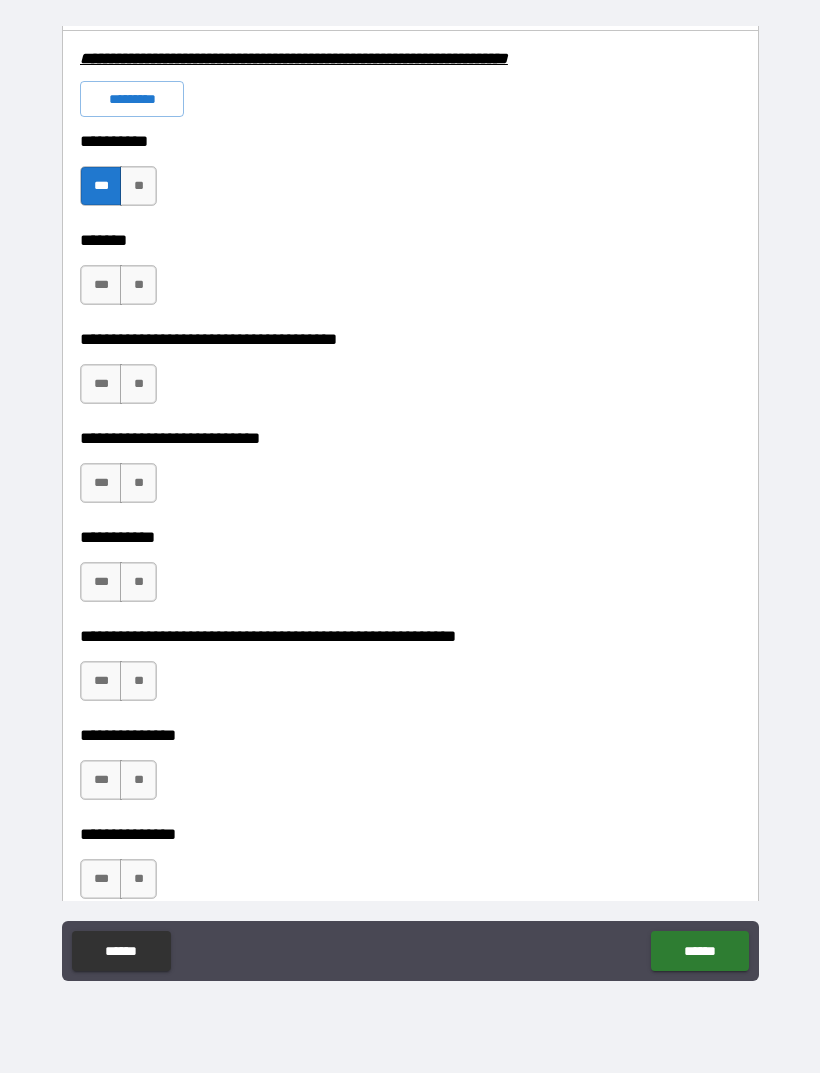click on "***" at bounding box center [101, 285] 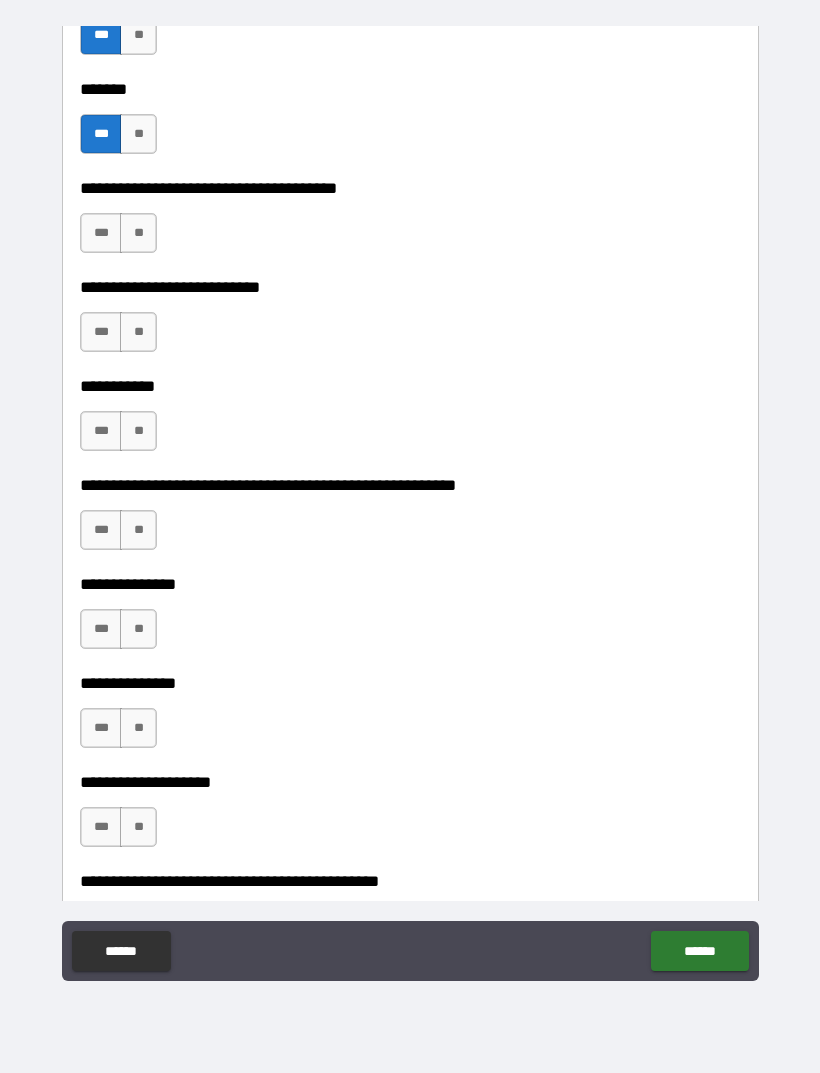 scroll, scrollTop: 3218, scrollLeft: 0, axis: vertical 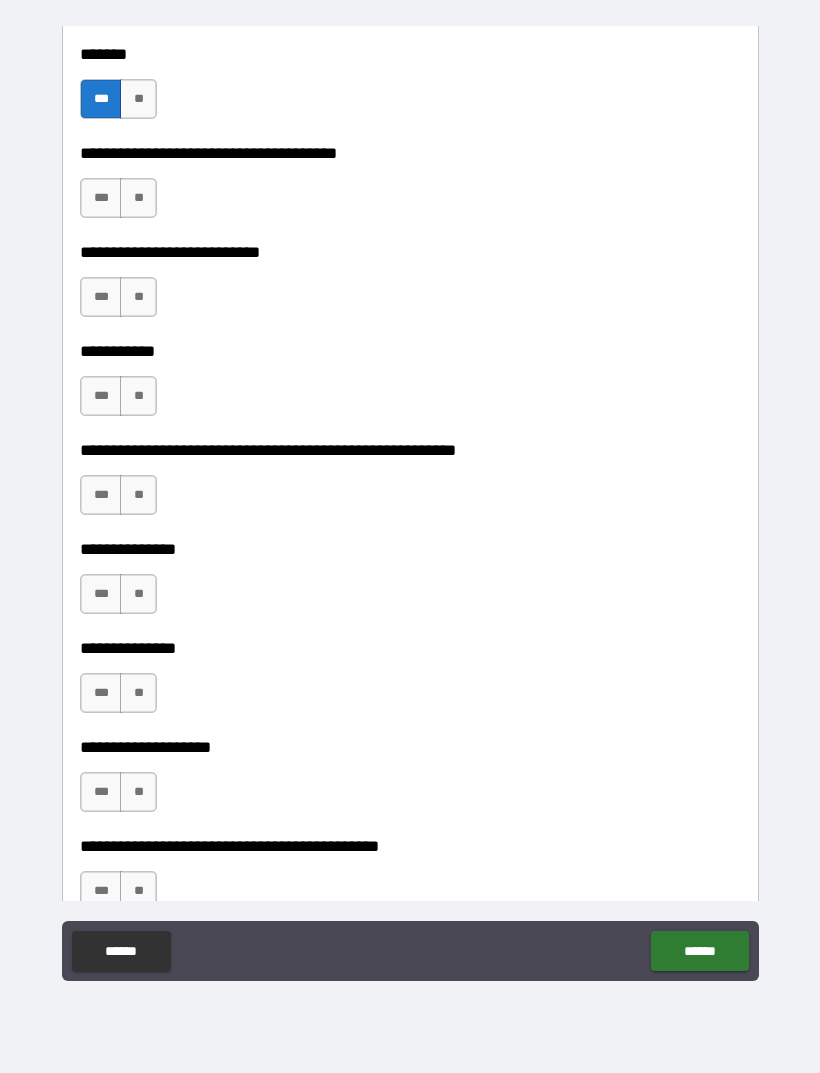 click on "**" at bounding box center (138, 198) 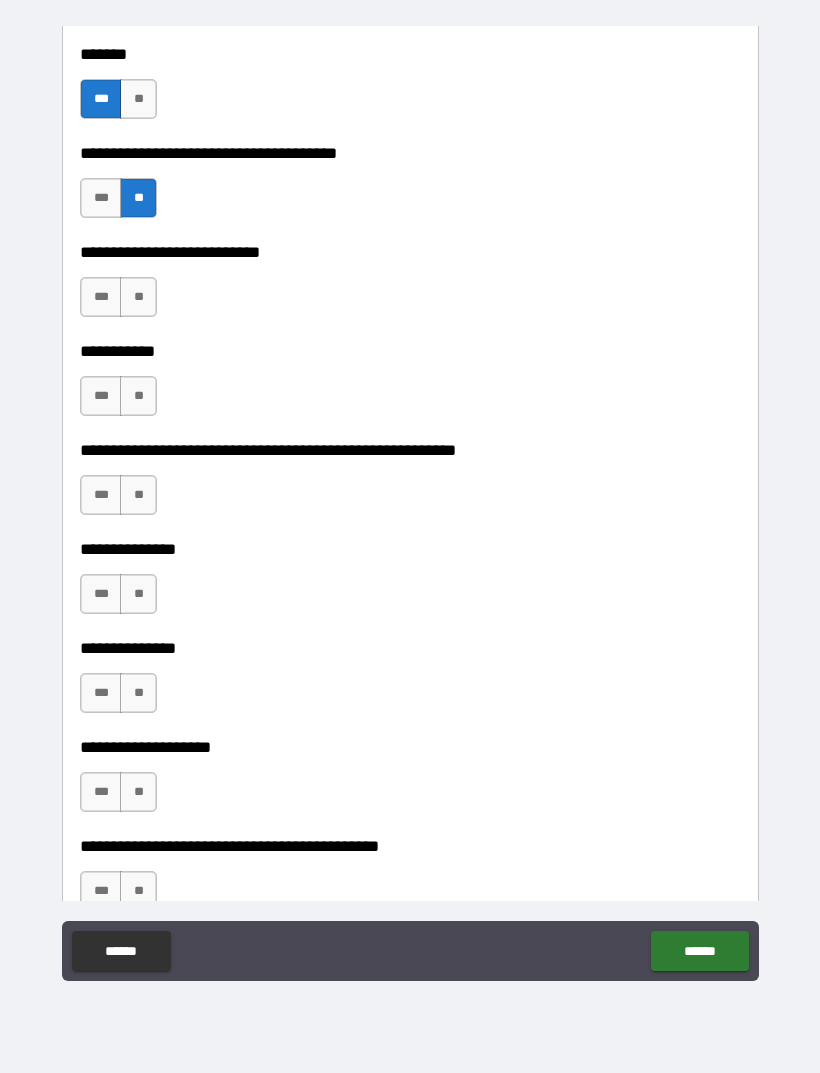 click on "***" at bounding box center (101, 297) 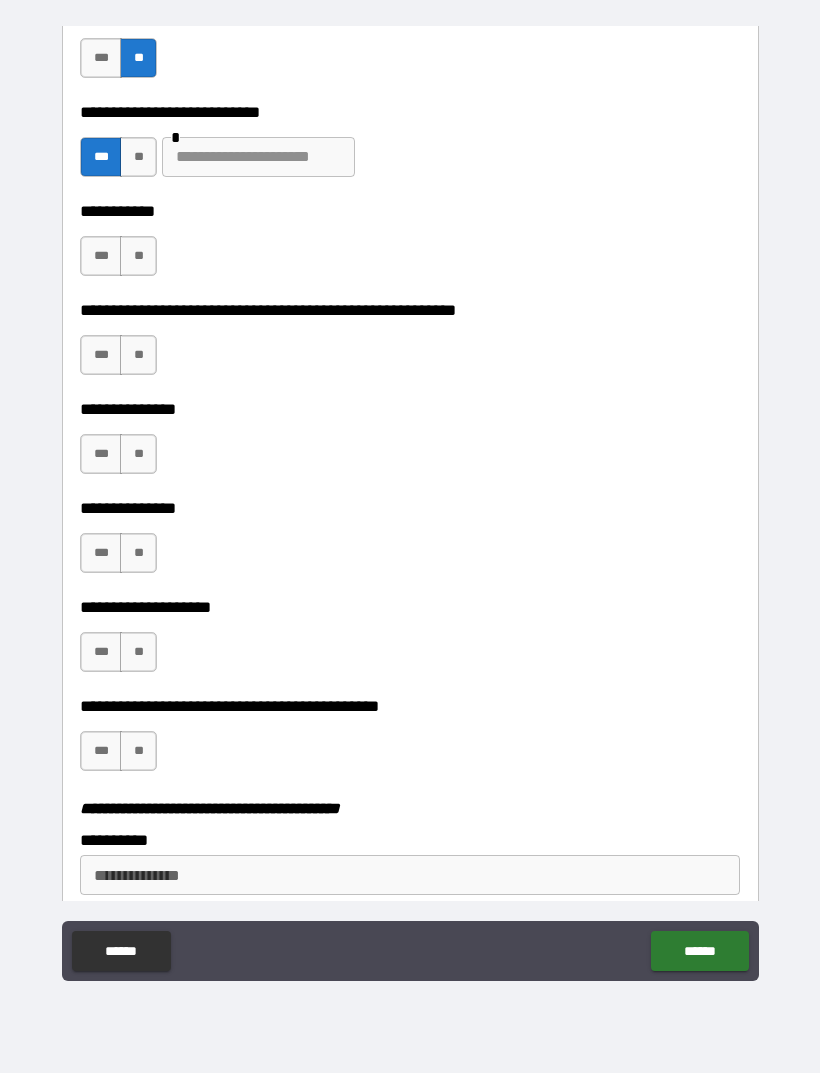 scroll, scrollTop: 3359, scrollLeft: 0, axis: vertical 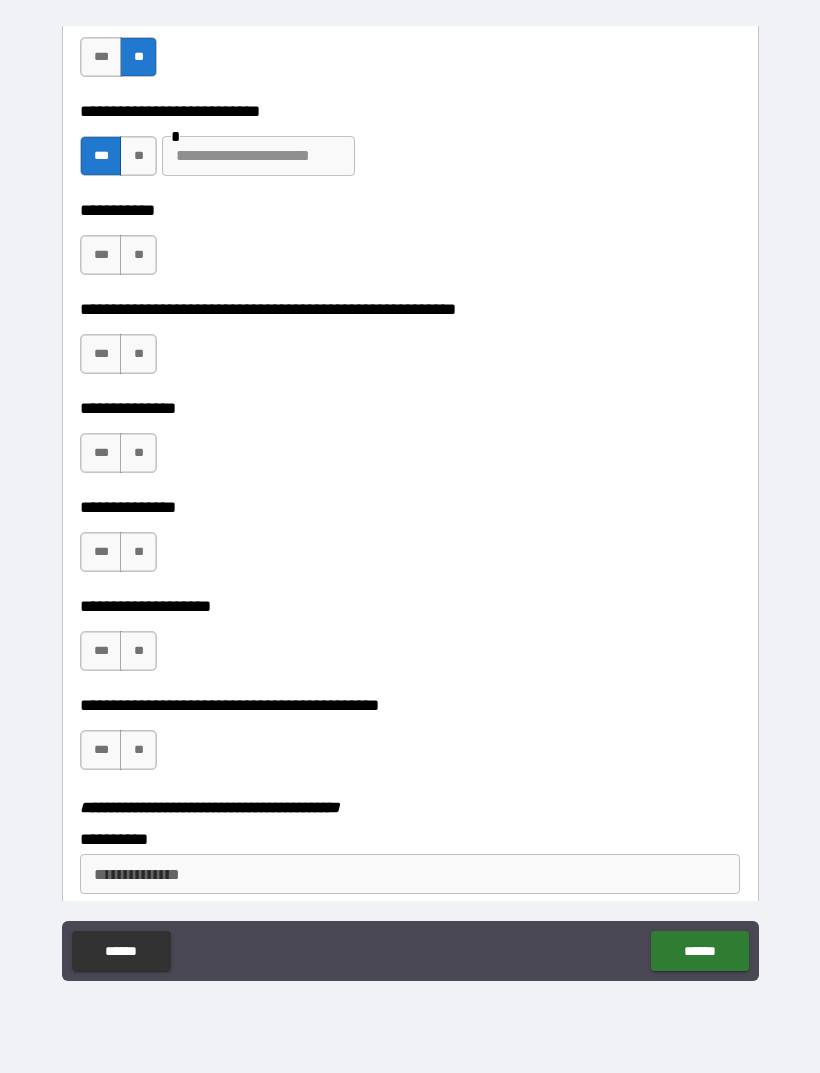 click on "**" at bounding box center [138, 255] 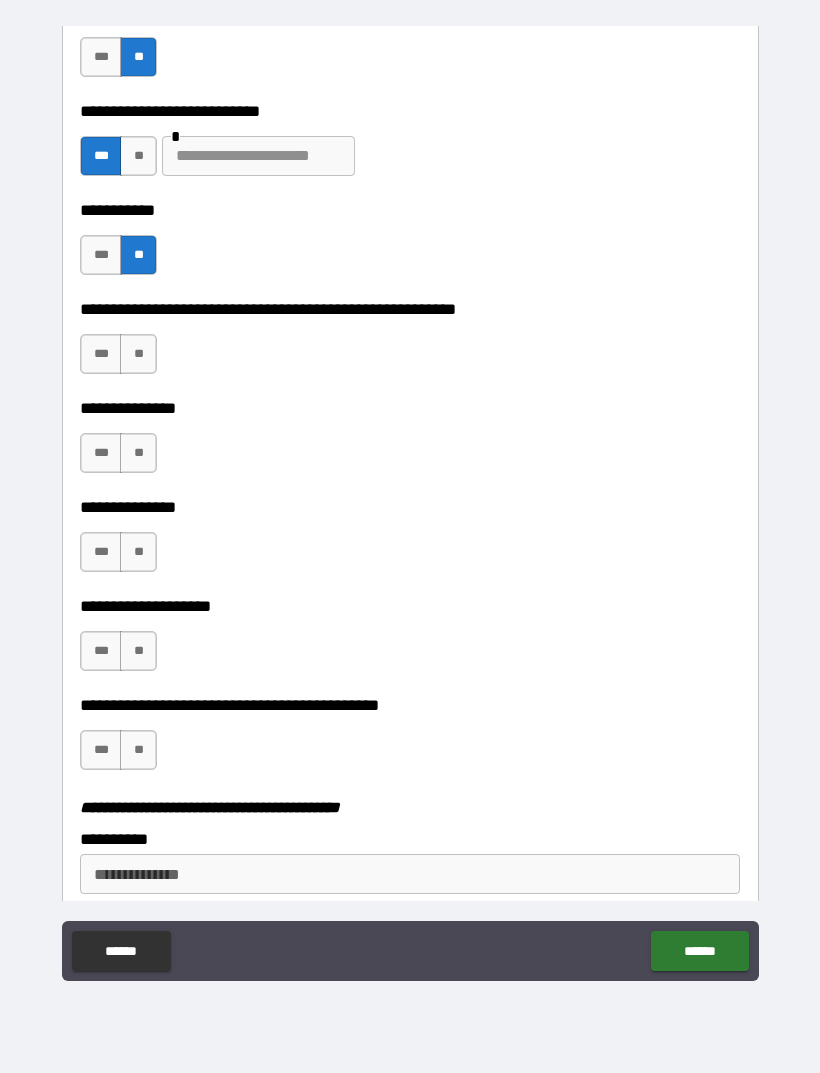 click on "***" at bounding box center [101, 354] 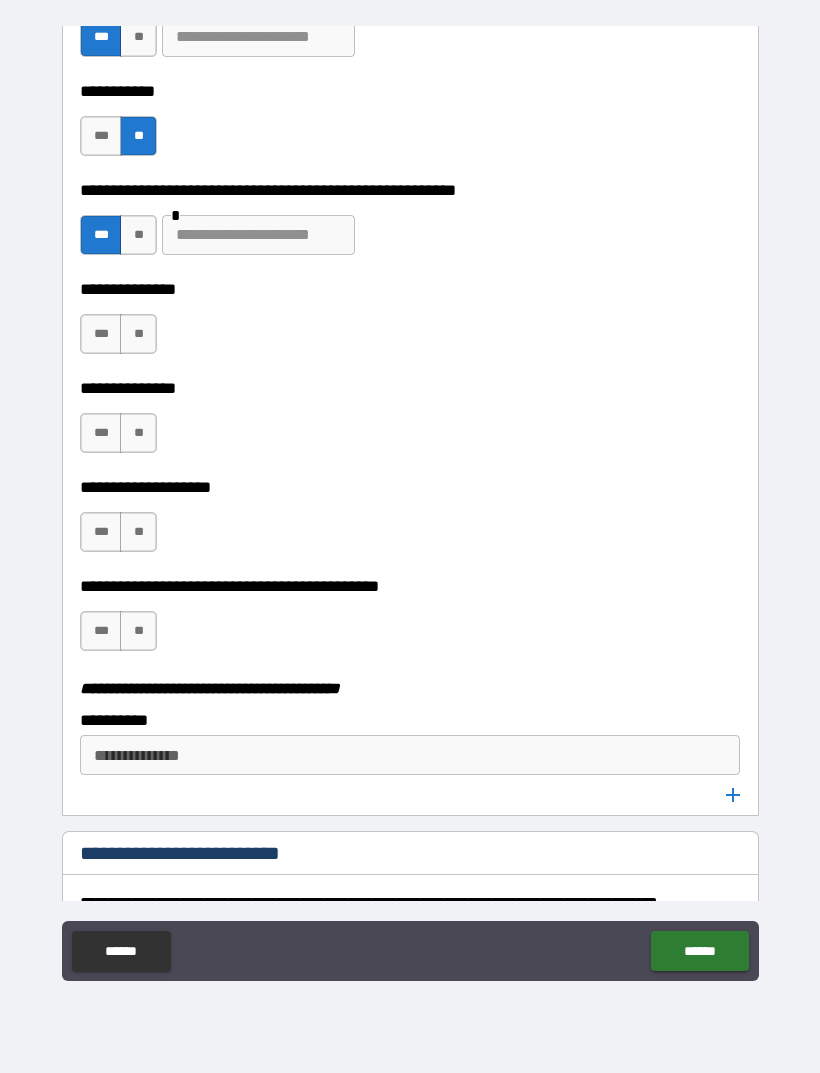 scroll, scrollTop: 3485, scrollLeft: 0, axis: vertical 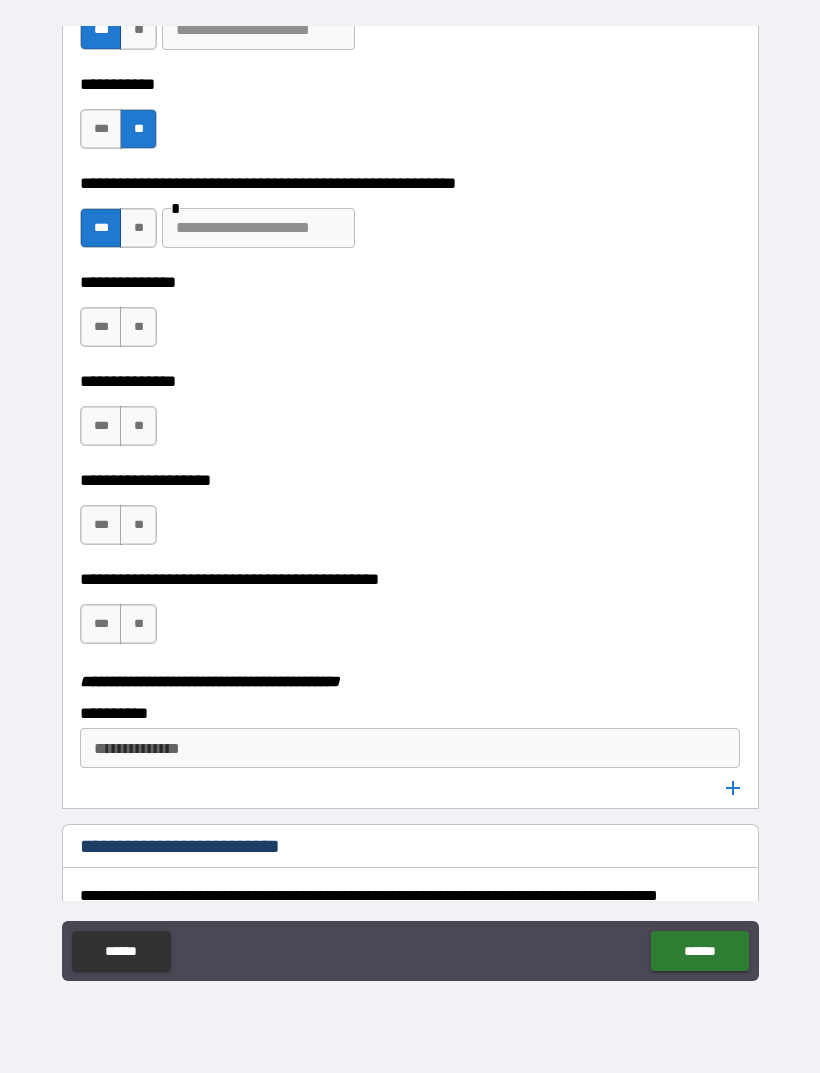 click on "**" at bounding box center (138, 327) 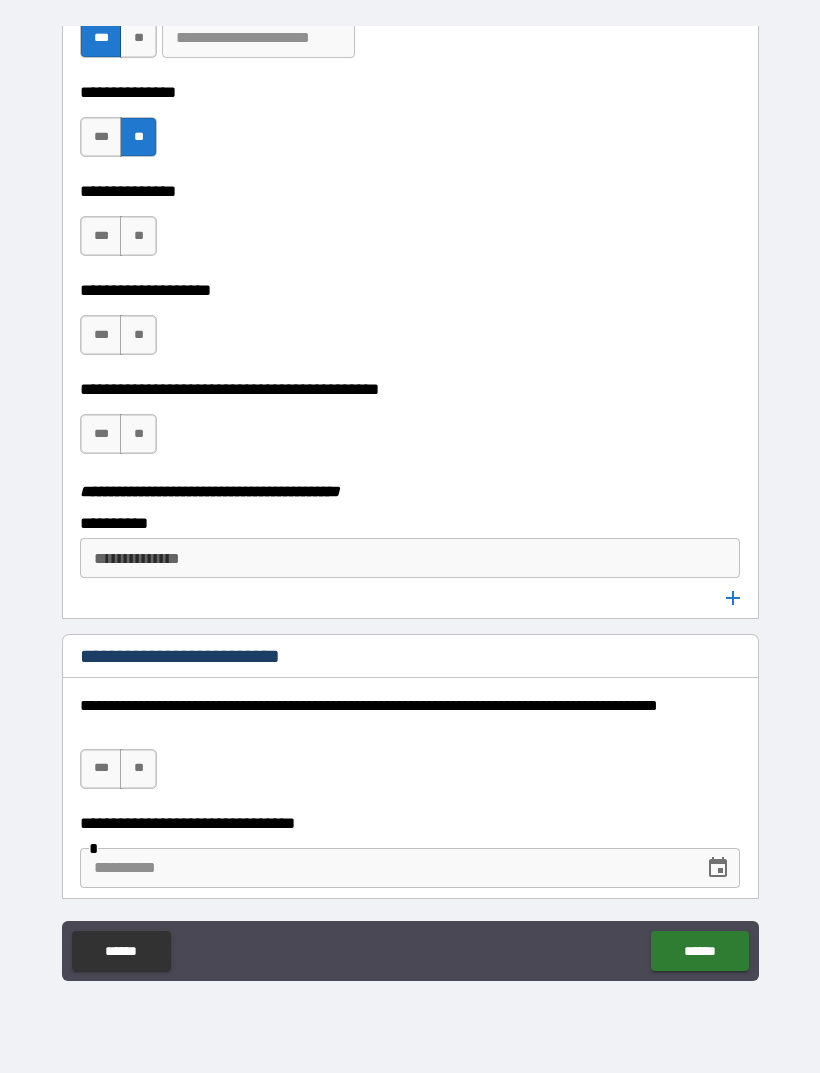scroll, scrollTop: 3691, scrollLeft: 0, axis: vertical 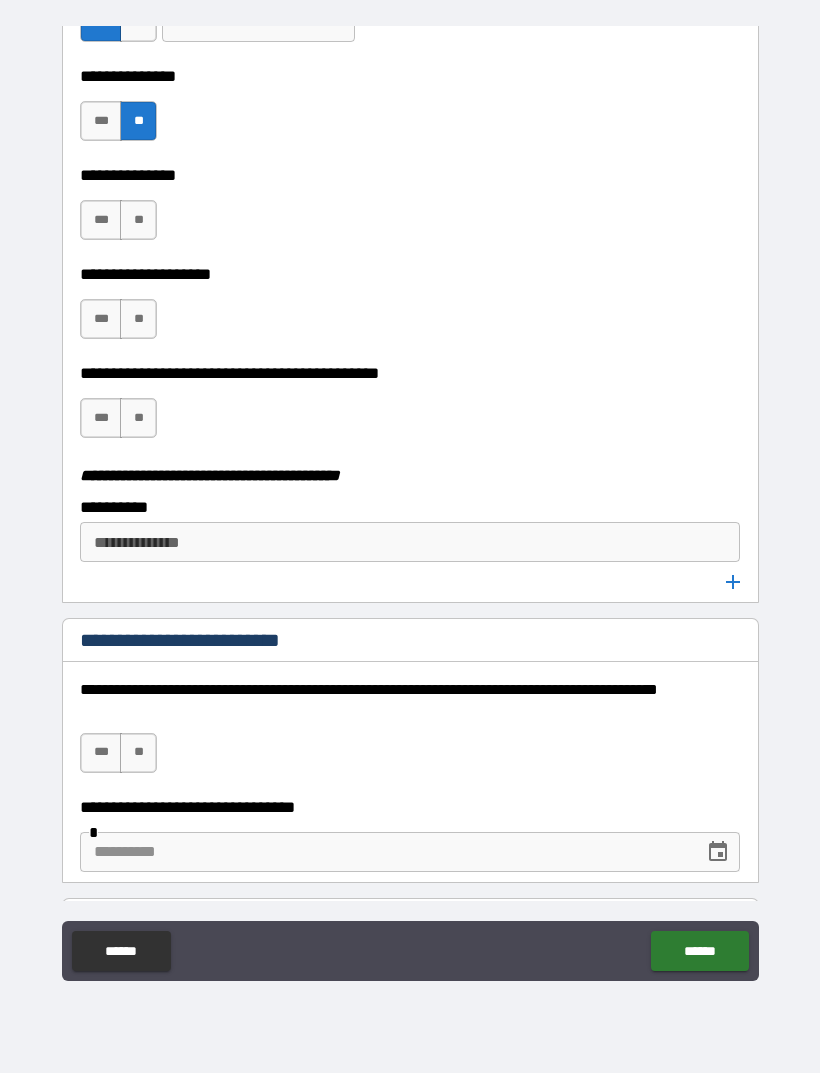 click on "***" at bounding box center [101, 220] 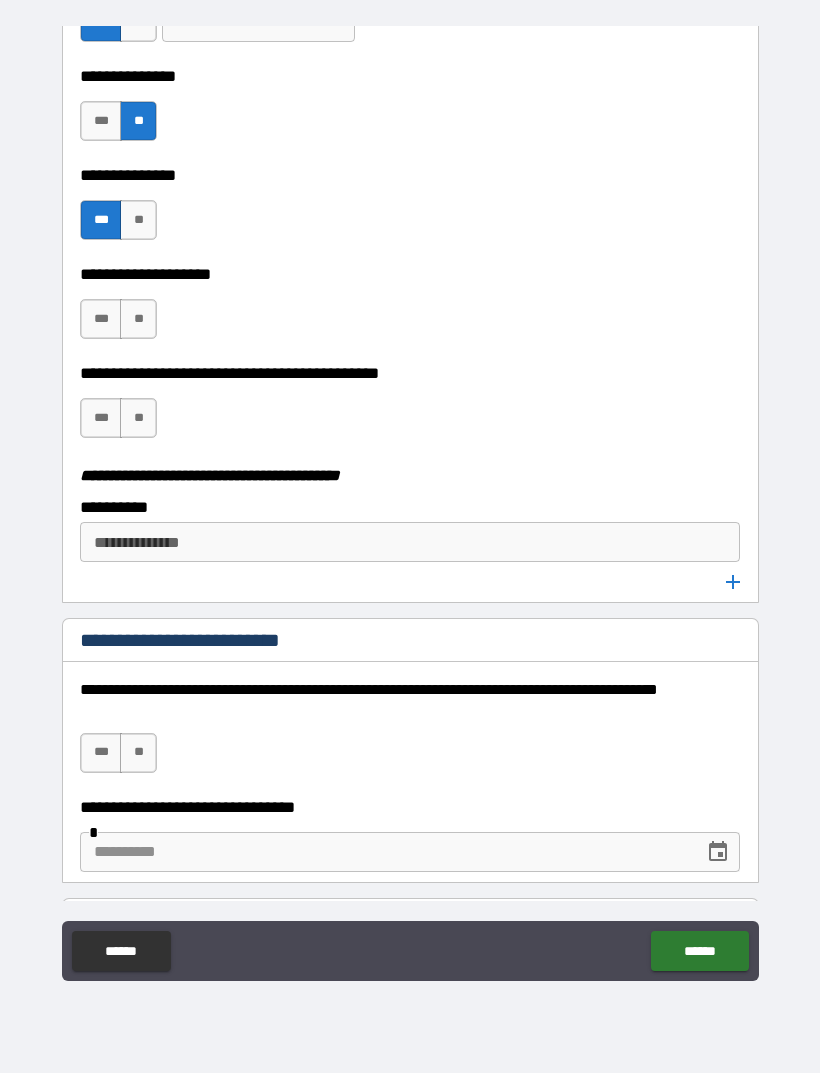 click on "***" at bounding box center (101, 121) 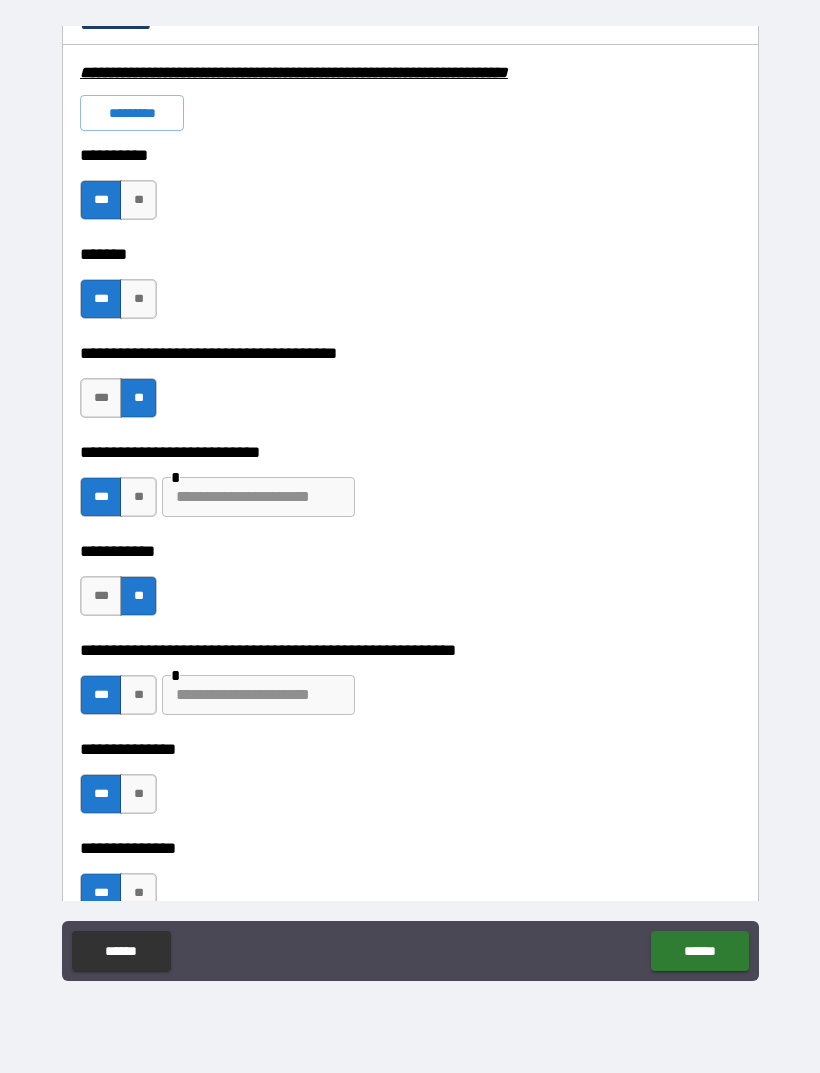scroll, scrollTop: 3017, scrollLeft: 0, axis: vertical 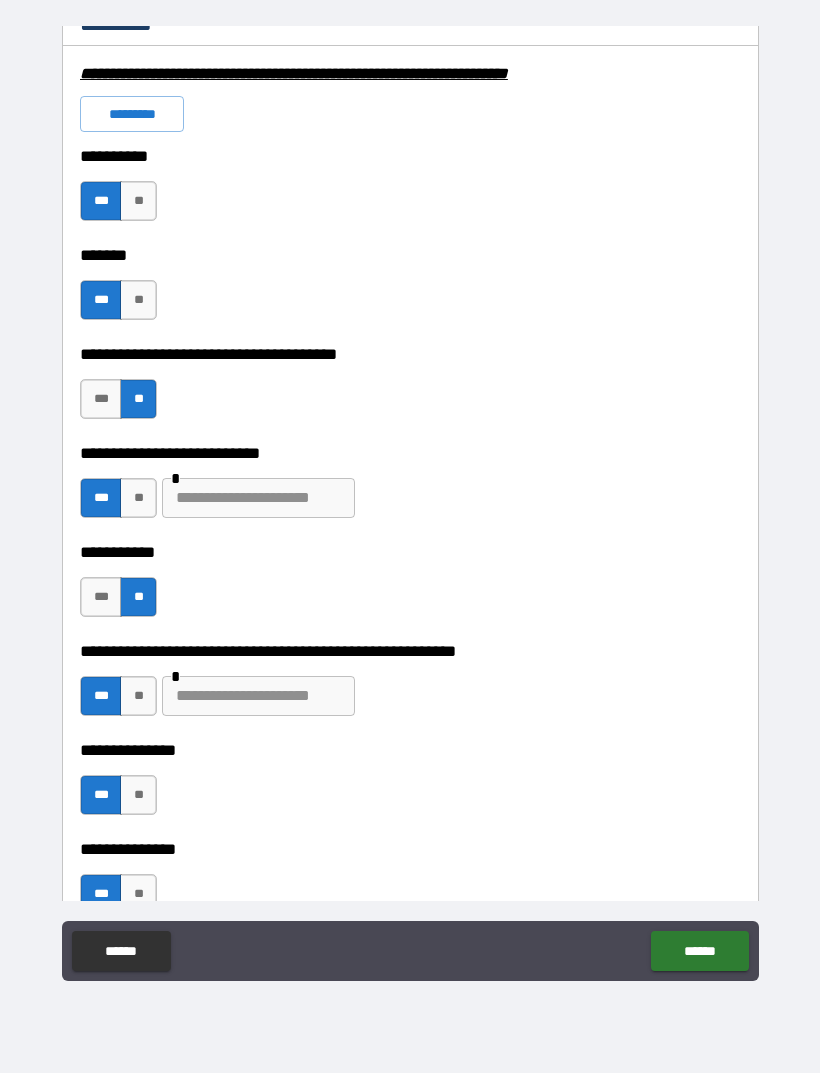 click on "*********" at bounding box center [132, 114] 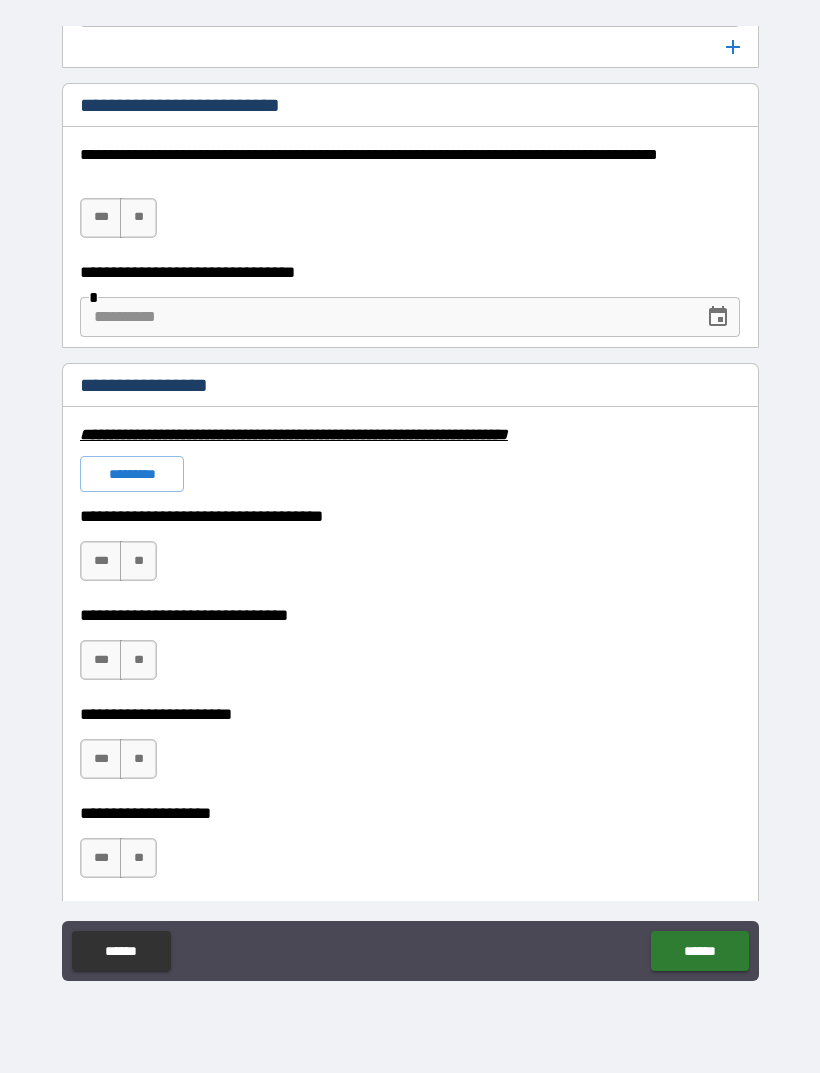 scroll, scrollTop: 4227, scrollLeft: 0, axis: vertical 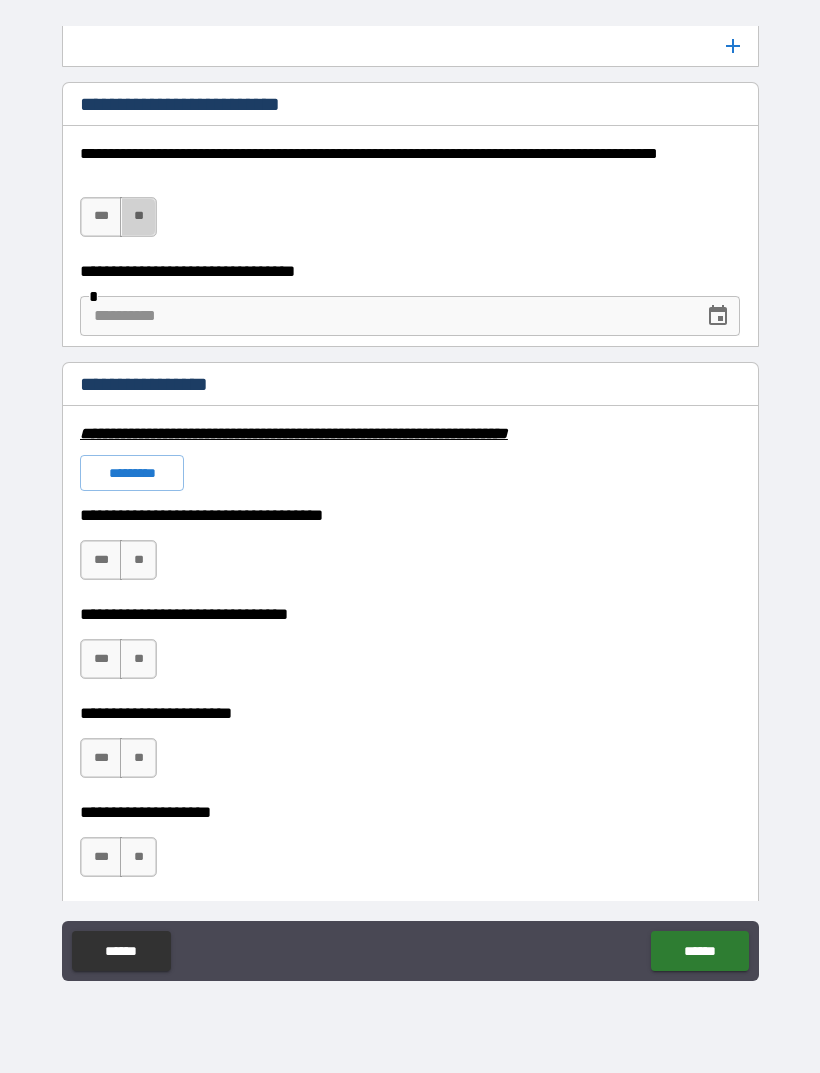 click on "**" at bounding box center [138, 217] 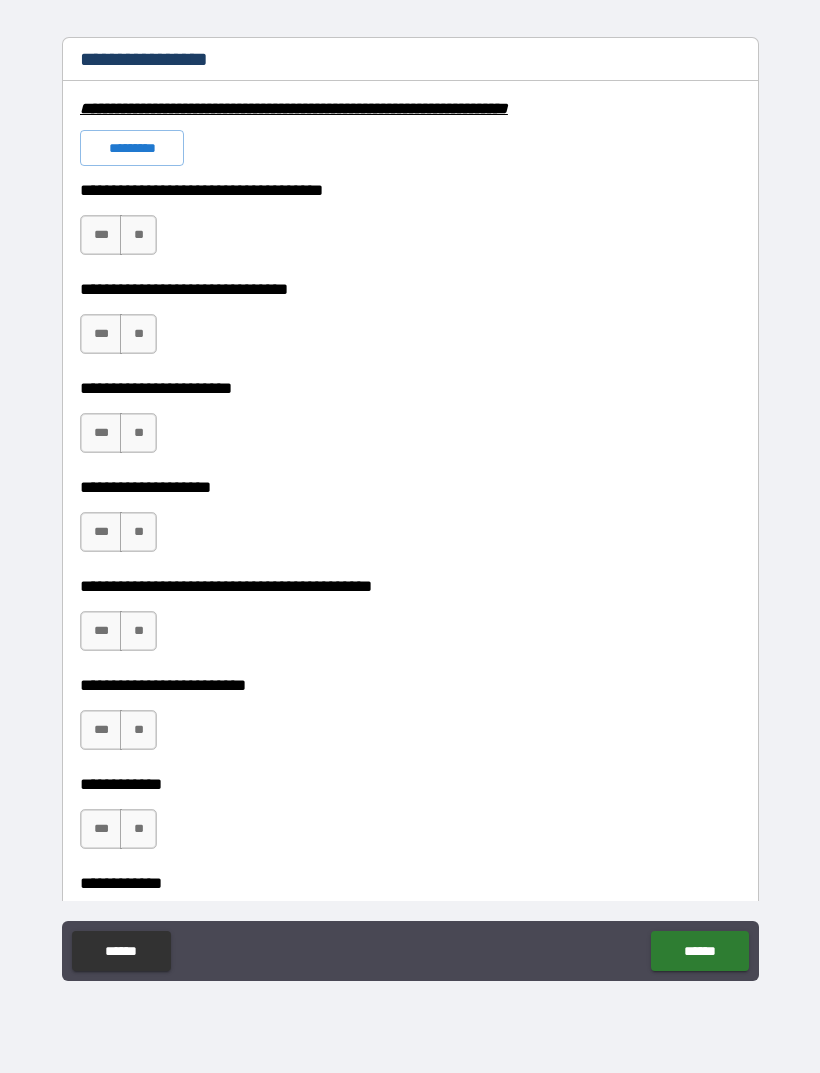 scroll, scrollTop: 4551, scrollLeft: 0, axis: vertical 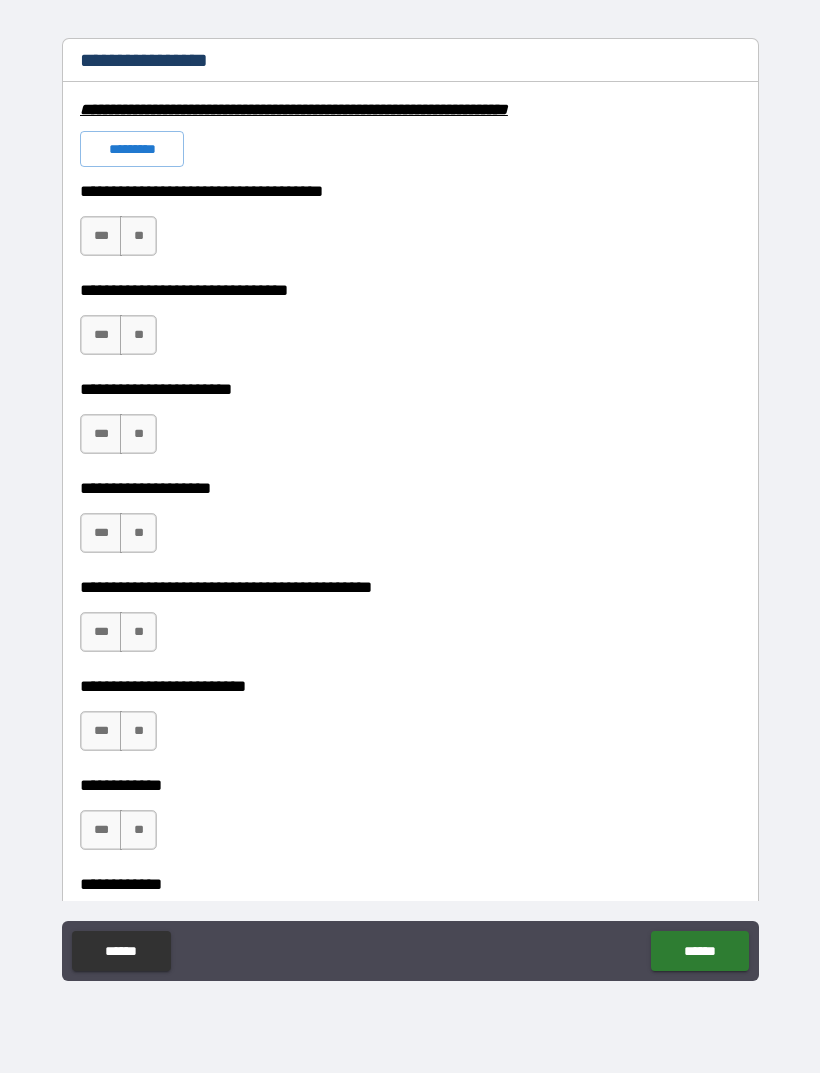 click on "*********" at bounding box center (132, 149) 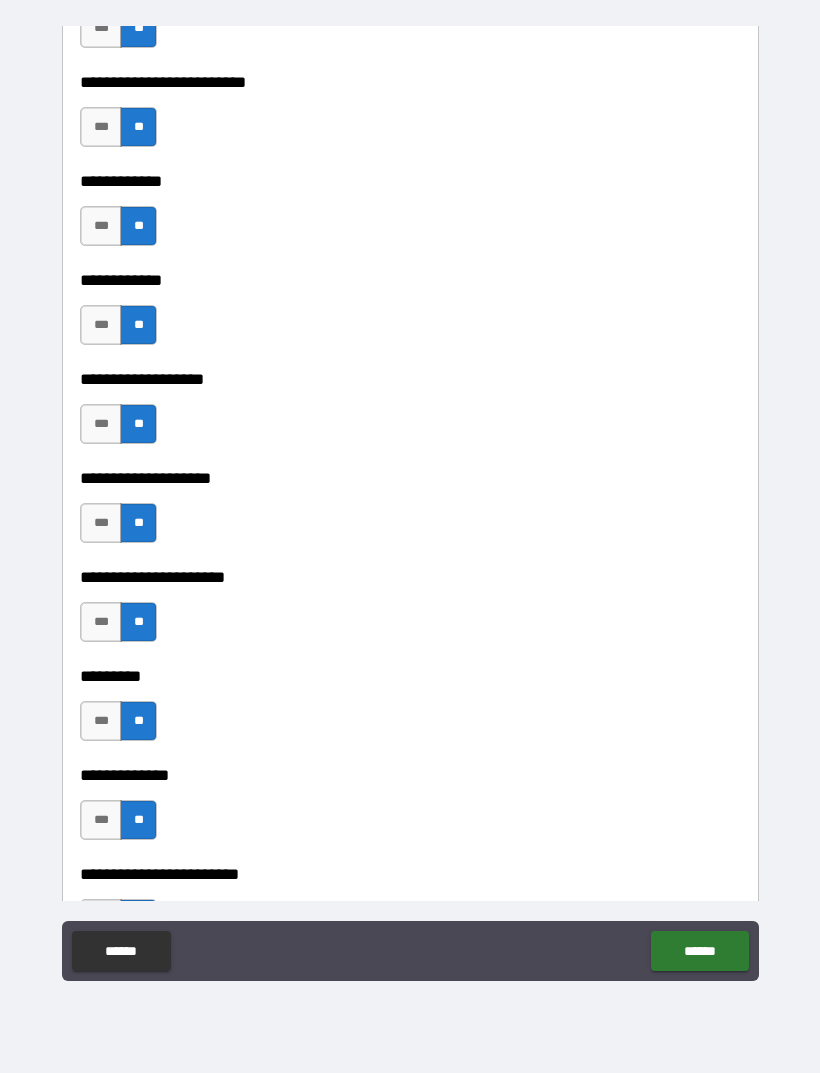 scroll, scrollTop: 5186, scrollLeft: 0, axis: vertical 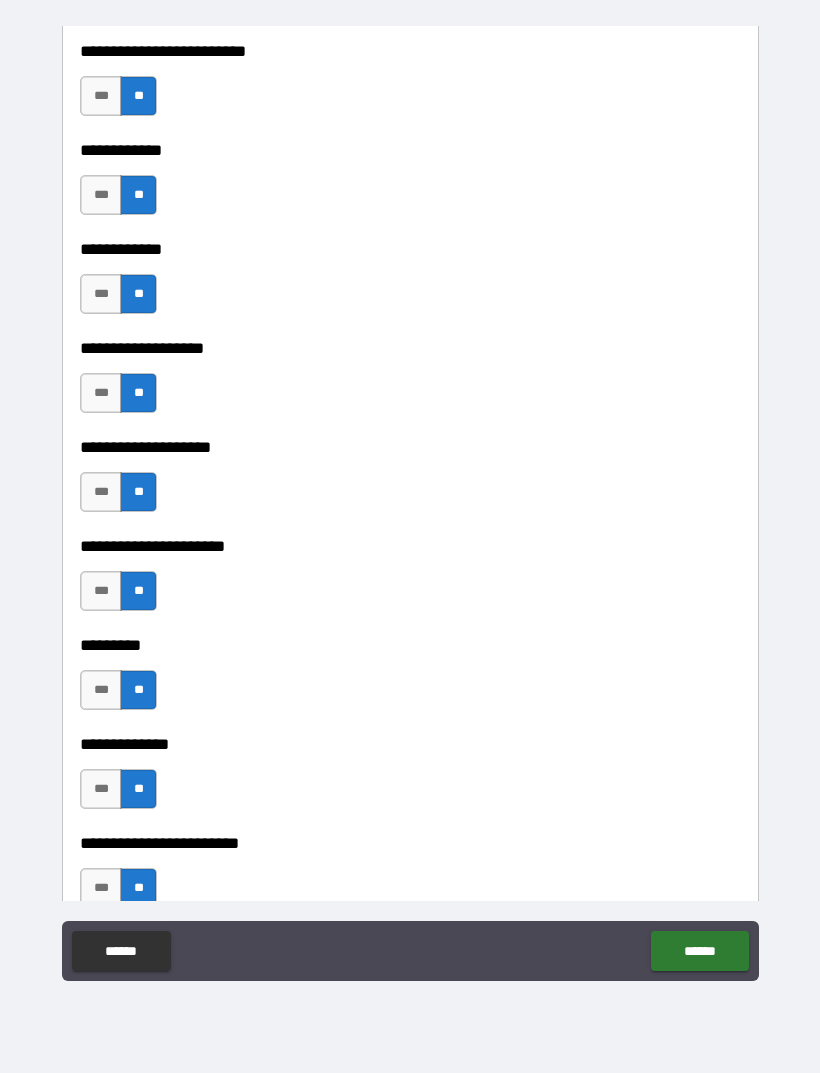 click on "***" at bounding box center [101, 393] 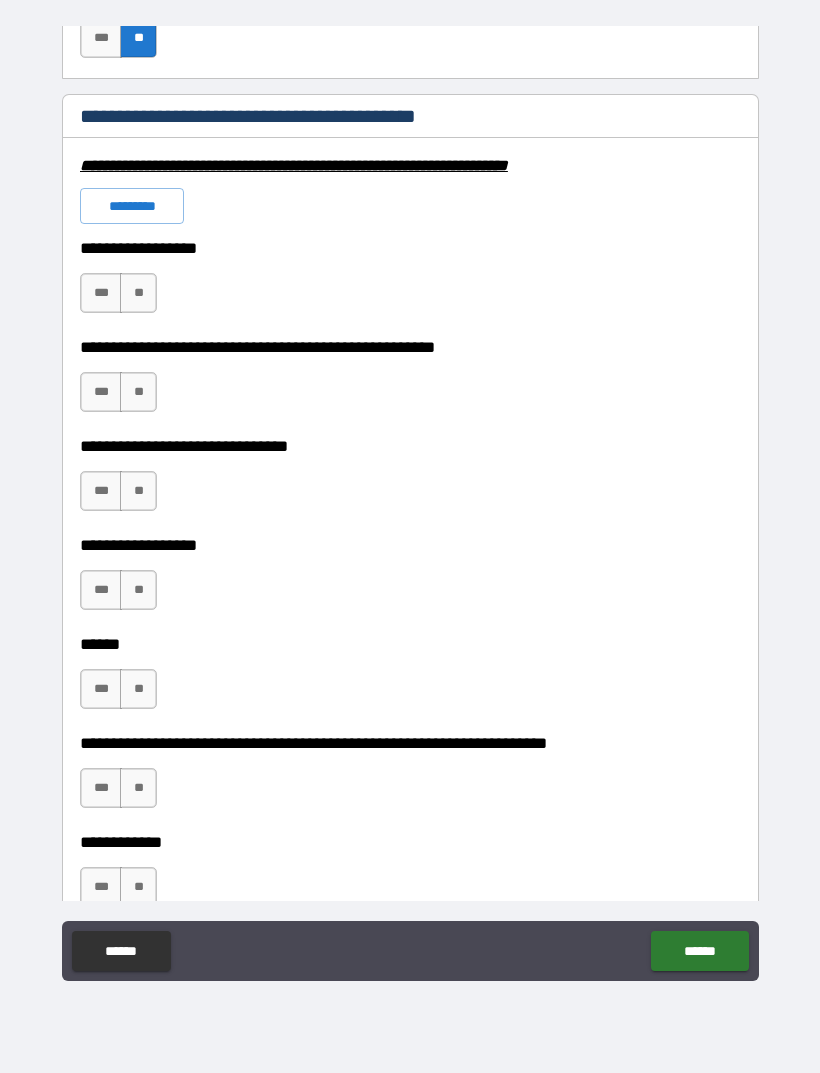 scroll, scrollTop: 6034, scrollLeft: 0, axis: vertical 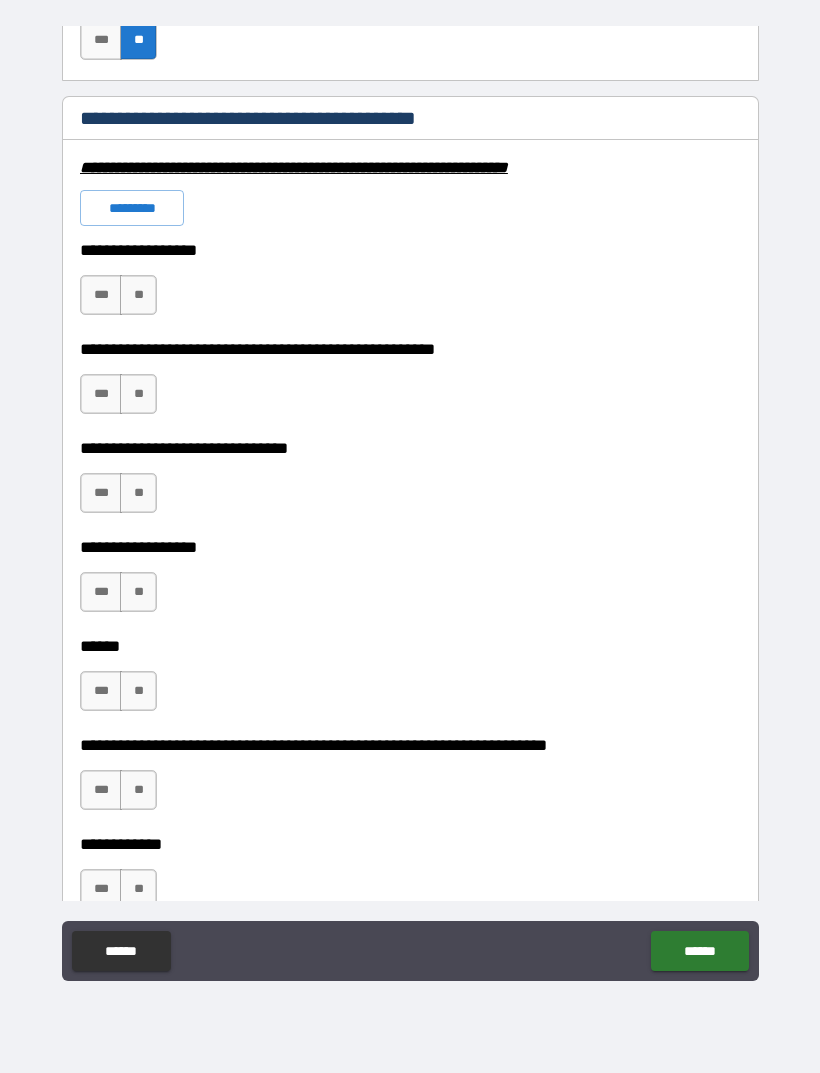 click on "***" at bounding box center (101, 295) 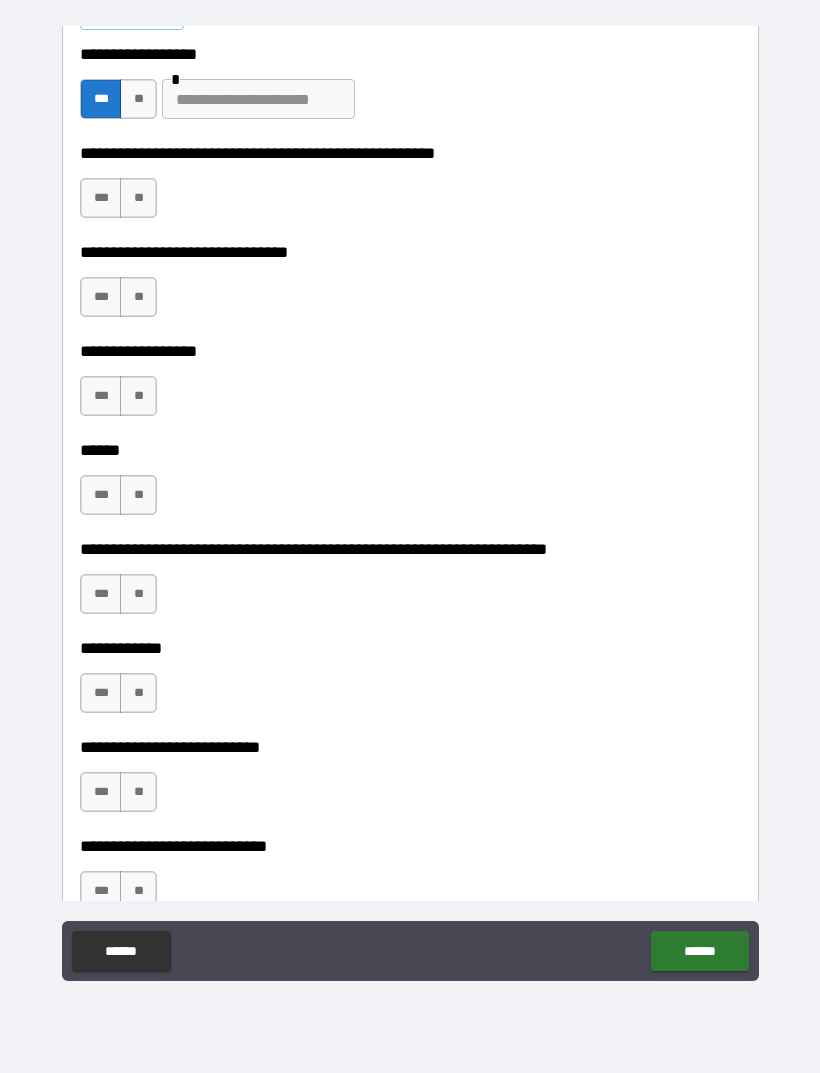 scroll, scrollTop: 6231, scrollLeft: 0, axis: vertical 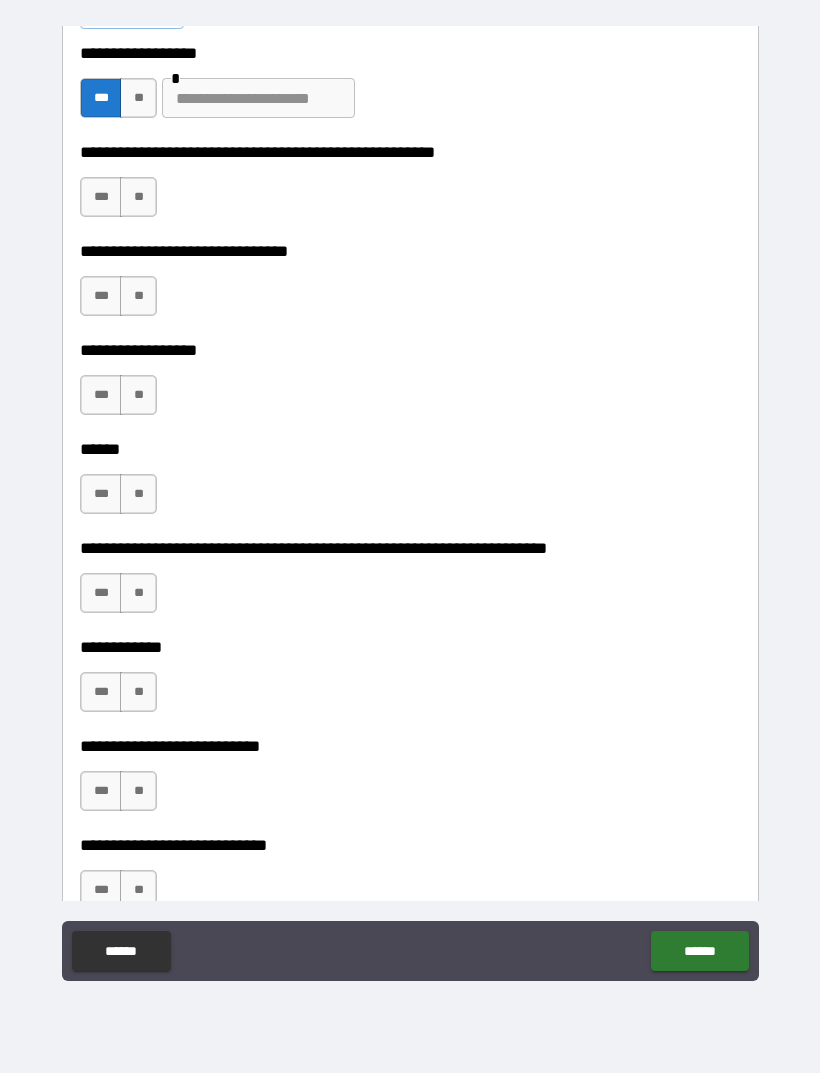 click on "***" at bounding box center [101, 197] 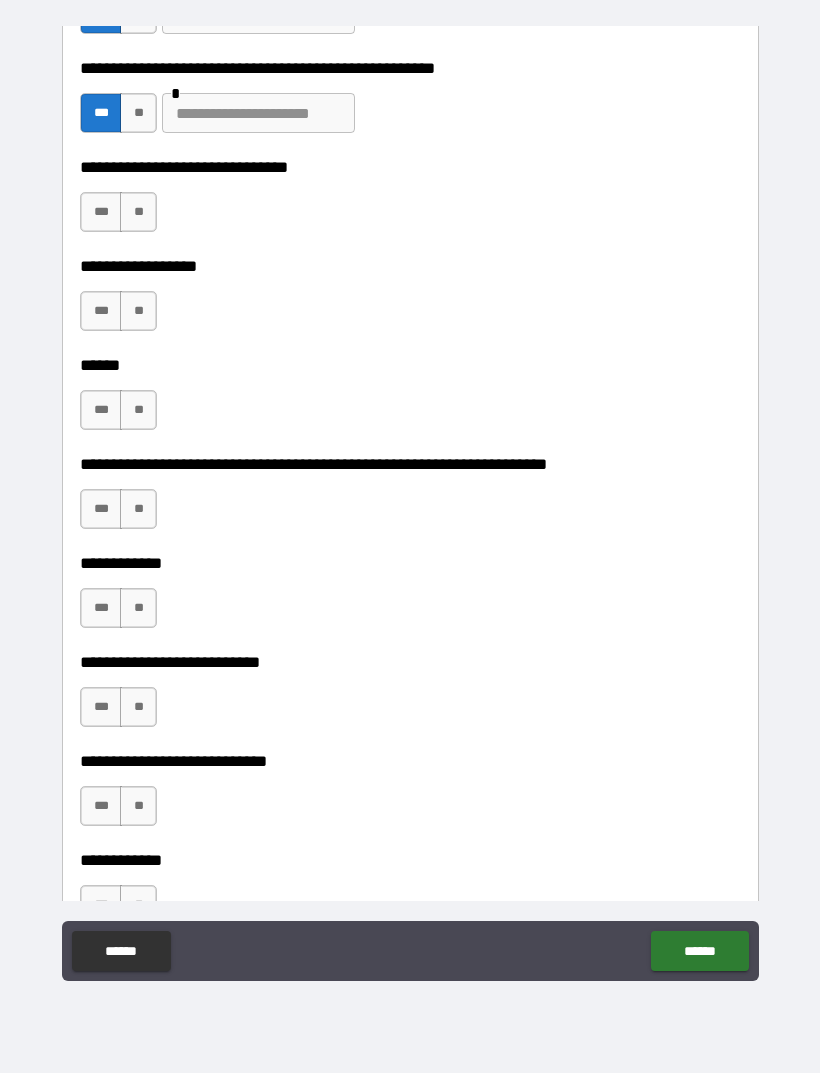 scroll, scrollTop: 6323, scrollLeft: 0, axis: vertical 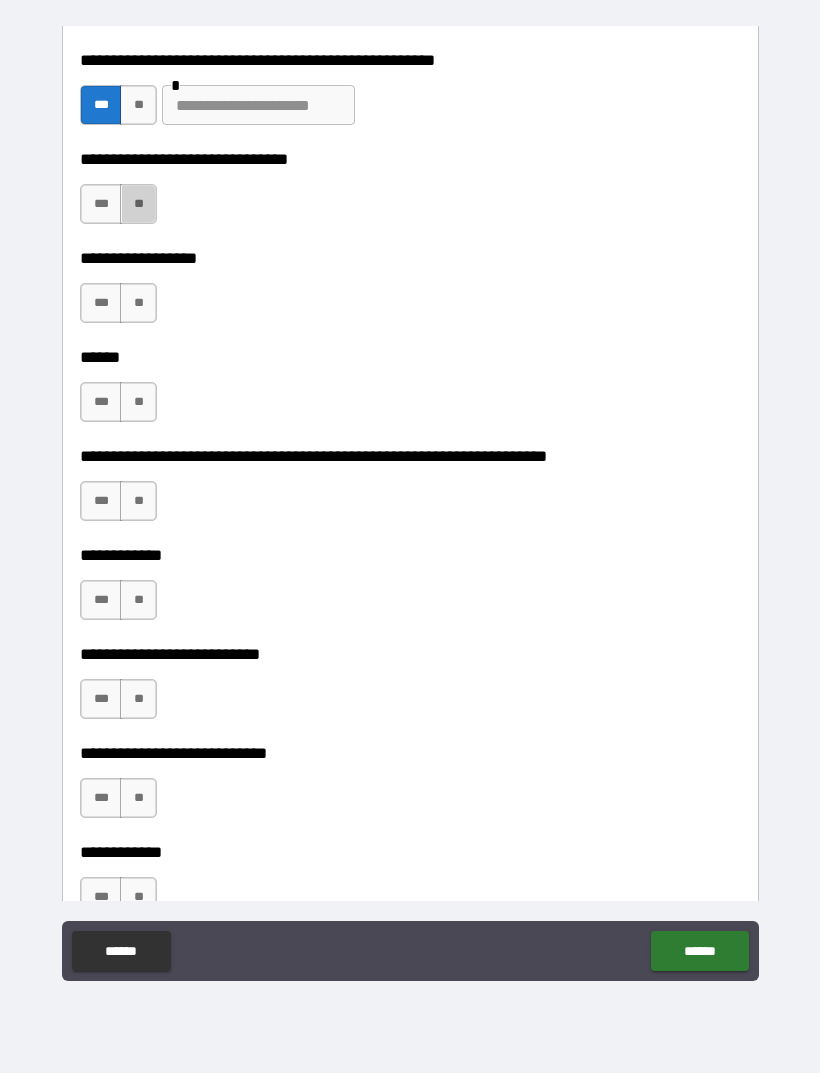 click on "**" at bounding box center [138, 204] 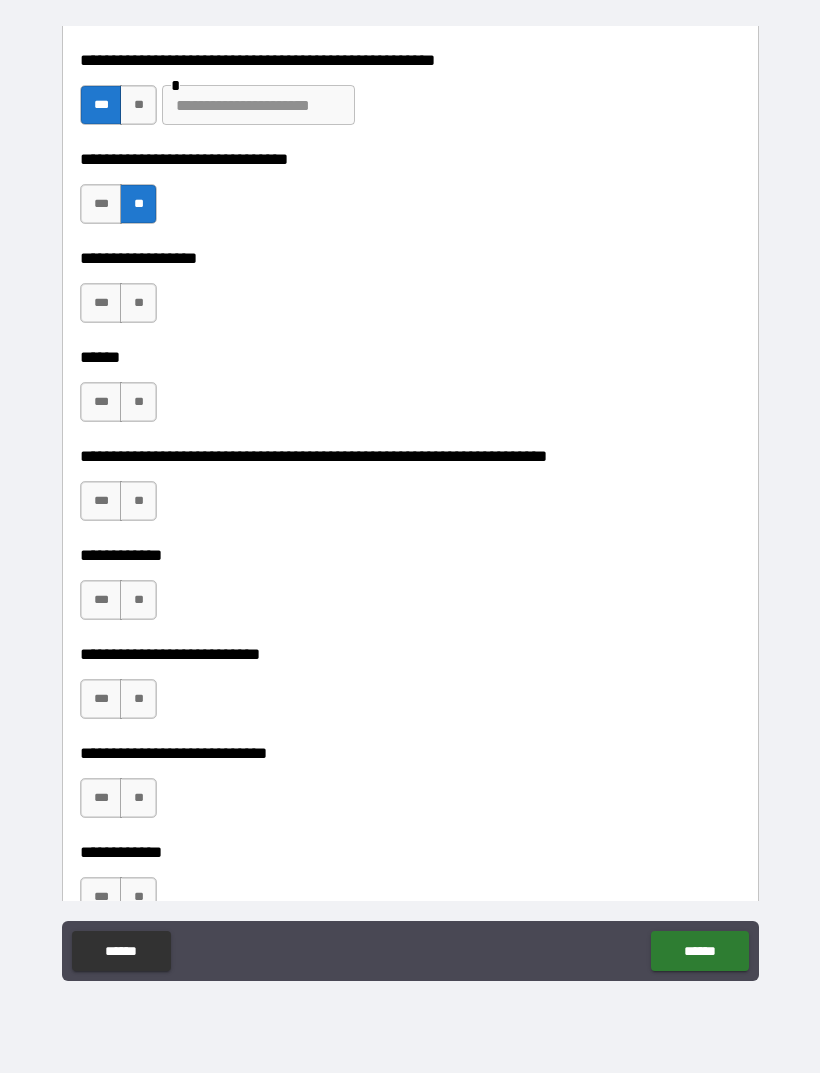 click on "***" at bounding box center (101, 303) 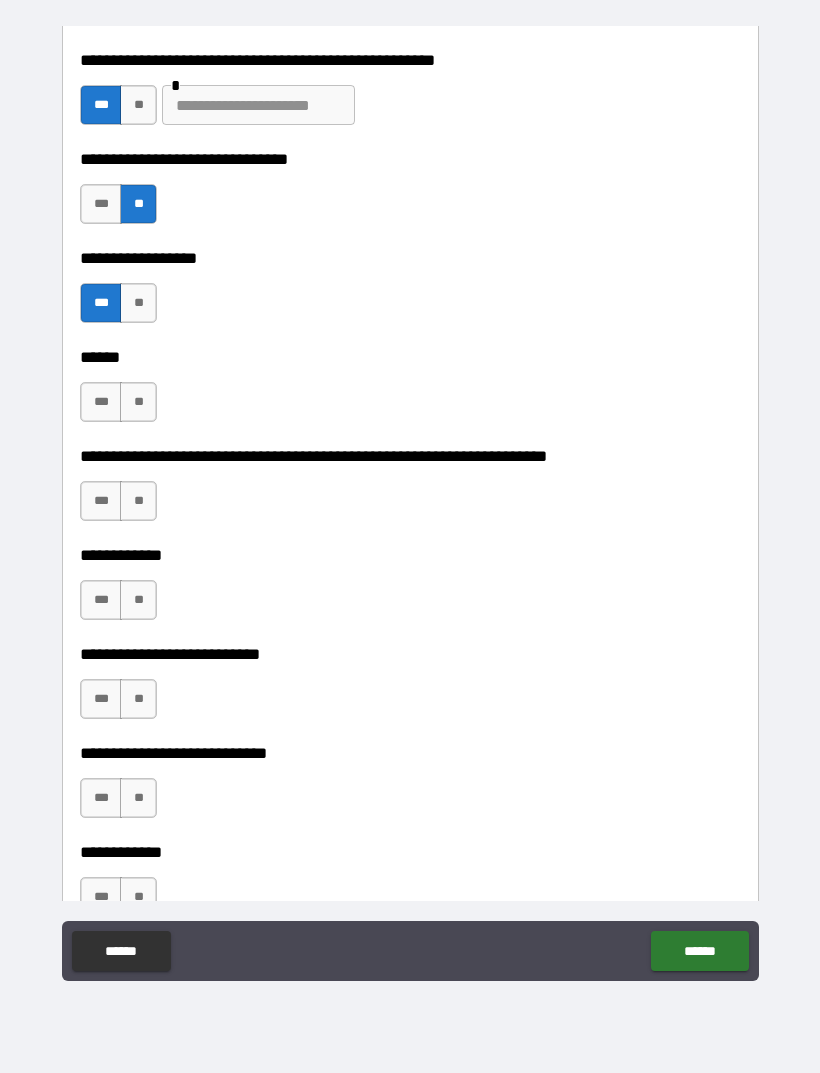 click on "***" at bounding box center (101, 402) 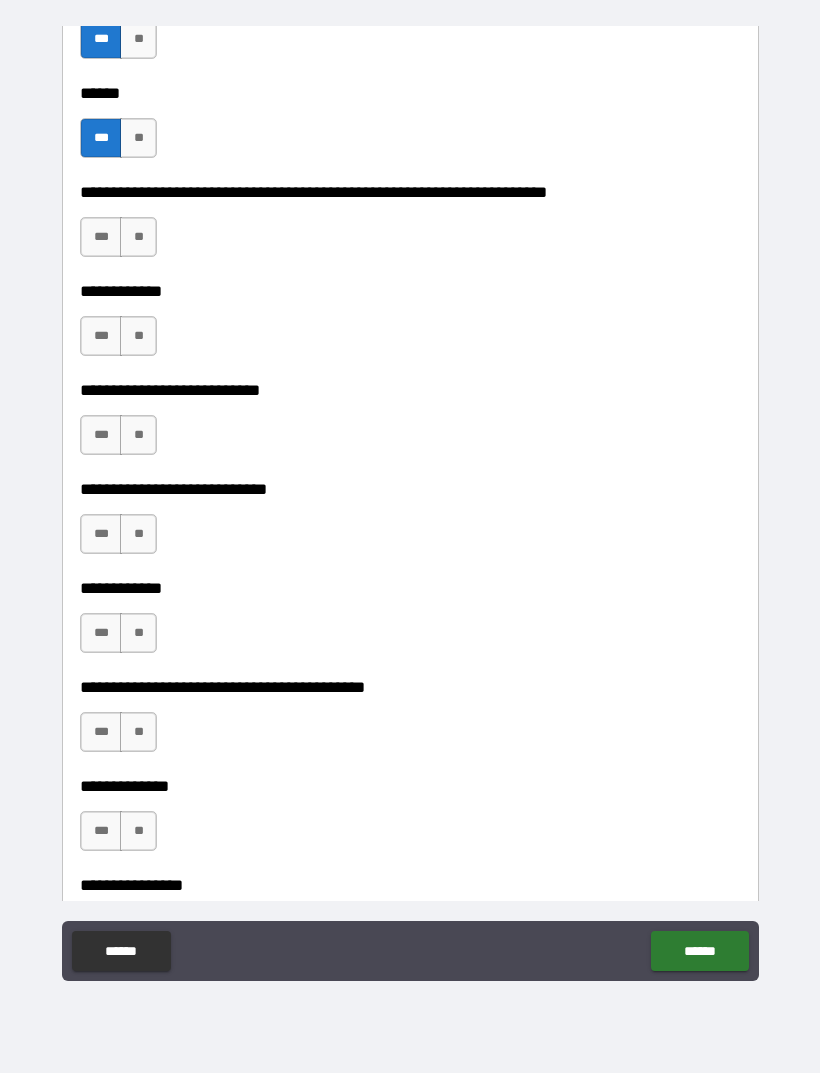 scroll, scrollTop: 6588, scrollLeft: 0, axis: vertical 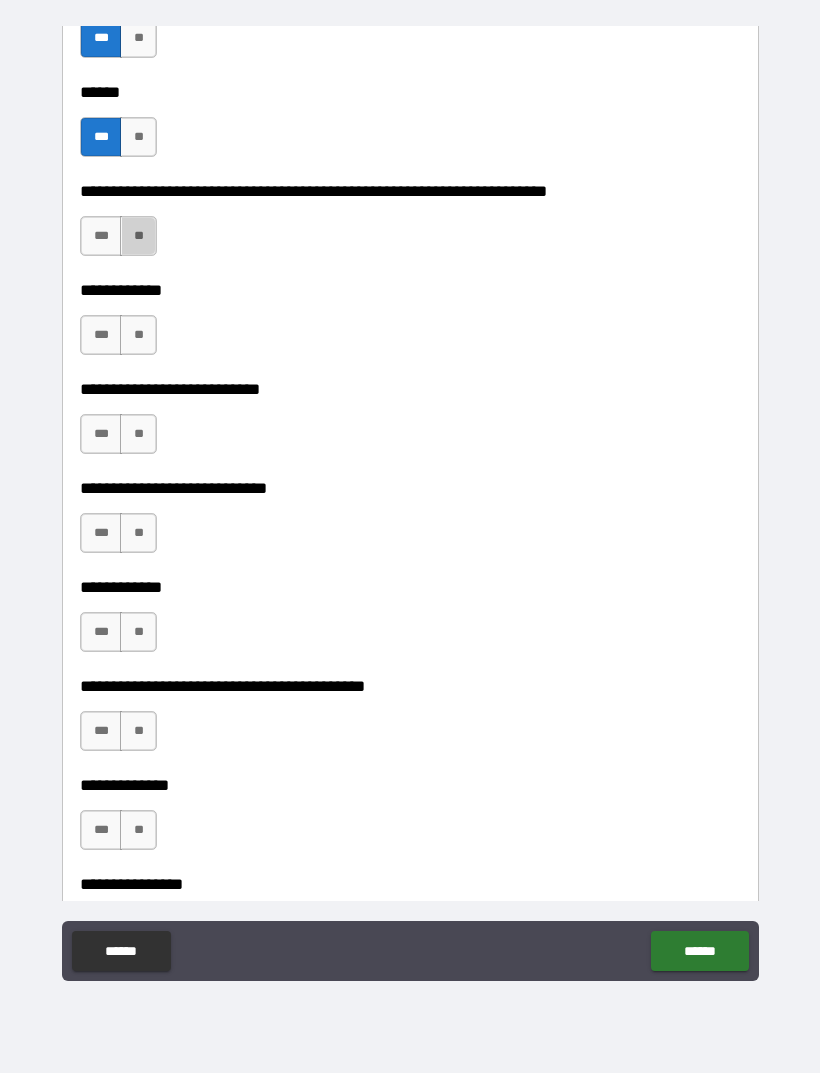 click on "**" at bounding box center [138, 236] 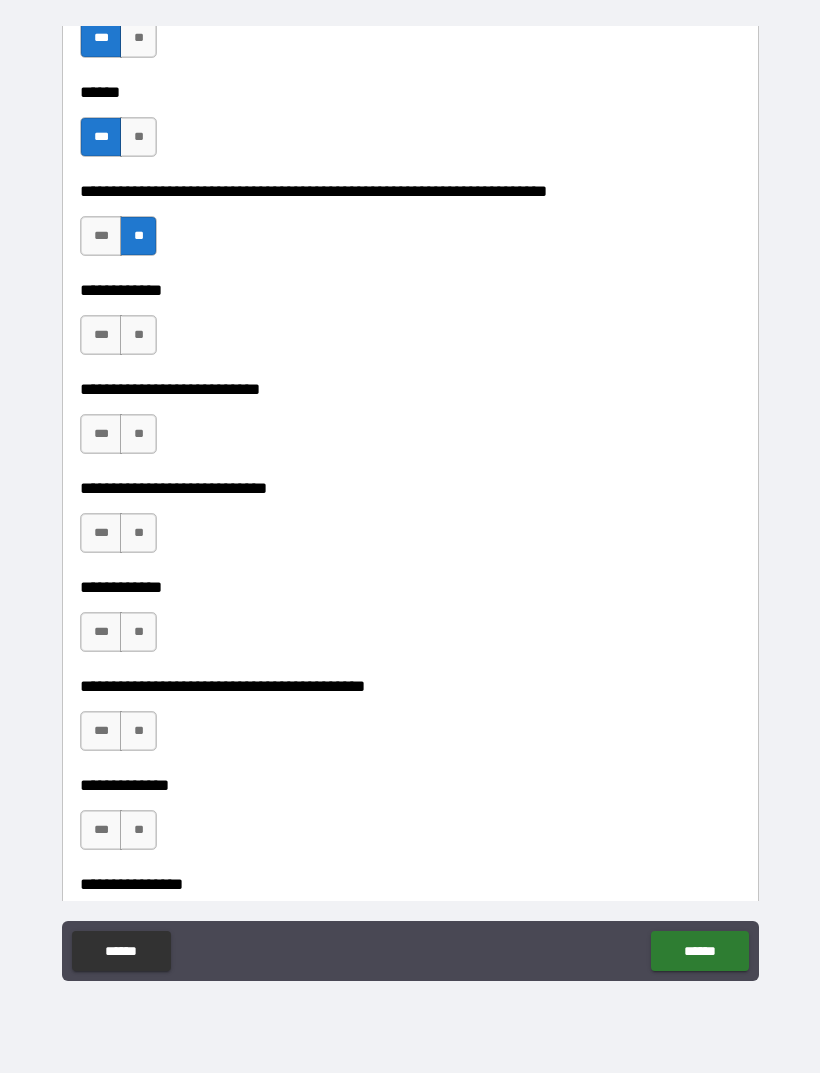 click on "**" at bounding box center [138, 335] 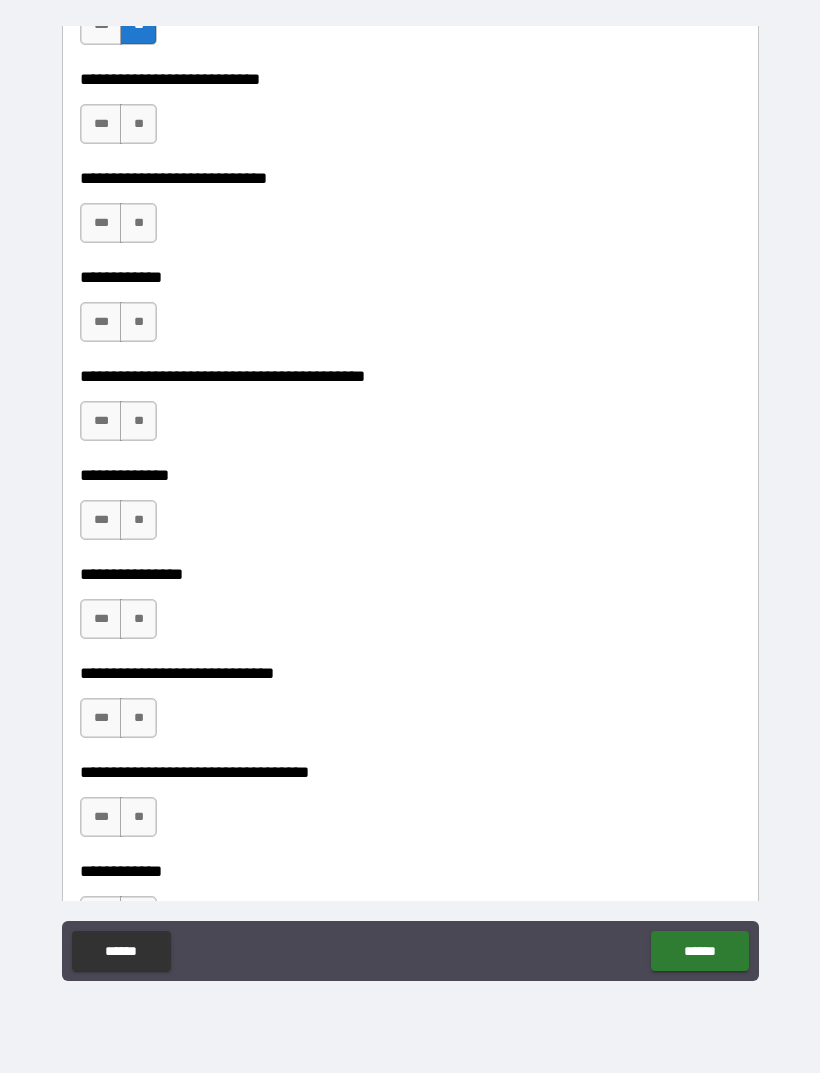 scroll, scrollTop: 6899, scrollLeft: 0, axis: vertical 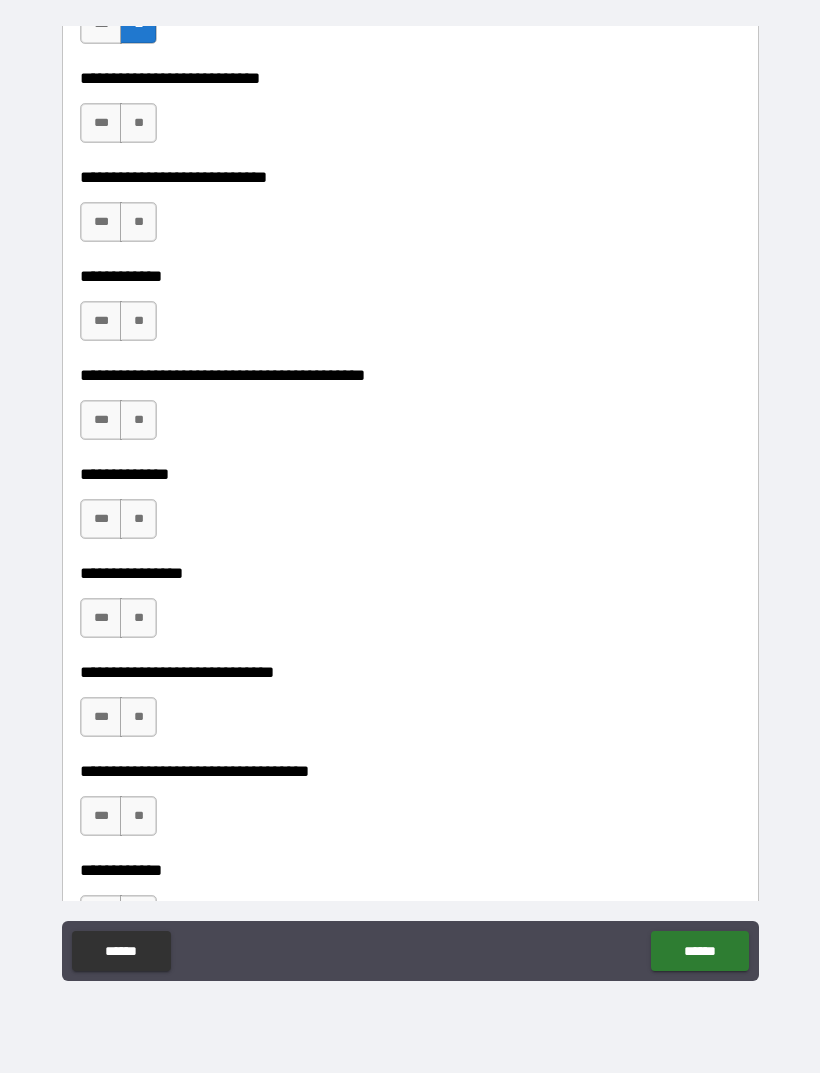 click on "**" at bounding box center [138, 123] 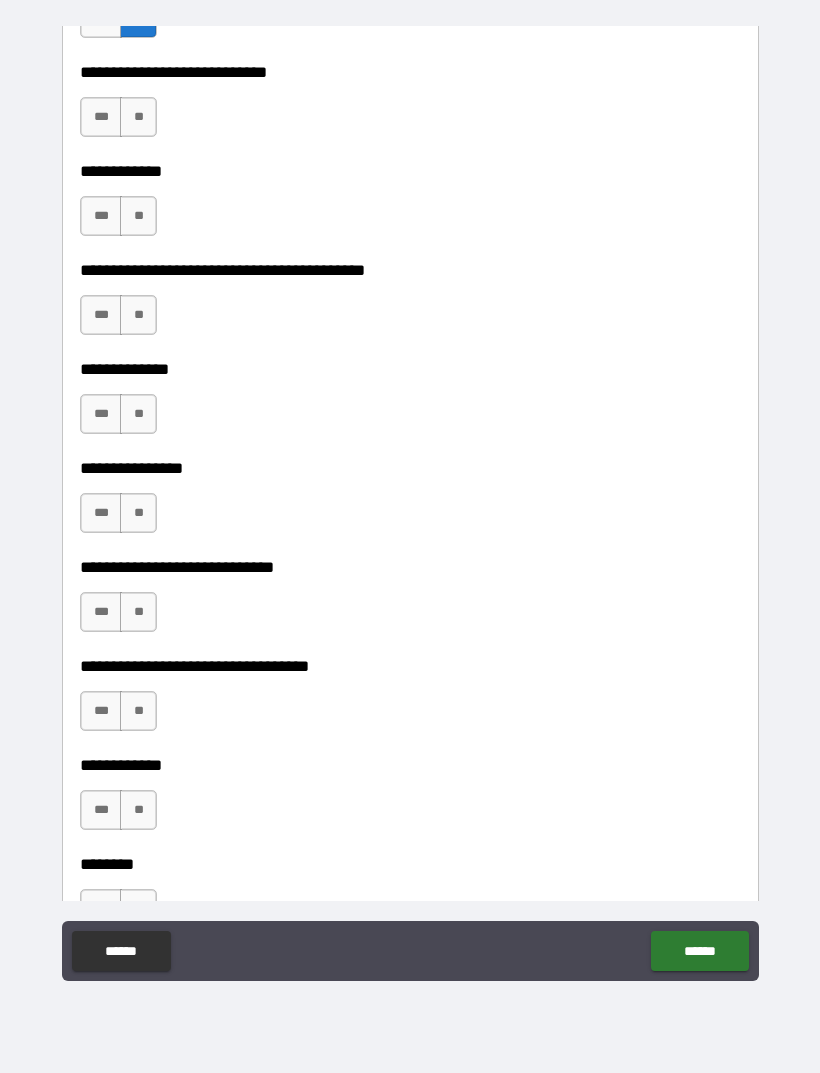 scroll, scrollTop: 7009, scrollLeft: 0, axis: vertical 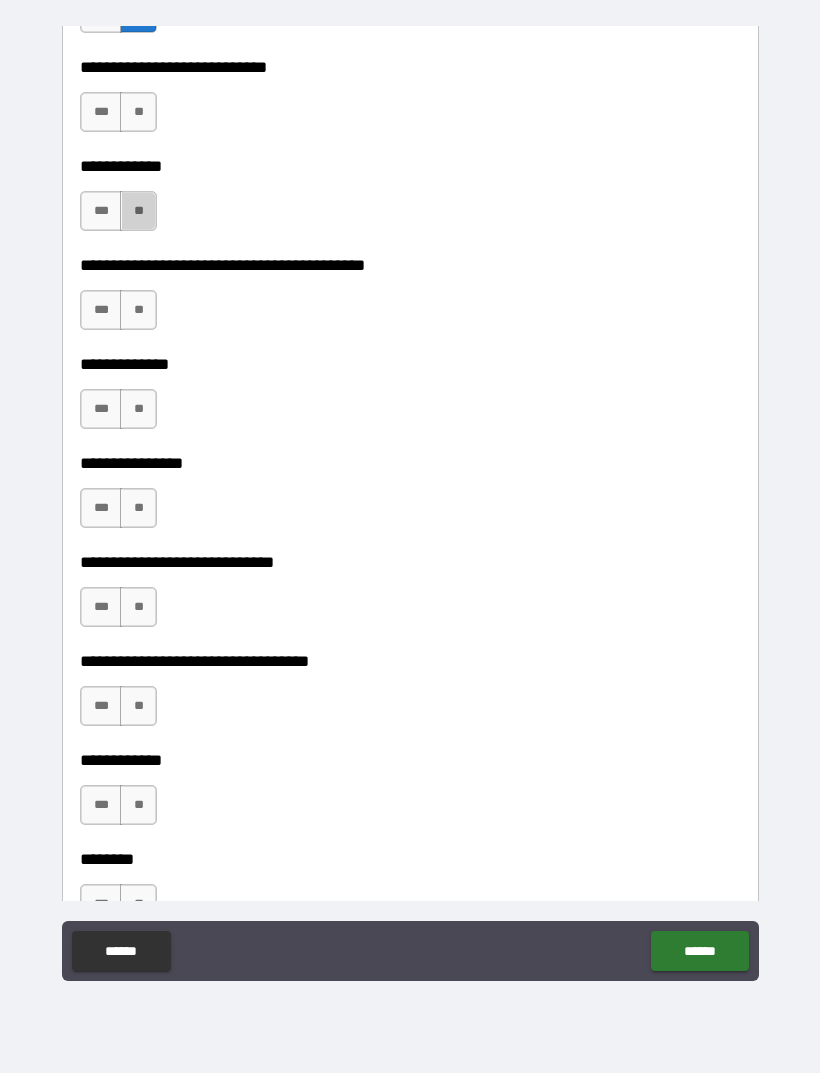 click on "**" at bounding box center [138, 211] 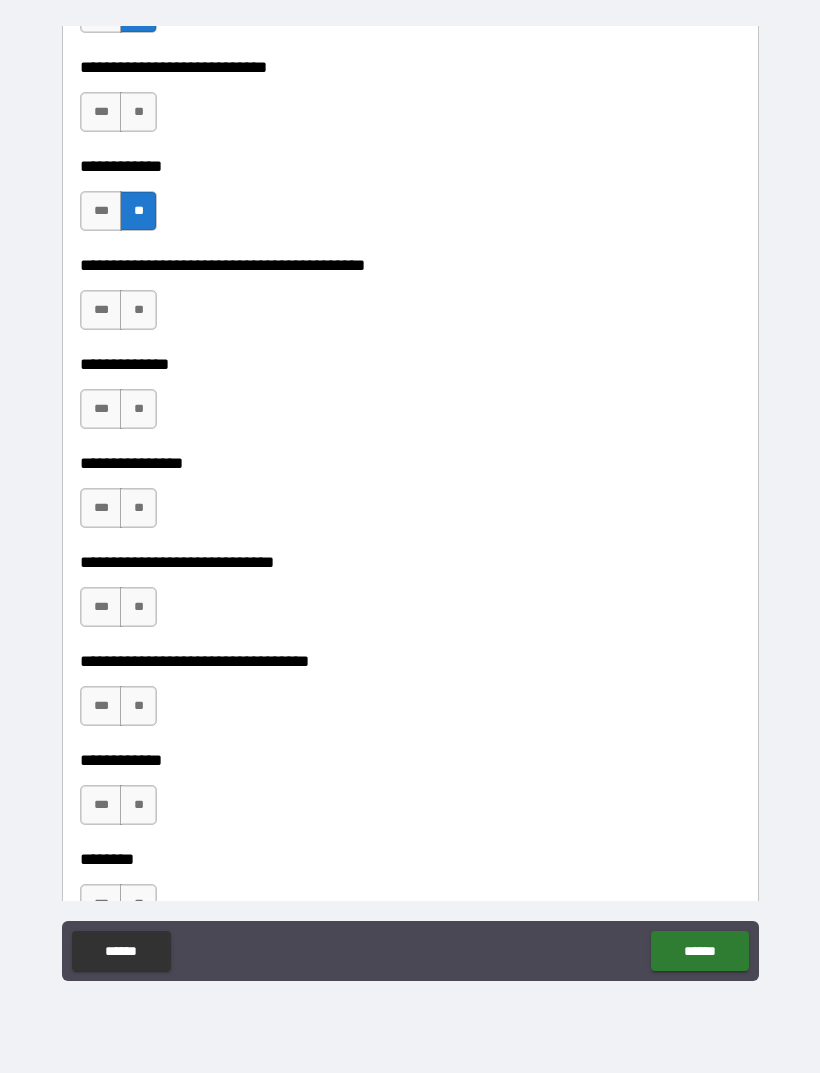 click on "**" at bounding box center [138, 112] 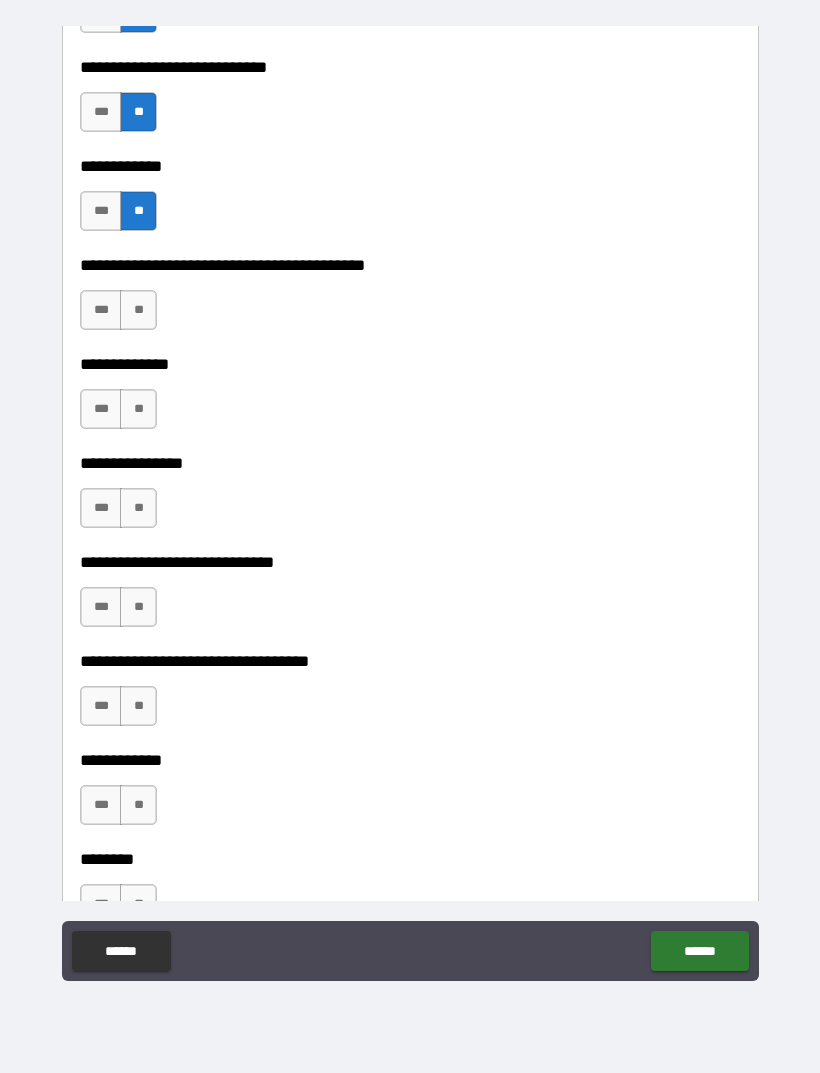 click on "**" at bounding box center (138, 310) 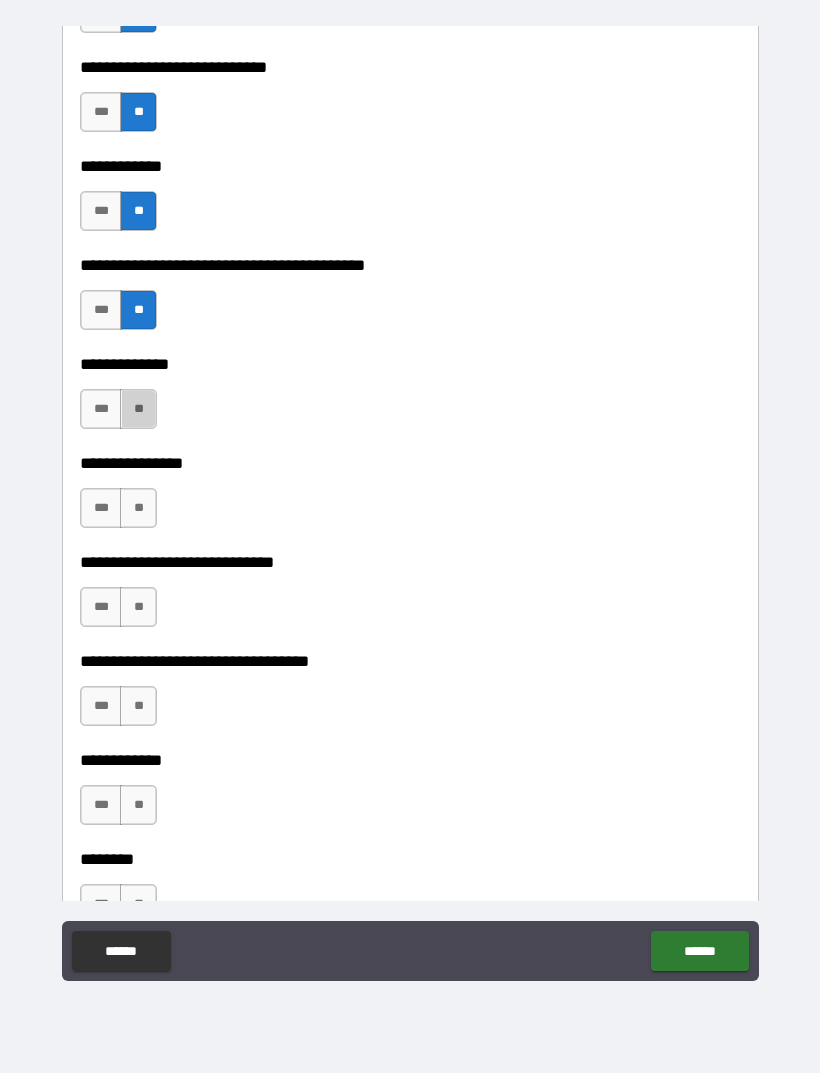 click on "**" at bounding box center (138, 409) 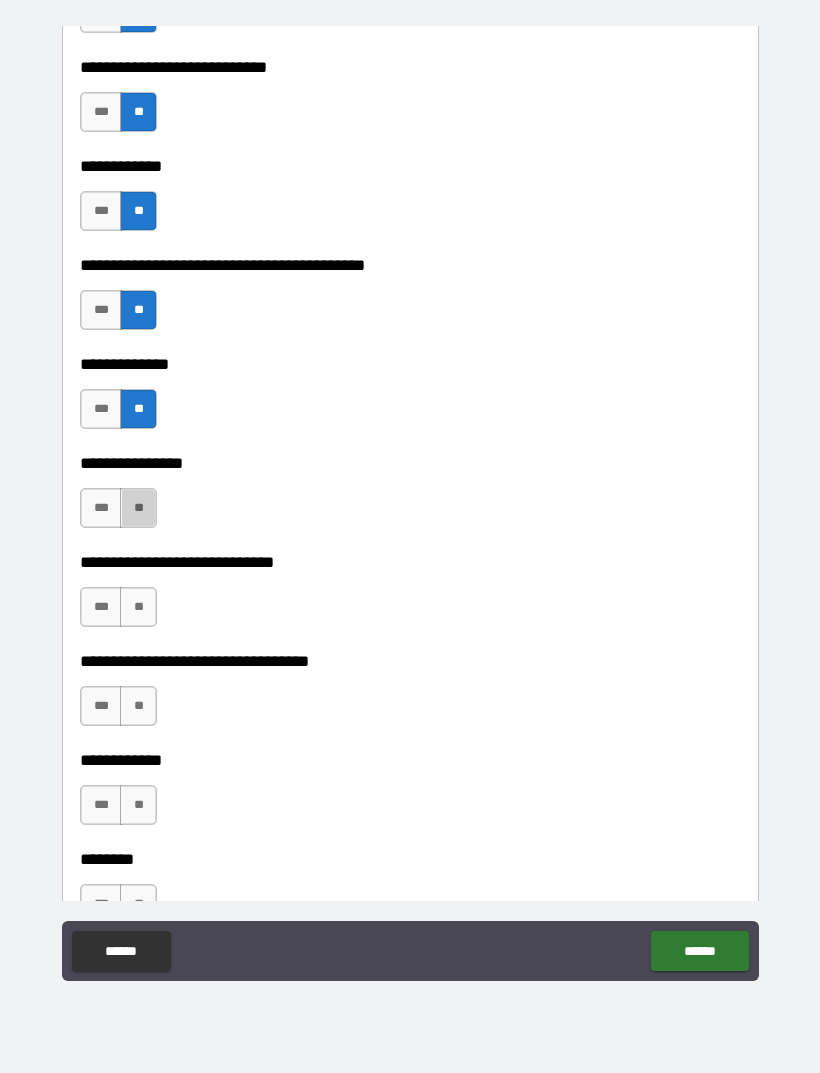 click on "**" at bounding box center [138, 508] 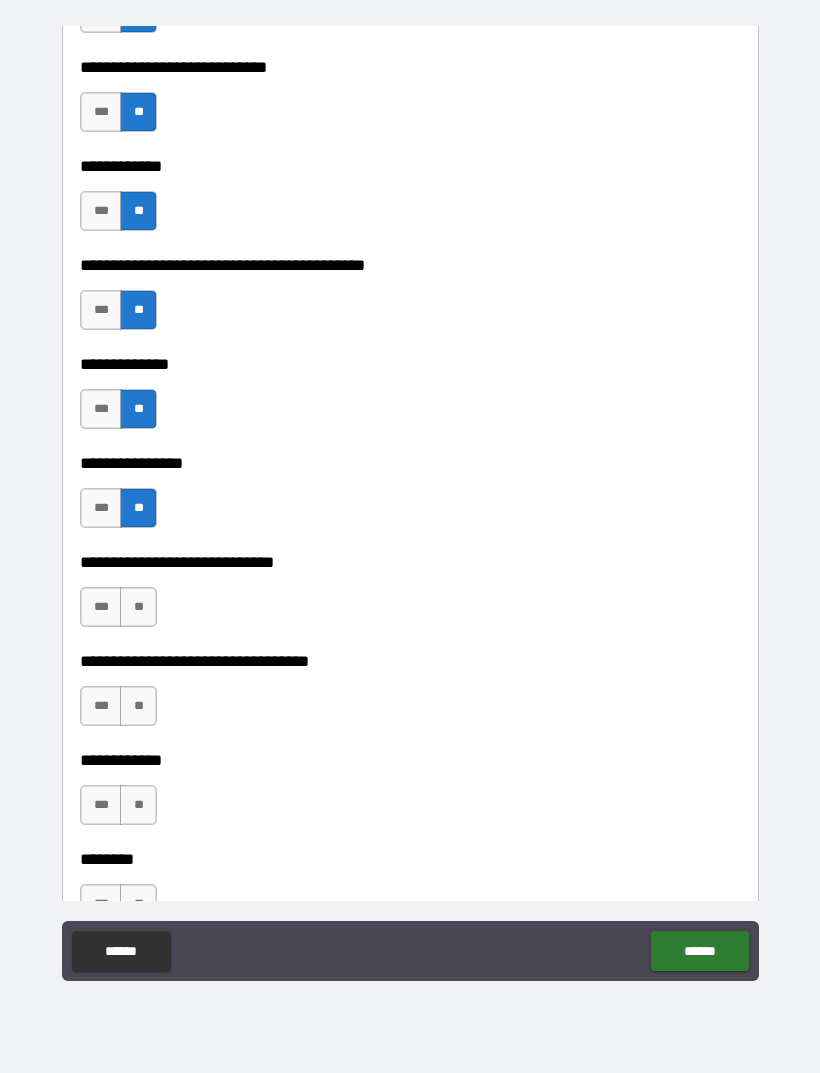 click on "**" at bounding box center [138, 607] 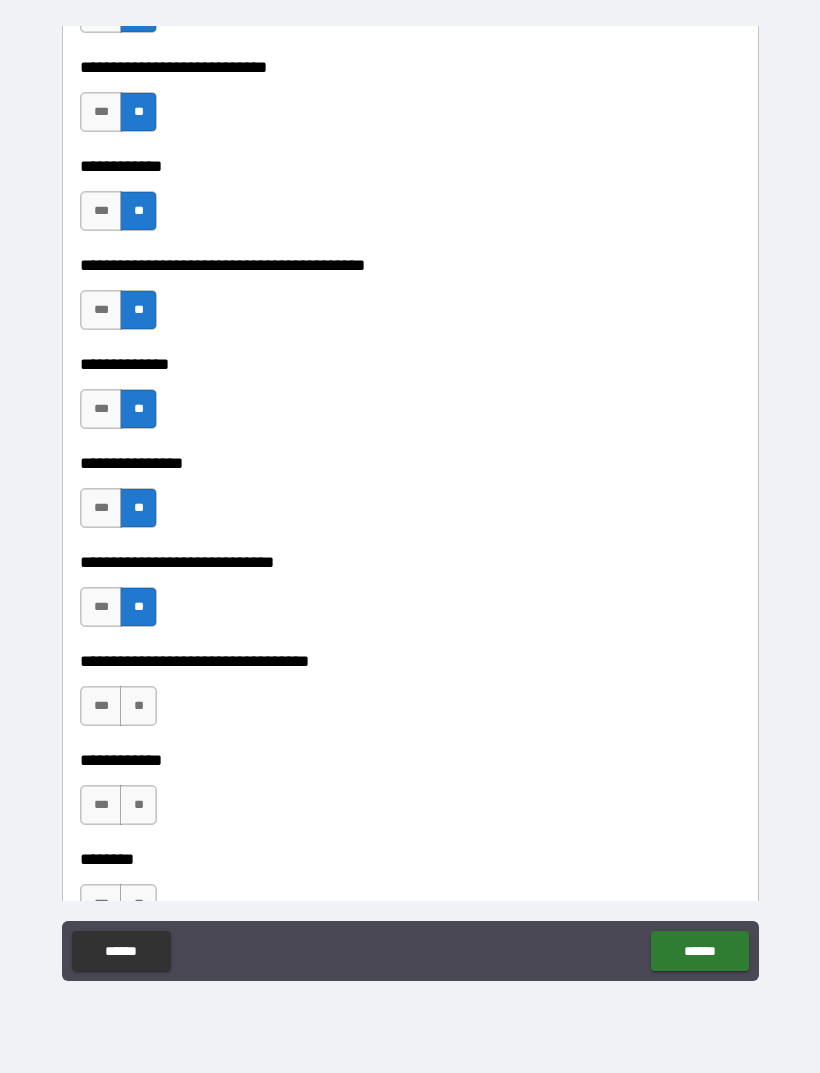 click on "**" at bounding box center [138, 706] 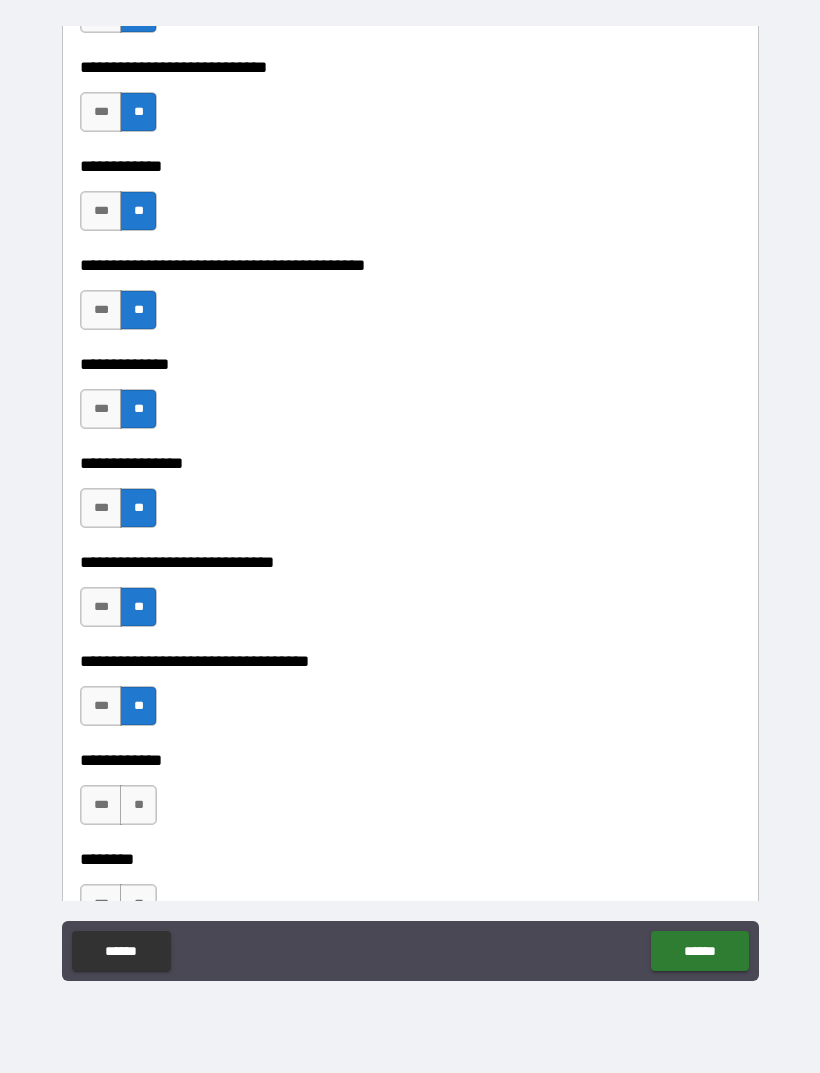 click on "**" at bounding box center [138, 805] 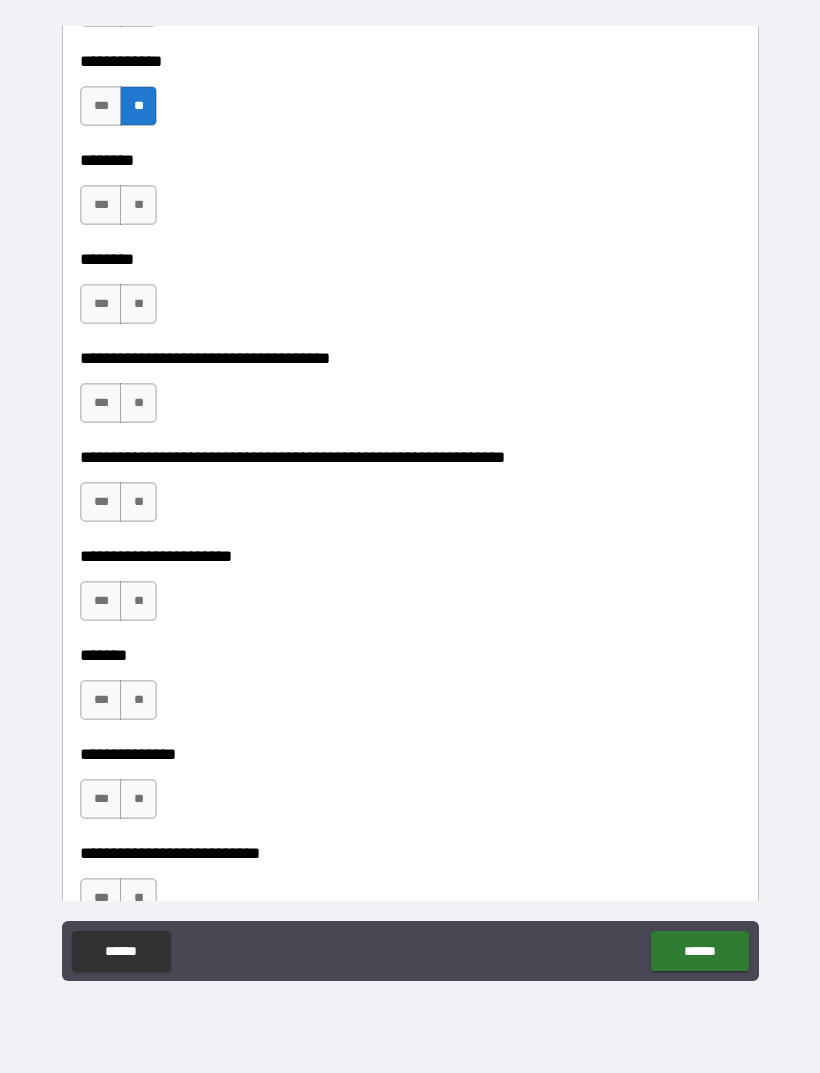 scroll, scrollTop: 7715, scrollLeft: 0, axis: vertical 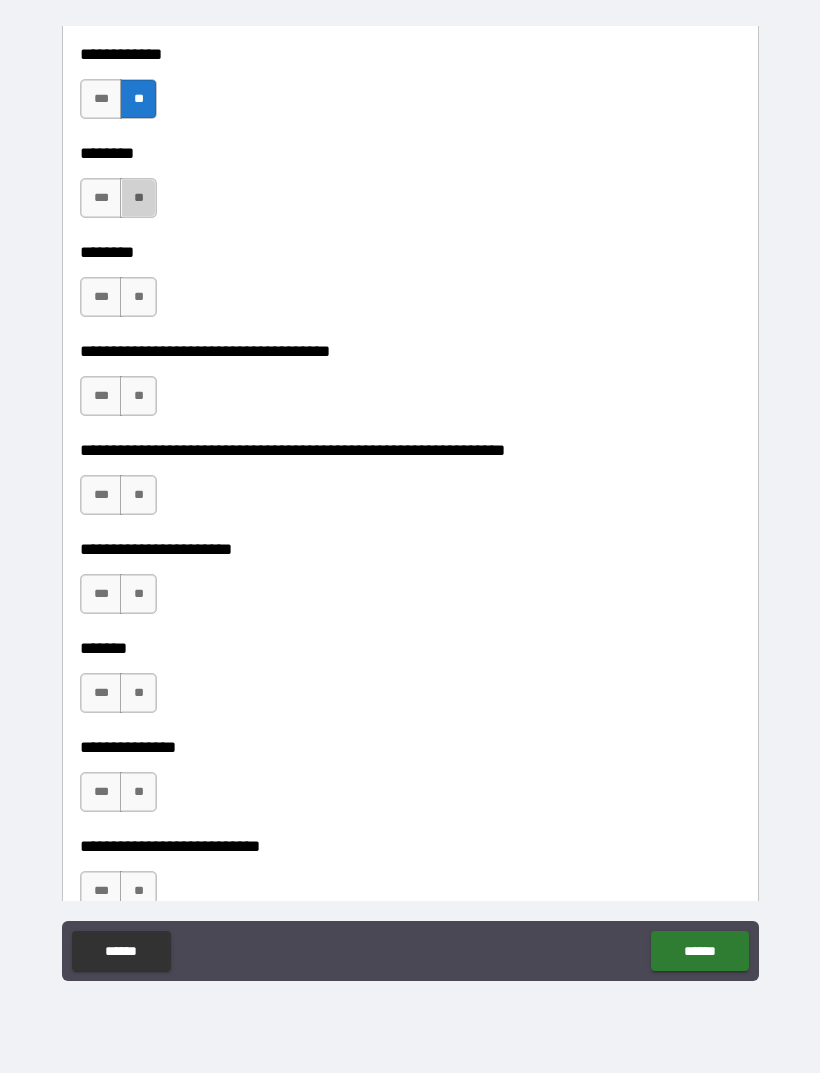 click on "**" at bounding box center [138, 198] 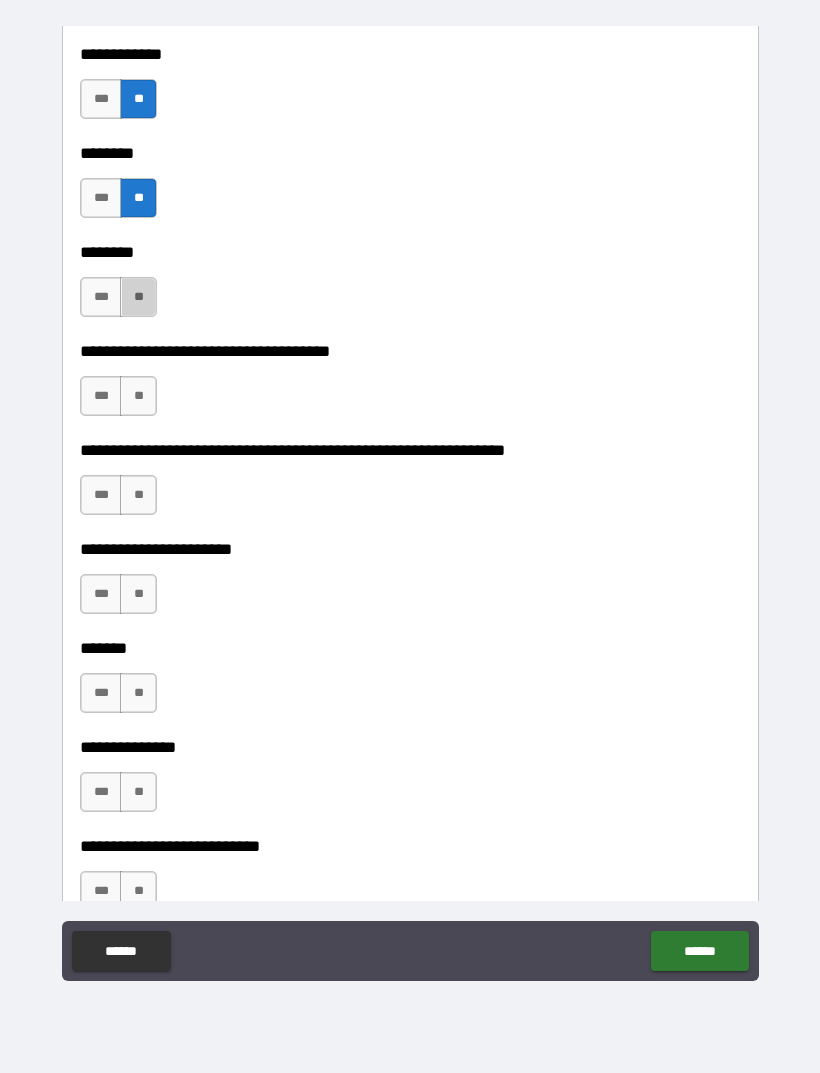 click on "**" at bounding box center [138, 297] 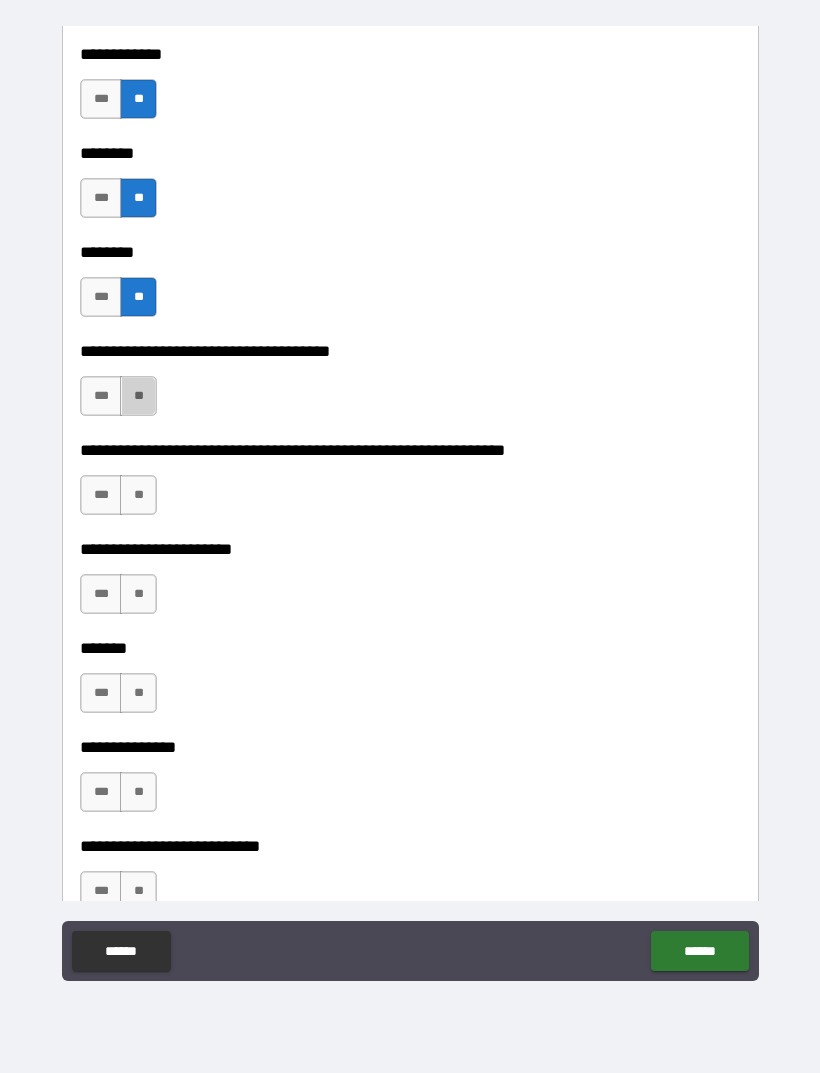 click on "**" at bounding box center [138, 396] 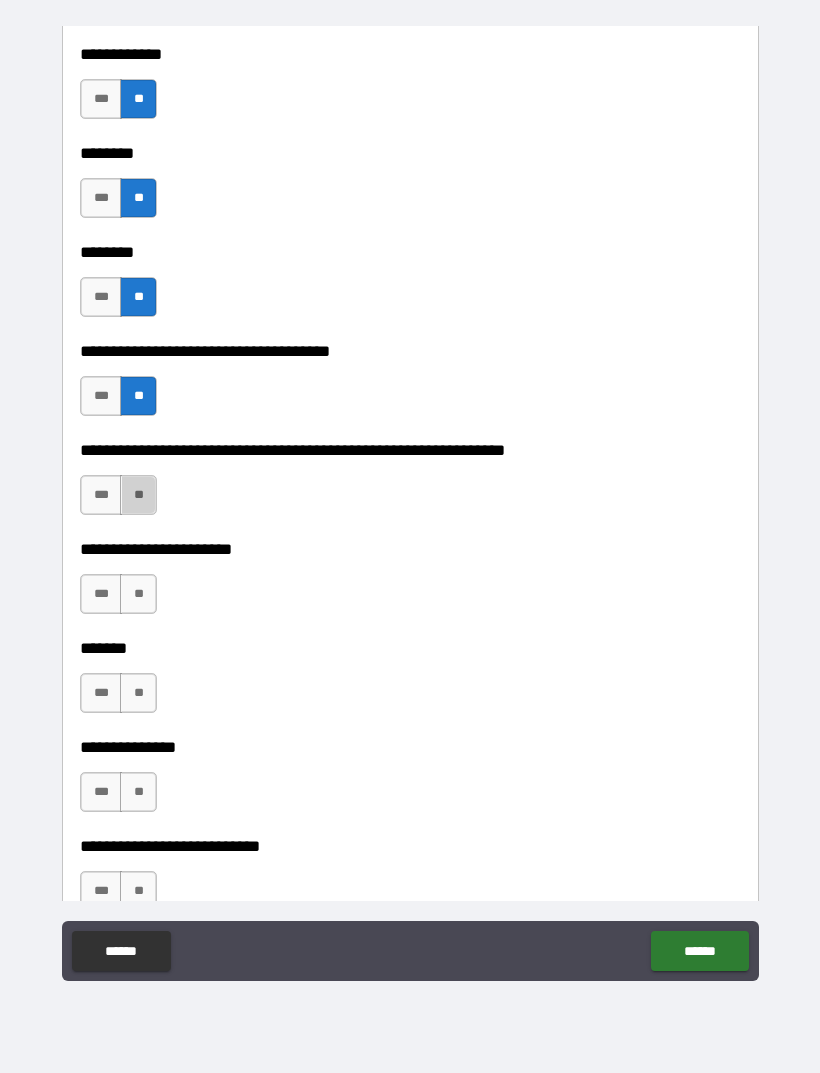 click on "**" at bounding box center [138, 495] 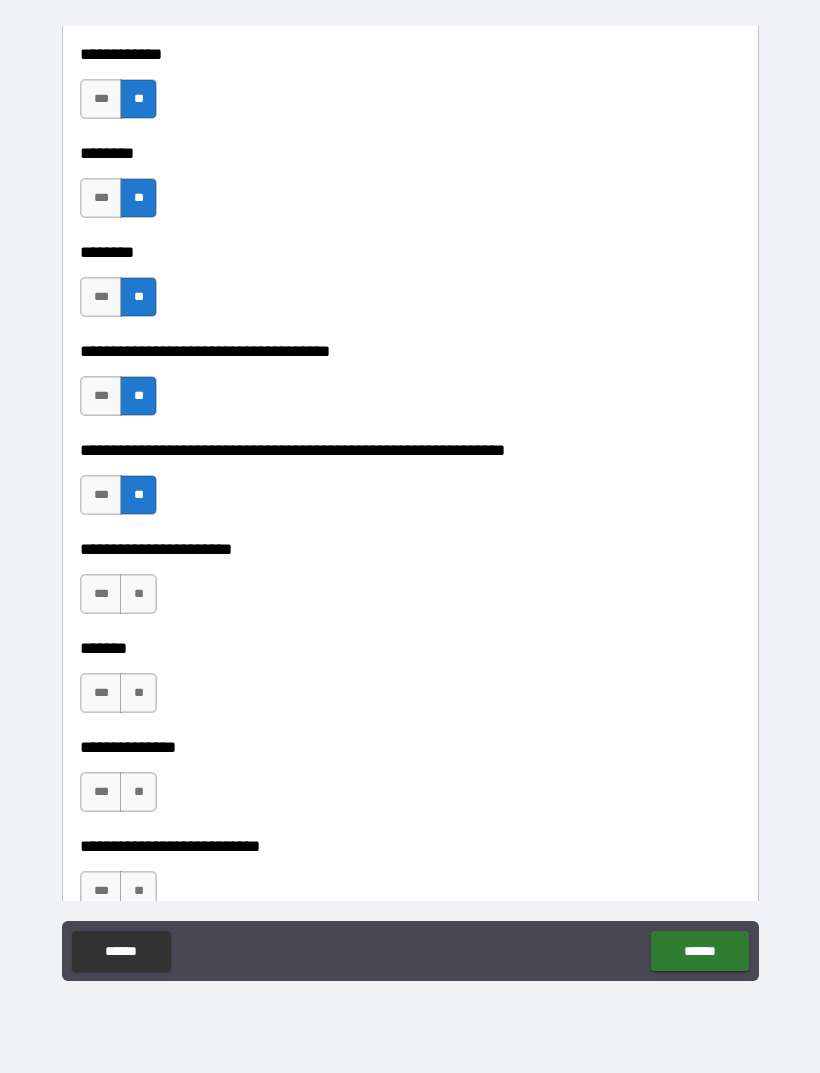 click on "**" at bounding box center (138, 594) 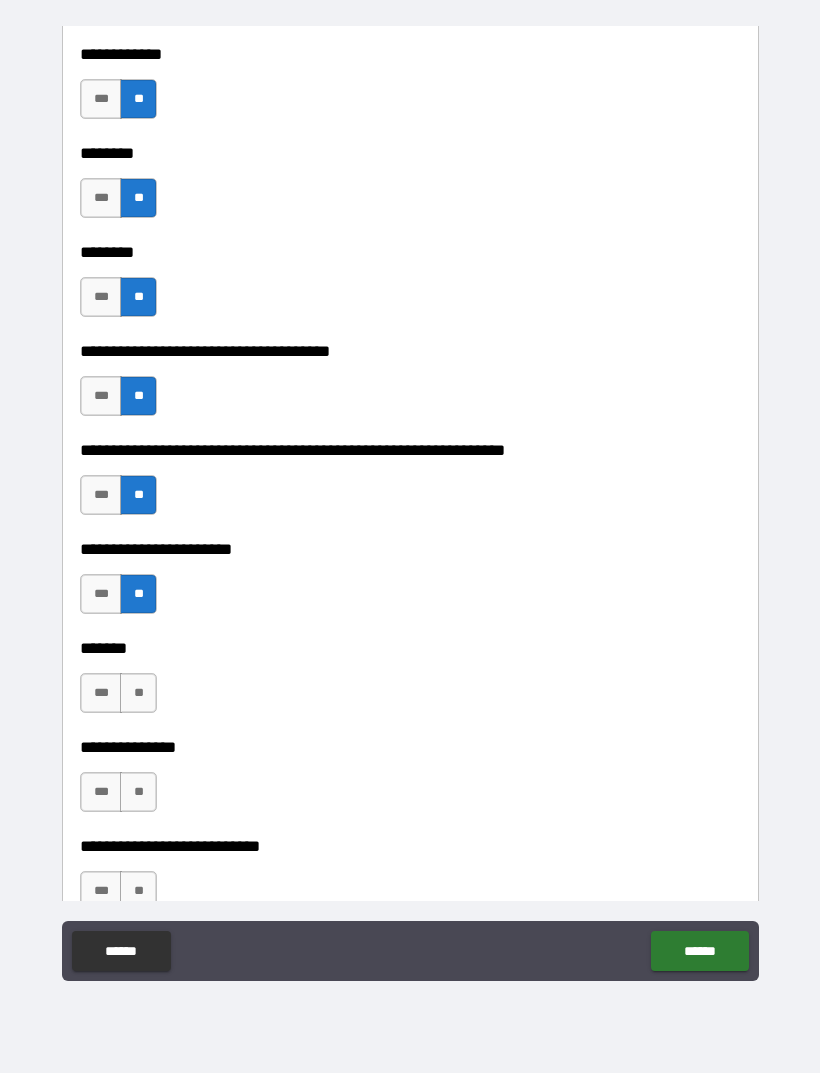 click on "**" at bounding box center [138, 693] 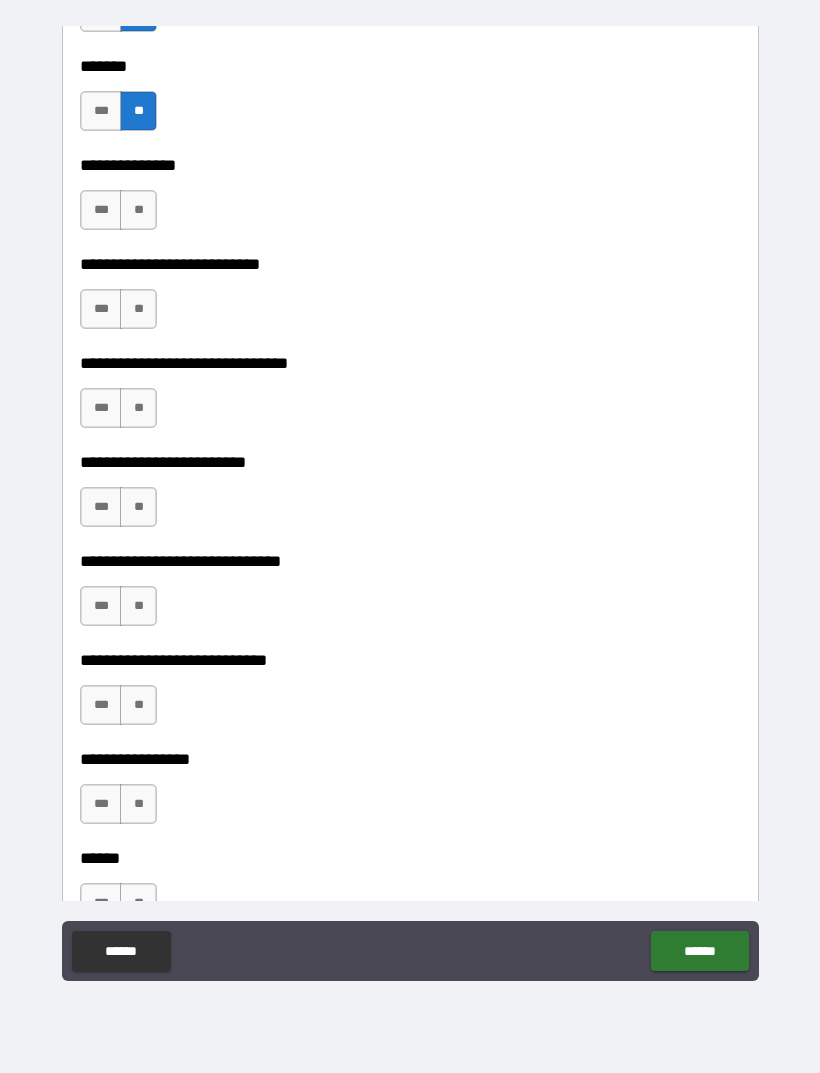 scroll, scrollTop: 8307, scrollLeft: 0, axis: vertical 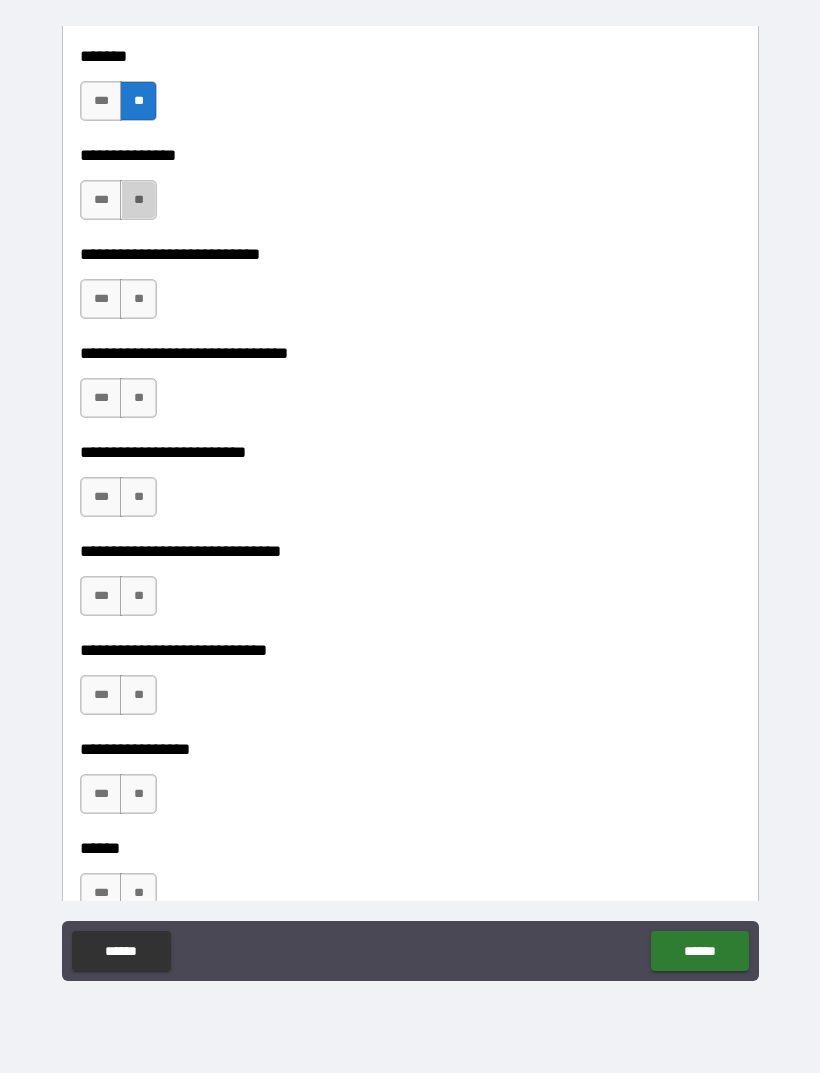 click on "**" at bounding box center [138, 200] 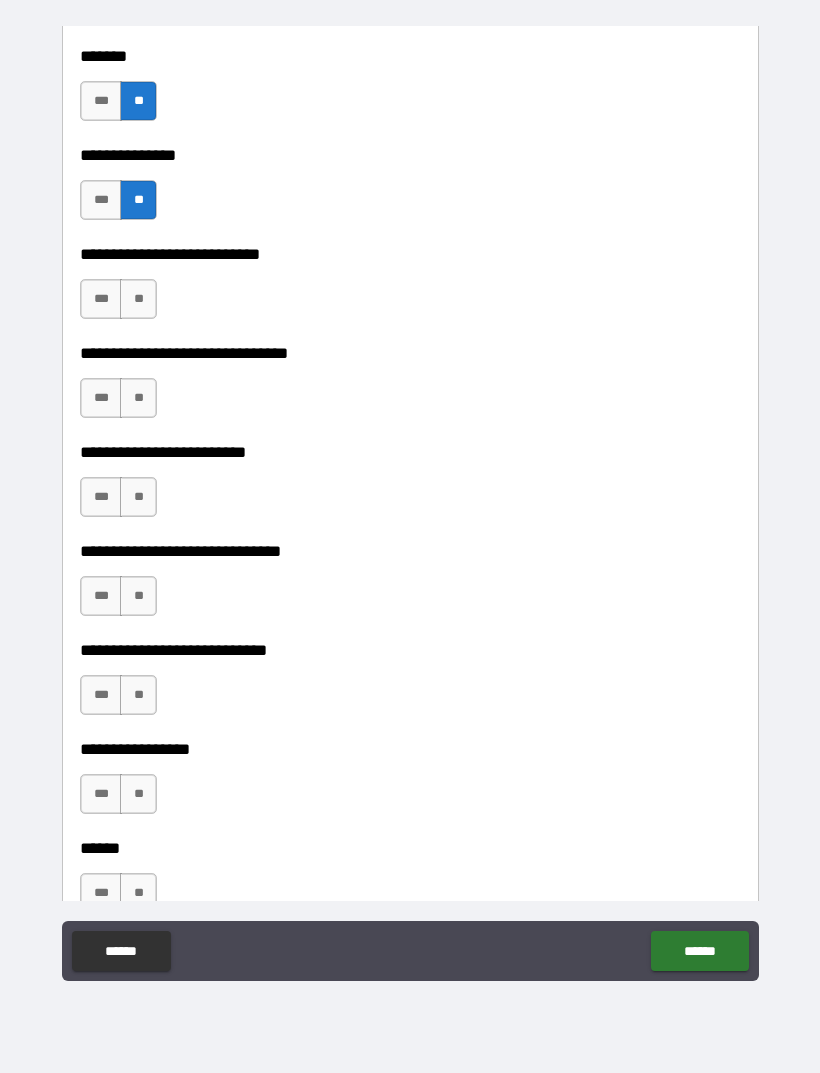 click on "**" at bounding box center [138, 299] 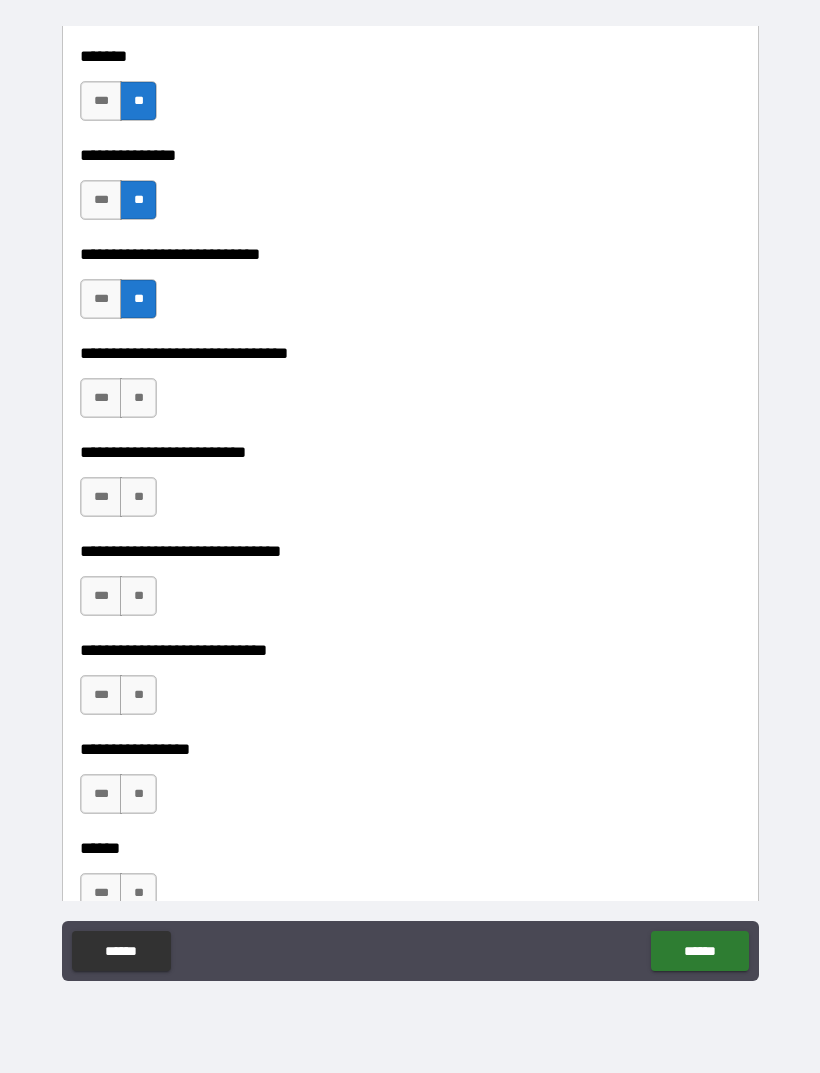 click on "**" at bounding box center [138, 398] 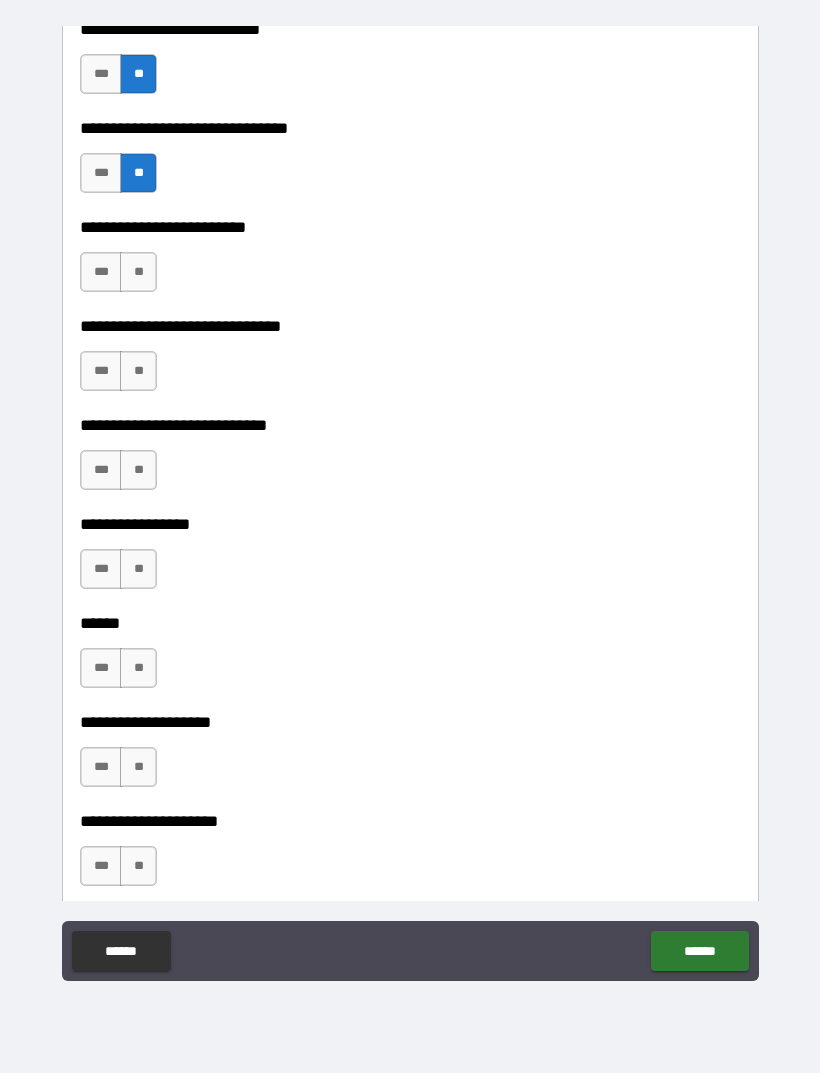 scroll, scrollTop: 8533, scrollLeft: 0, axis: vertical 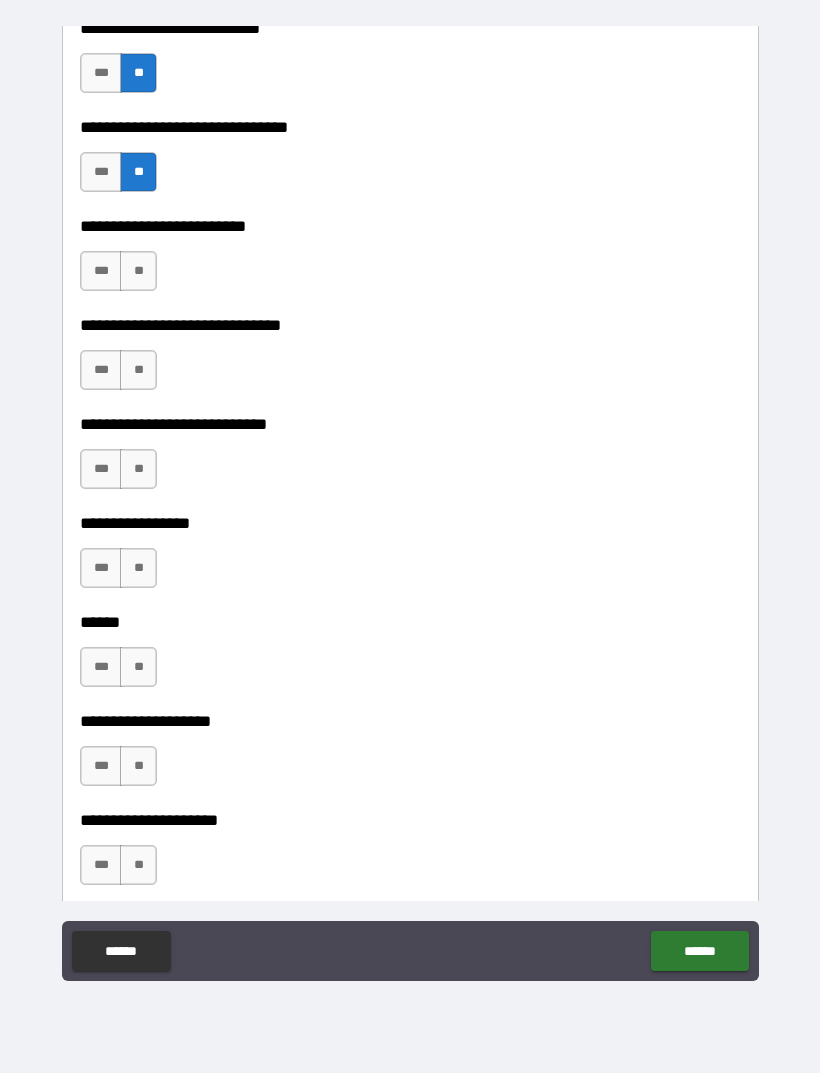 click on "**" at bounding box center [138, 271] 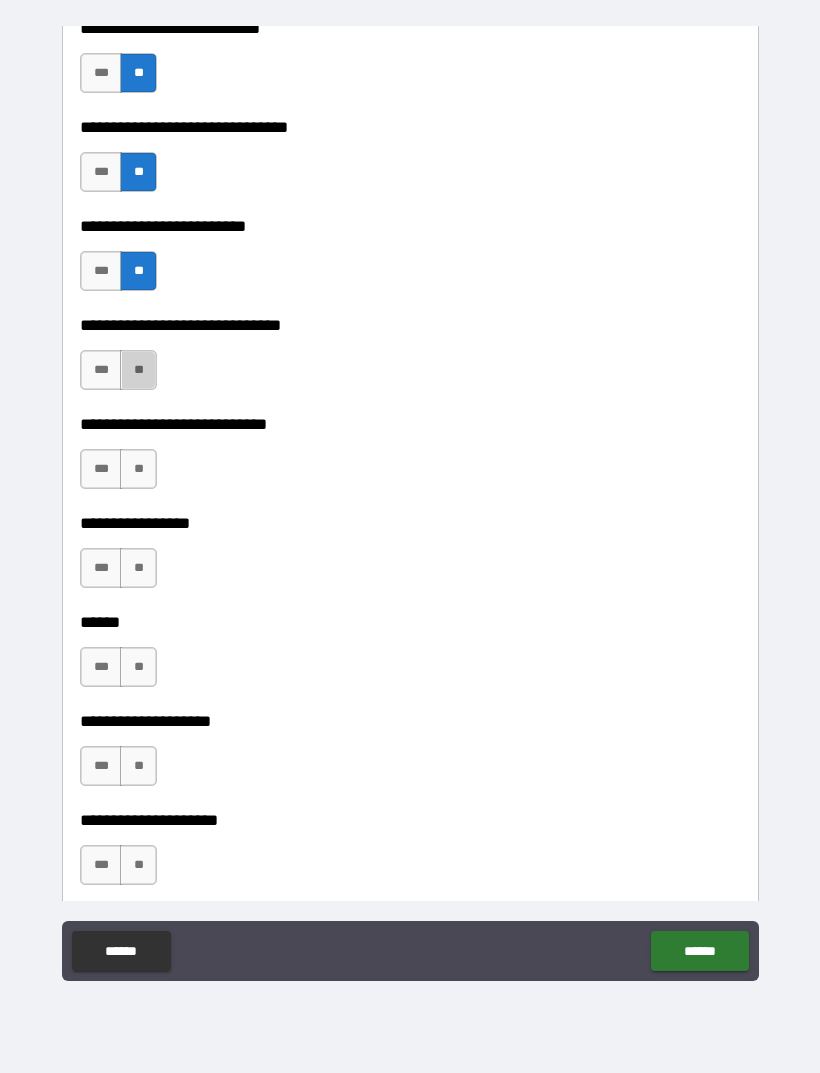 click on "**" at bounding box center [138, 370] 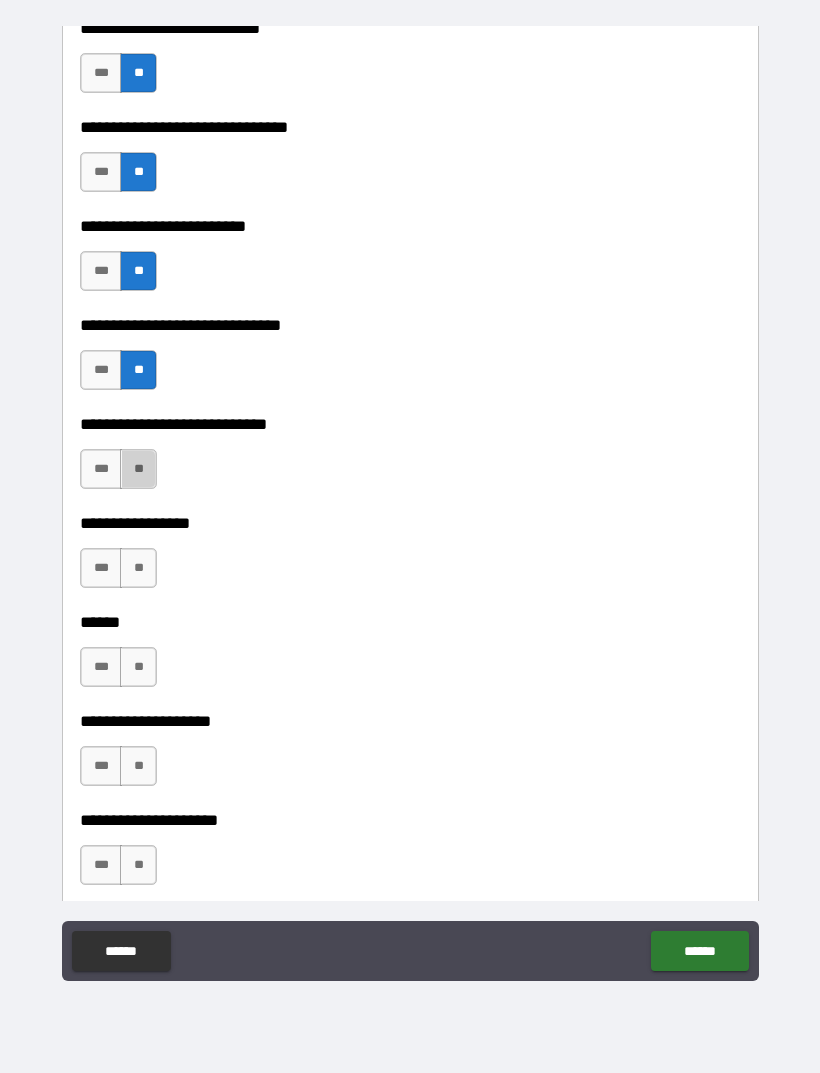click on "**" at bounding box center (138, 469) 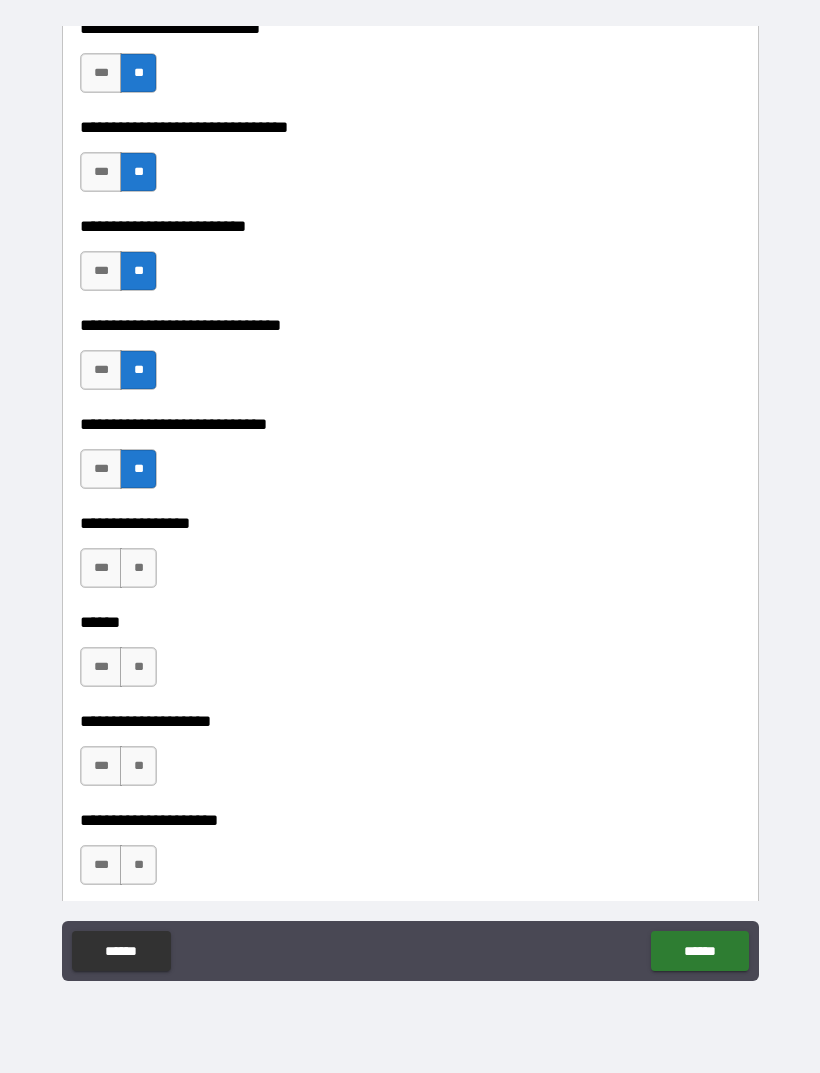 click on "**" at bounding box center (138, 568) 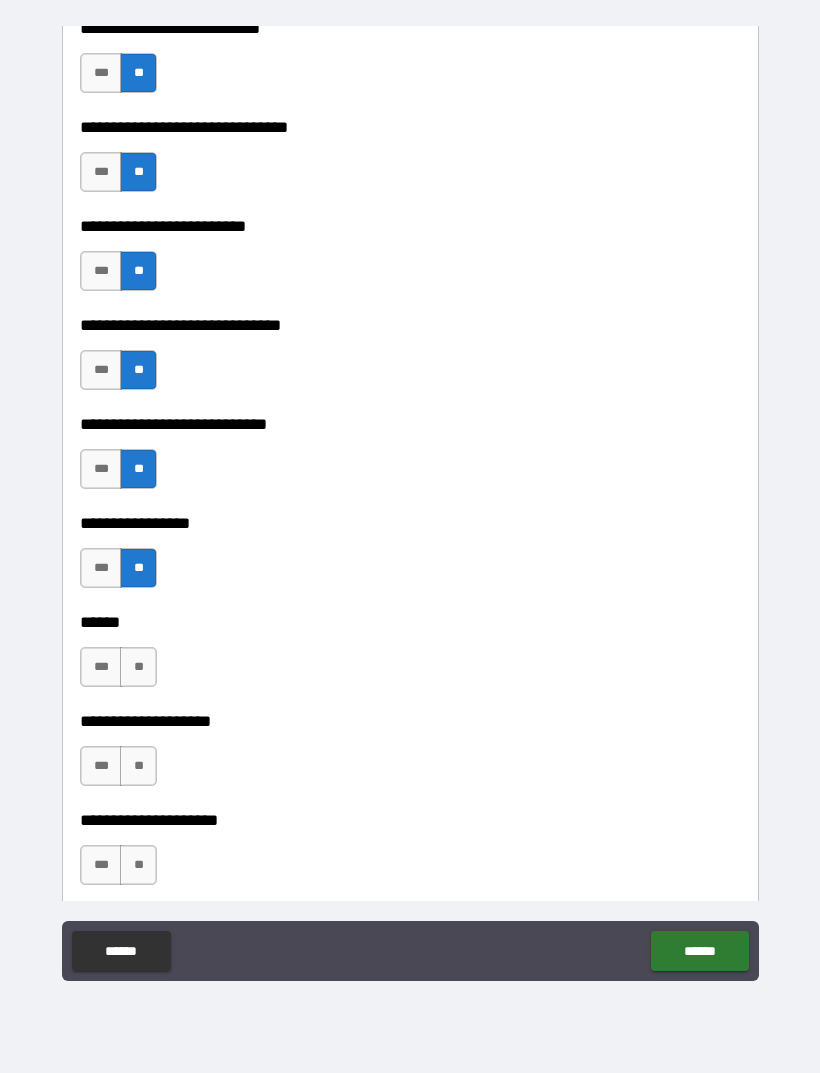 click on "**" at bounding box center [138, 667] 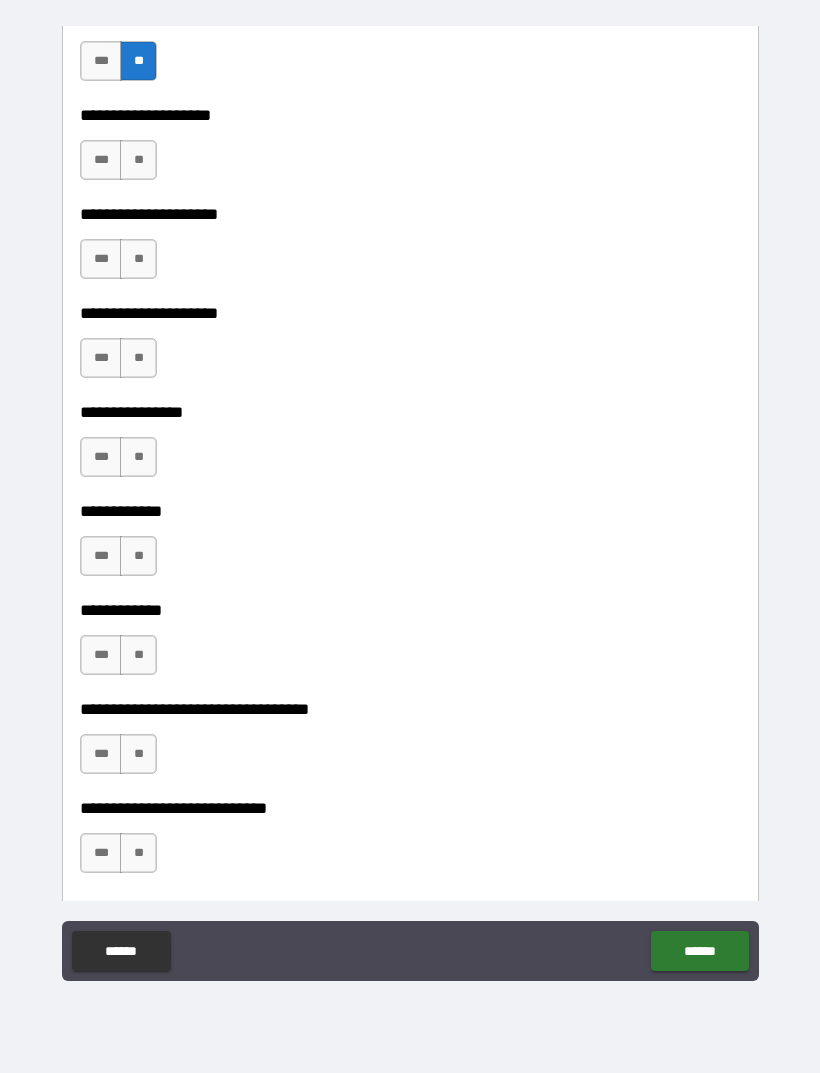 scroll, scrollTop: 9140, scrollLeft: 0, axis: vertical 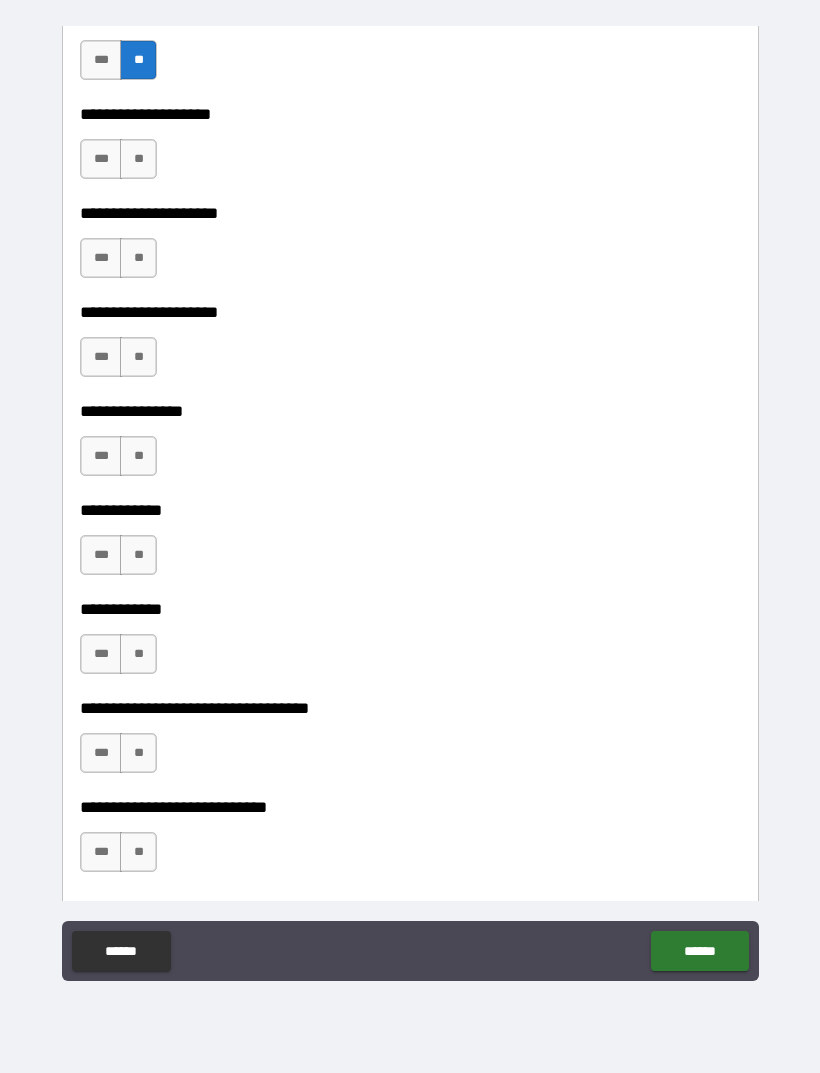 click on "**" at bounding box center (138, 159) 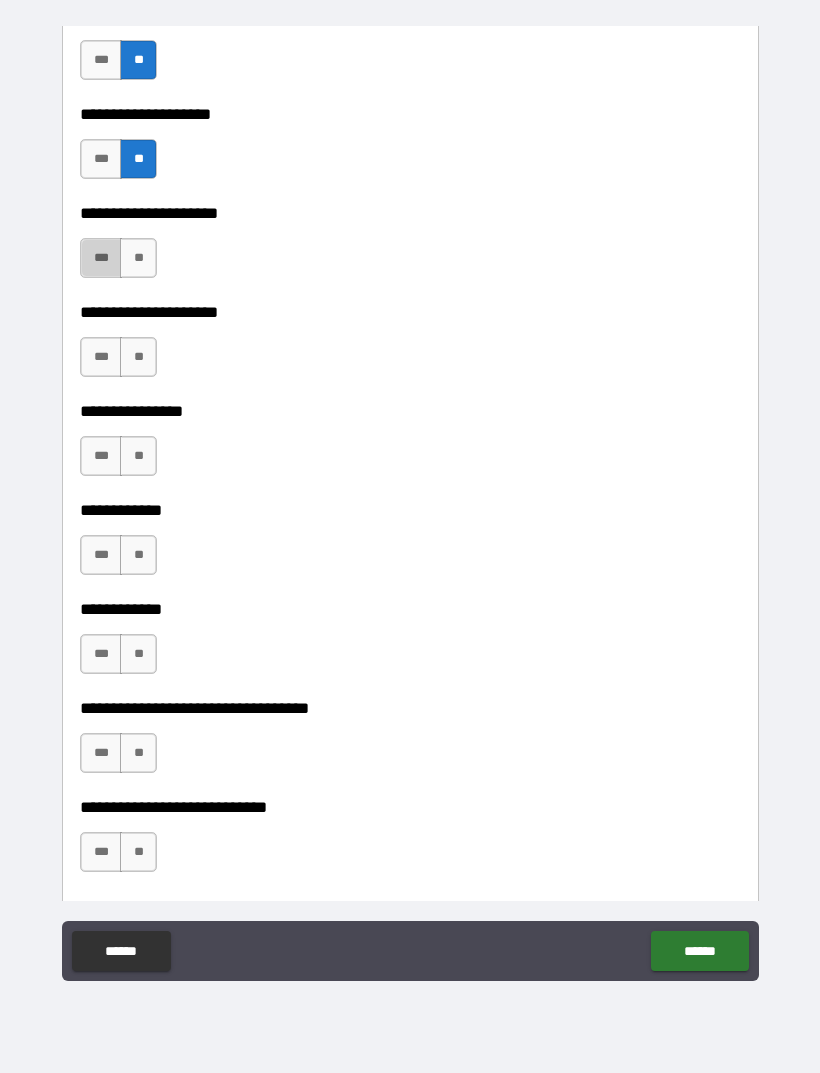 click on "***" at bounding box center (101, 258) 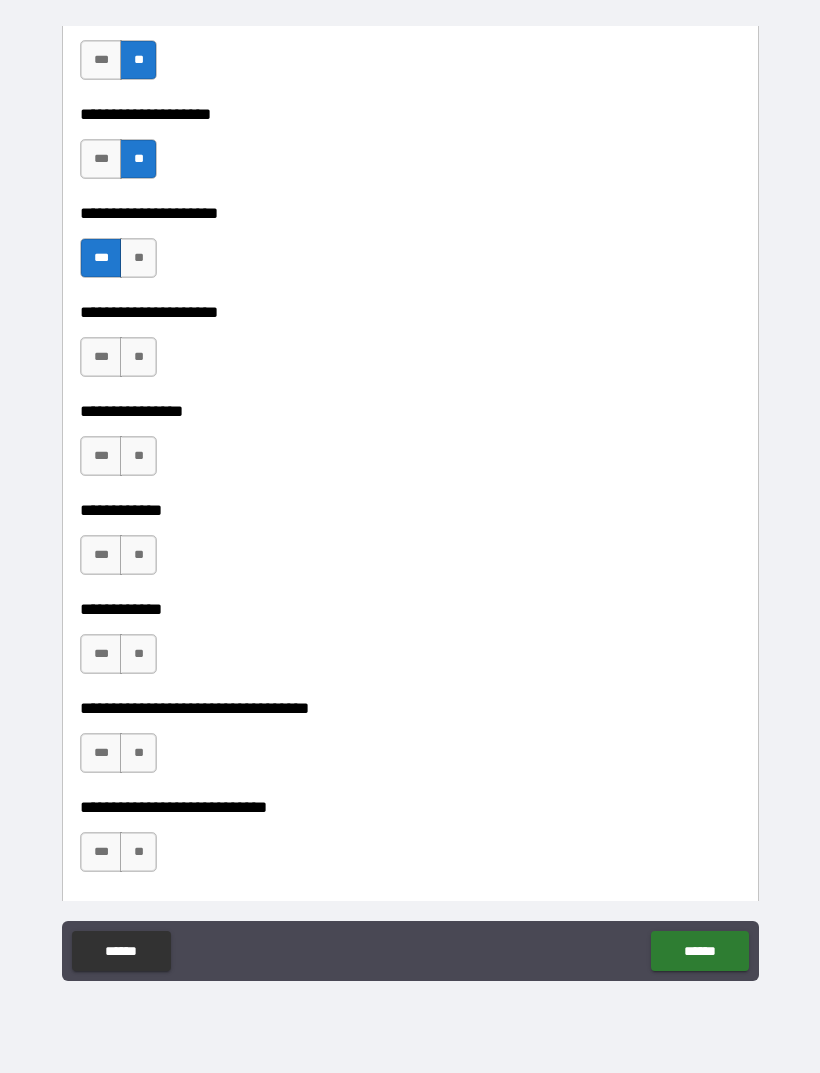 click on "**" at bounding box center (138, 357) 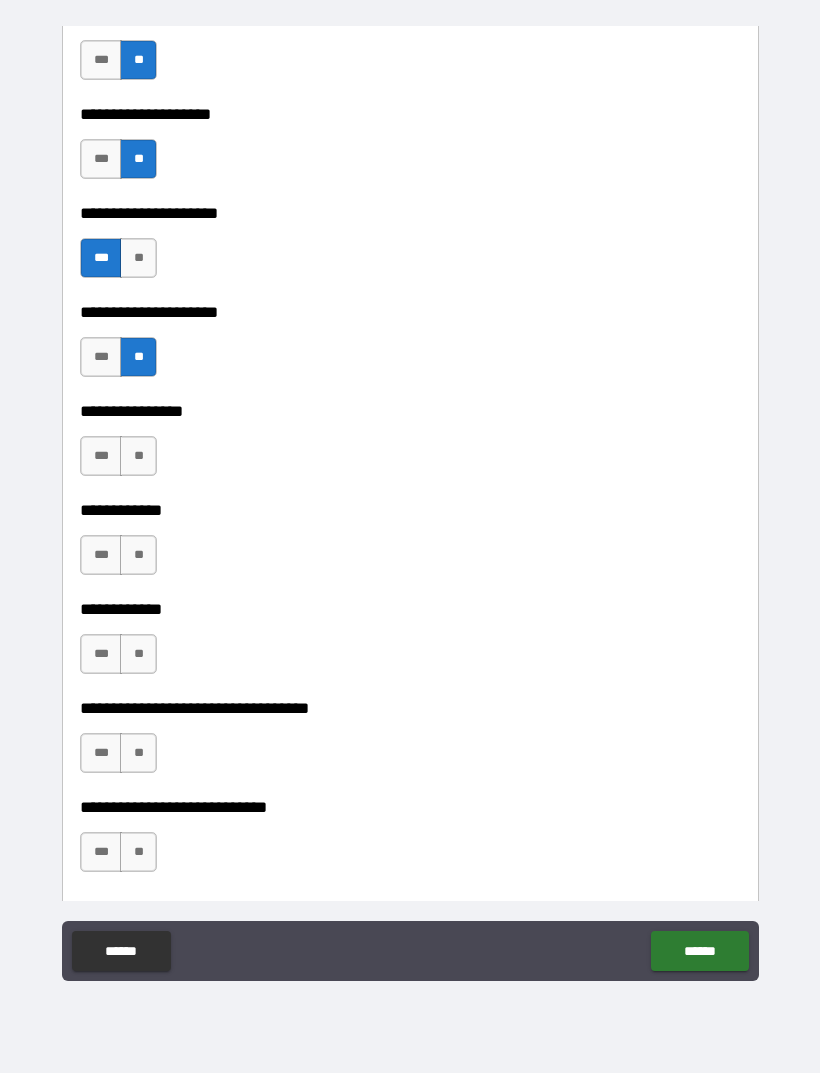 click on "**" at bounding box center (138, 456) 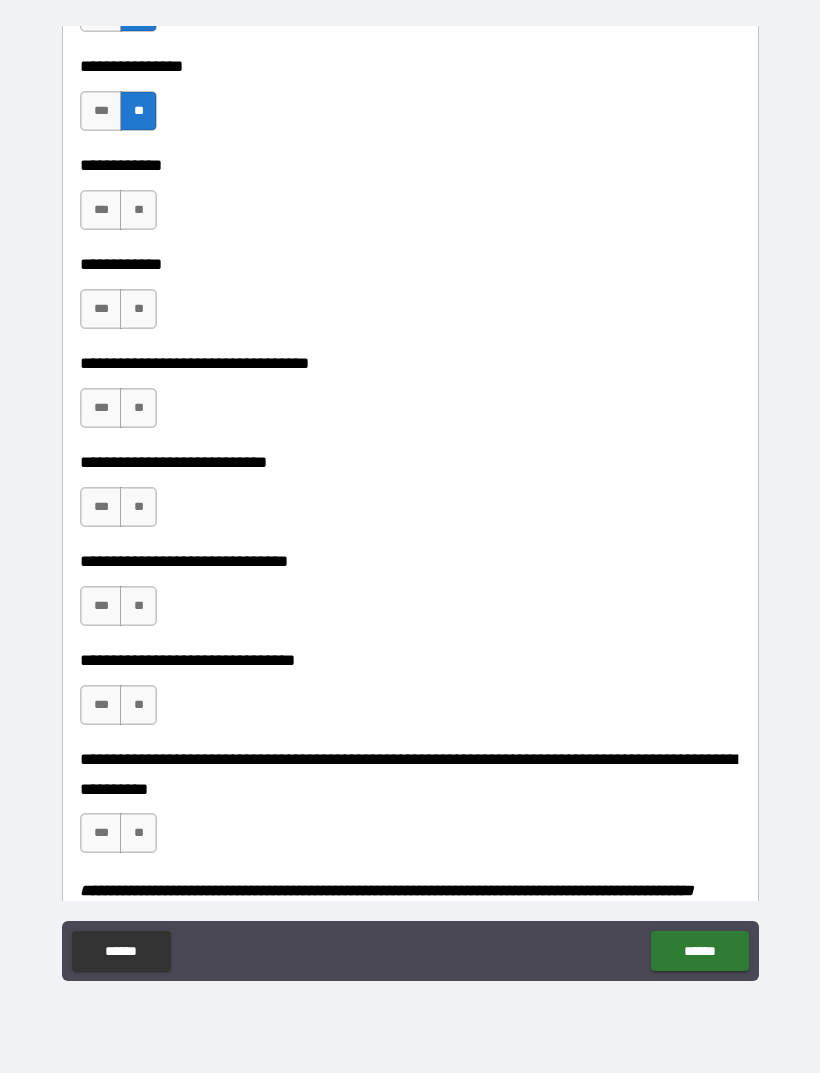 scroll, scrollTop: 9487, scrollLeft: 0, axis: vertical 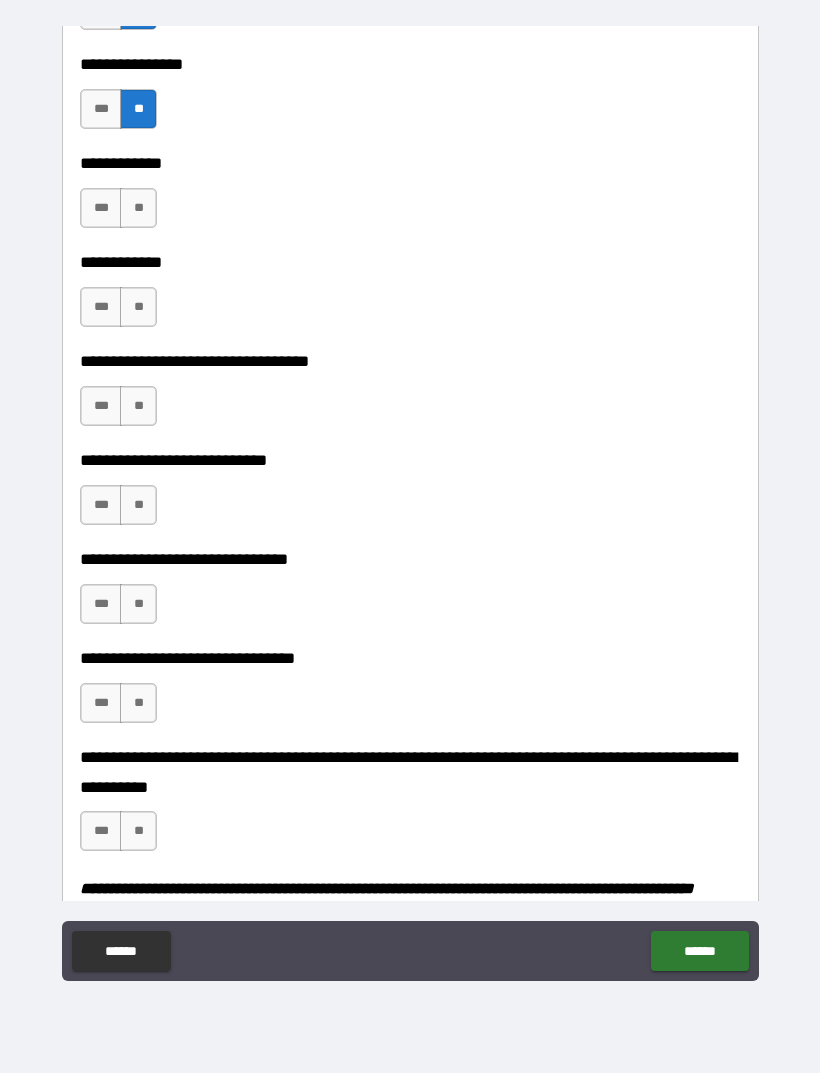 click on "**" at bounding box center (138, 208) 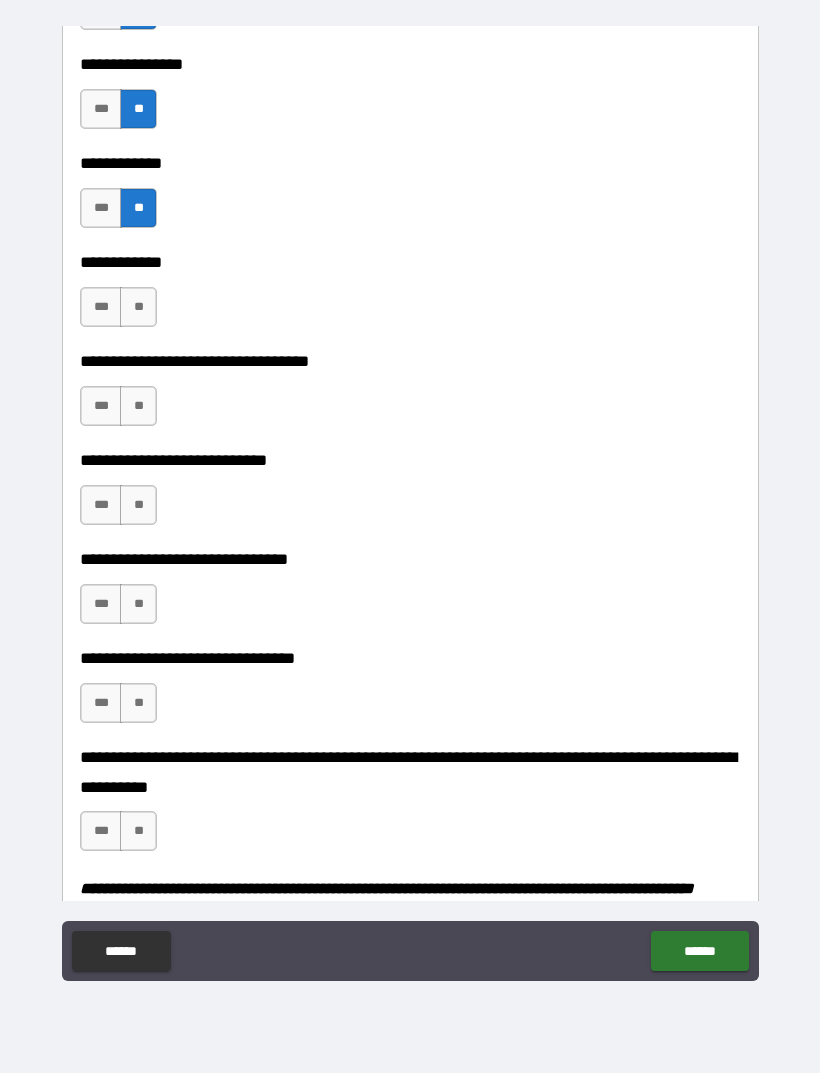 click on "**" at bounding box center (138, 307) 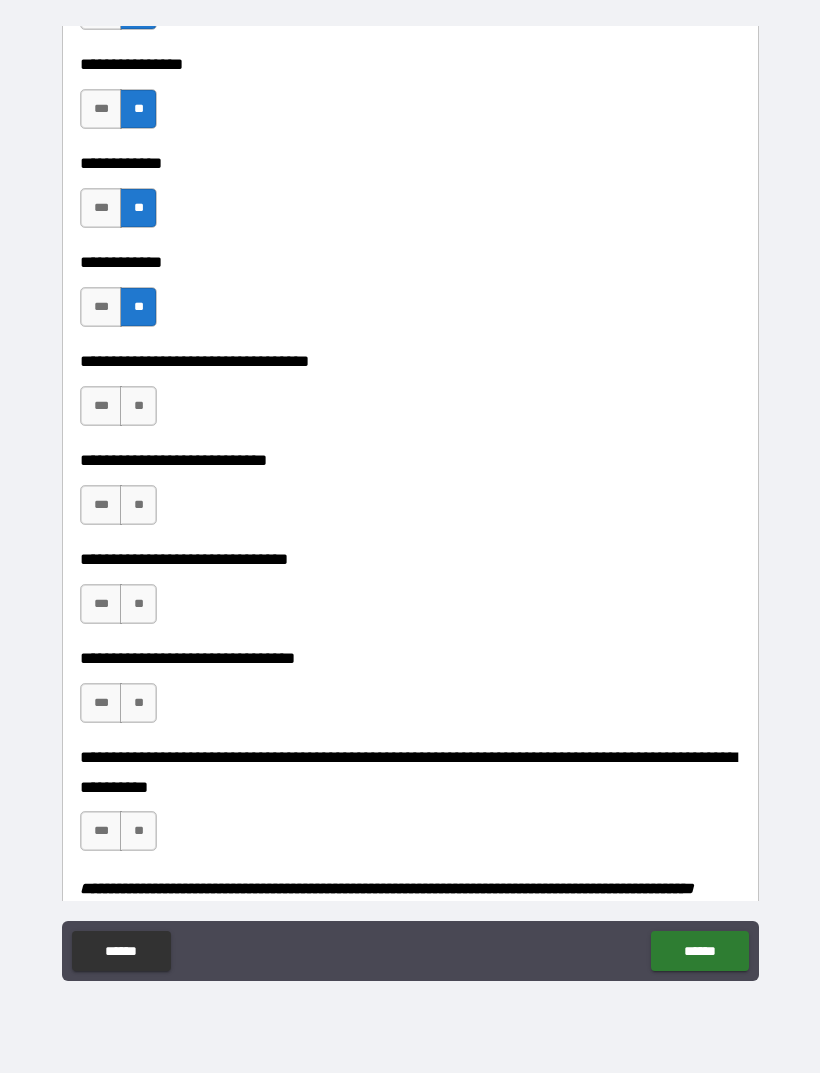click on "**" at bounding box center [138, 406] 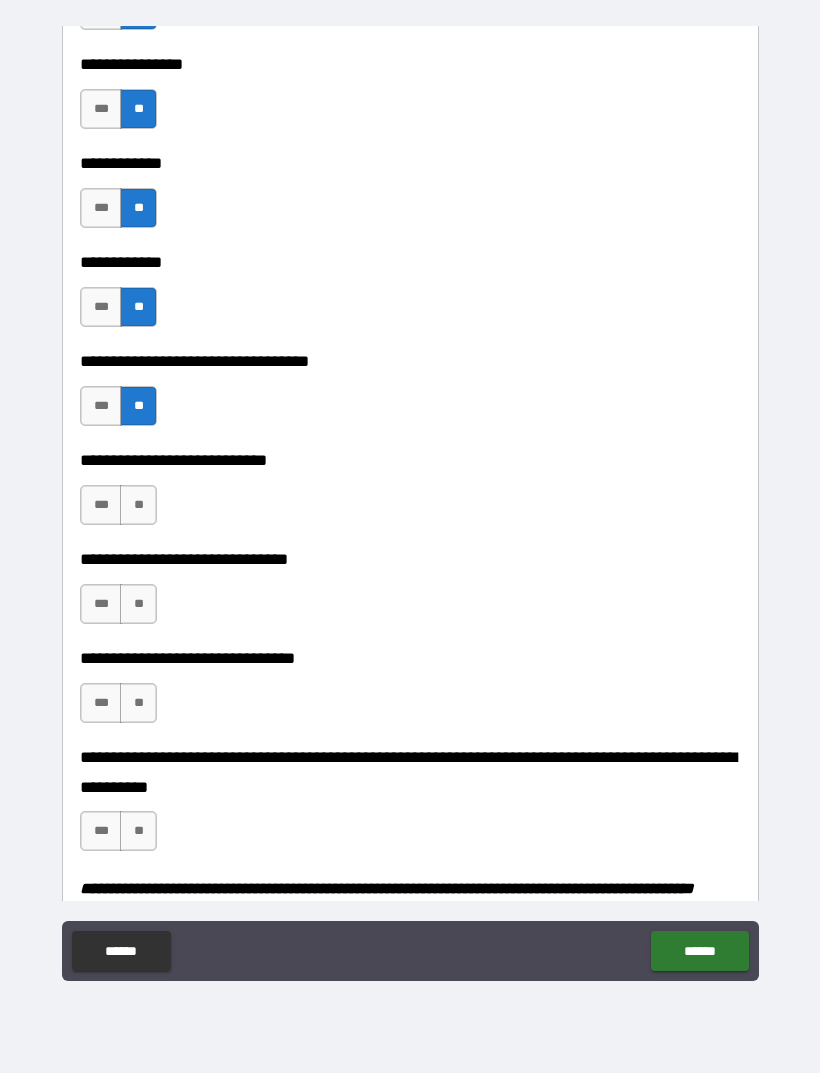 click on "**" at bounding box center (138, 505) 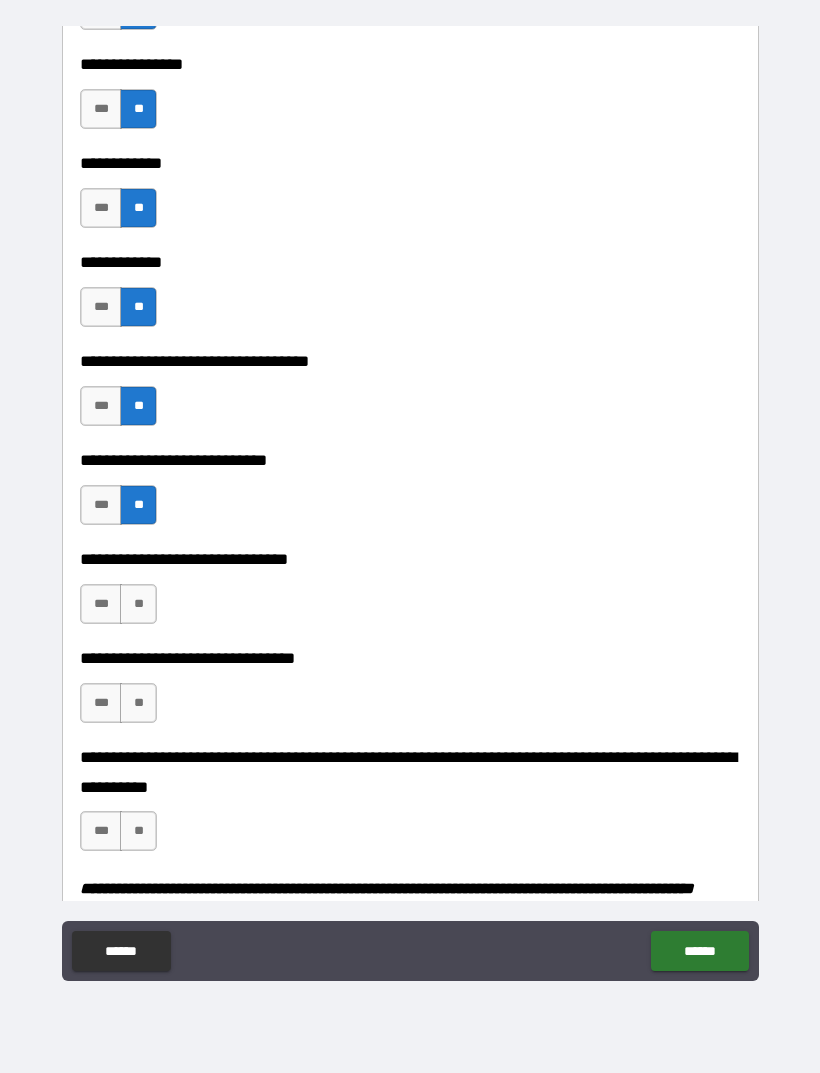 click on "**" at bounding box center [138, 604] 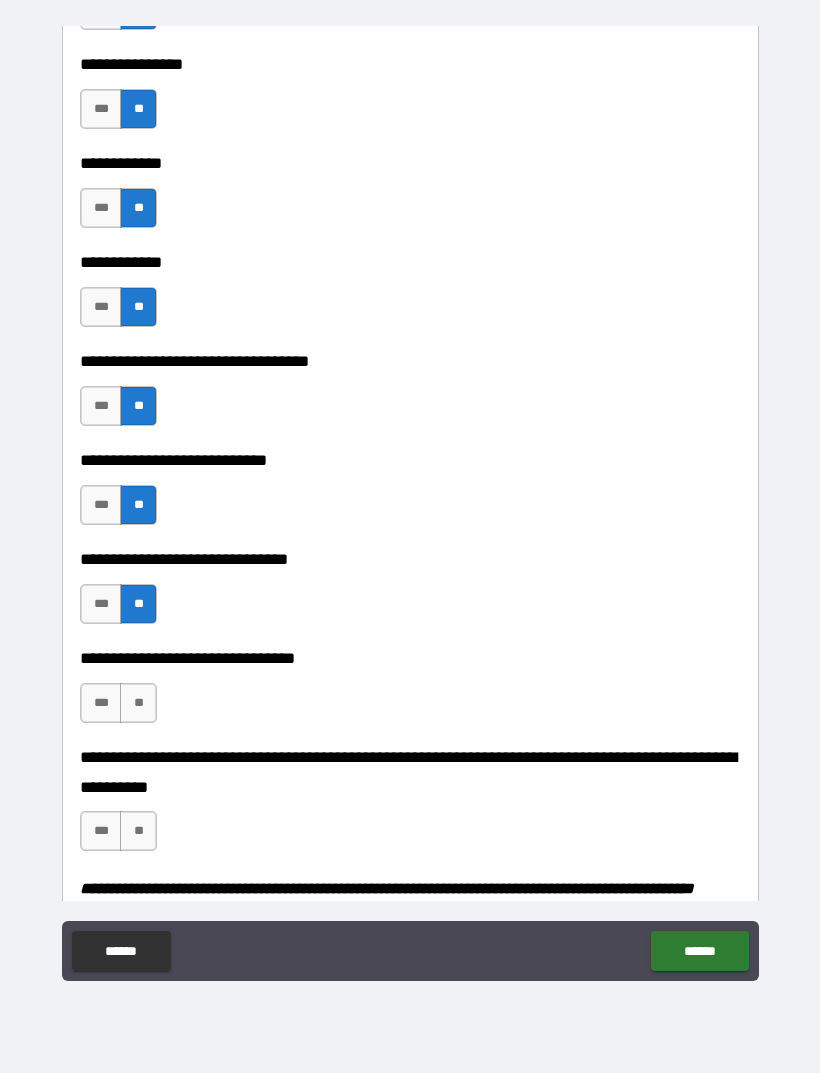 click on "**" at bounding box center (138, 703) 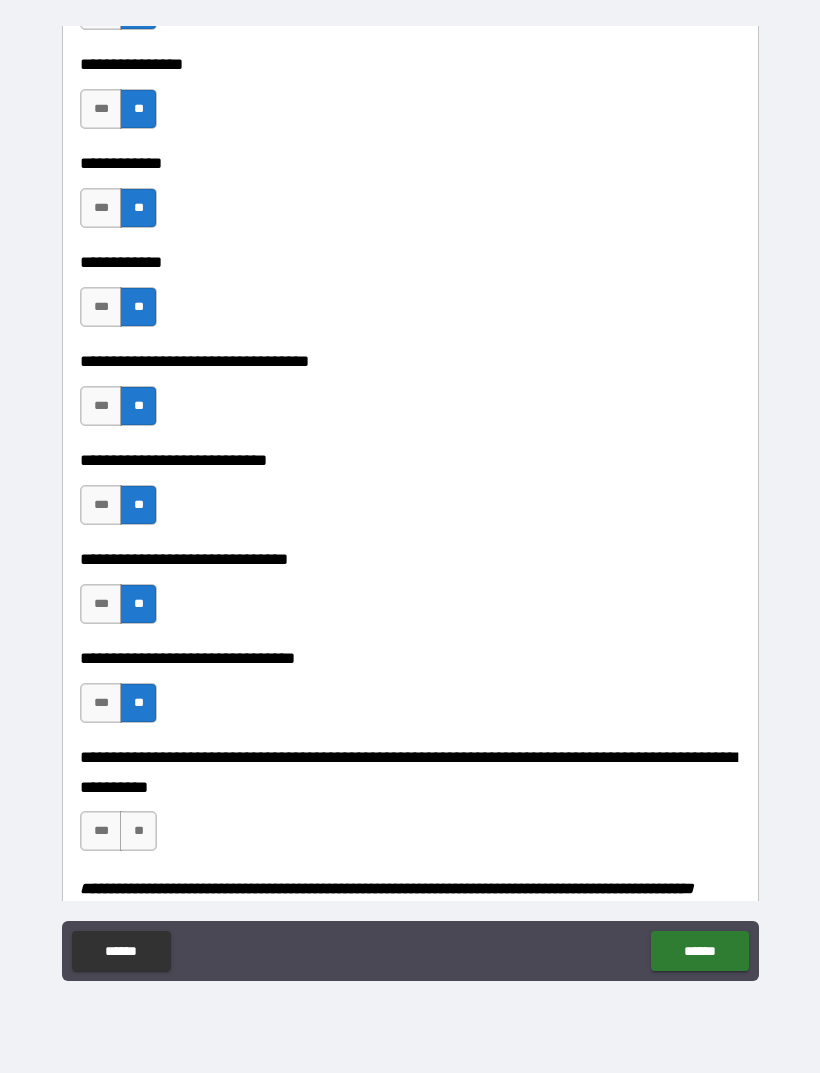 click on "**" at bounding box center (138, 831) 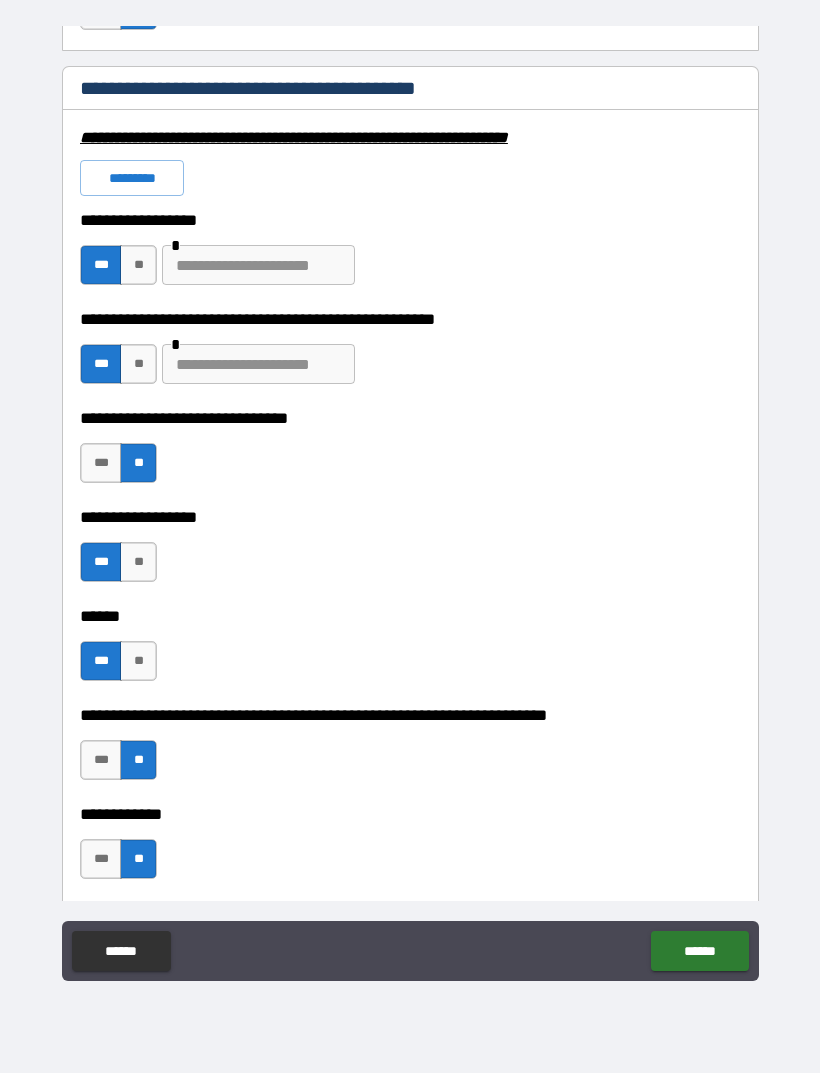 scroll, scrollTop: 6064, scrollLeft: 0, axis: vertical 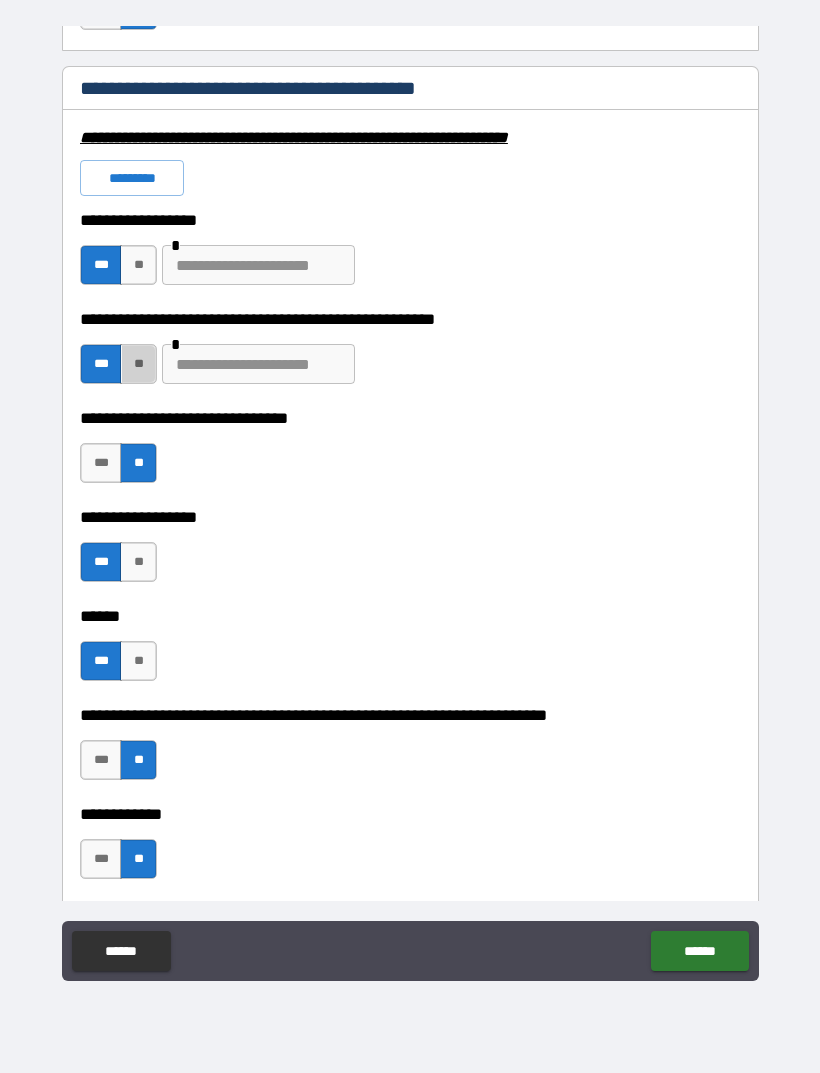 click on "**" at bounding box center (138, 364) 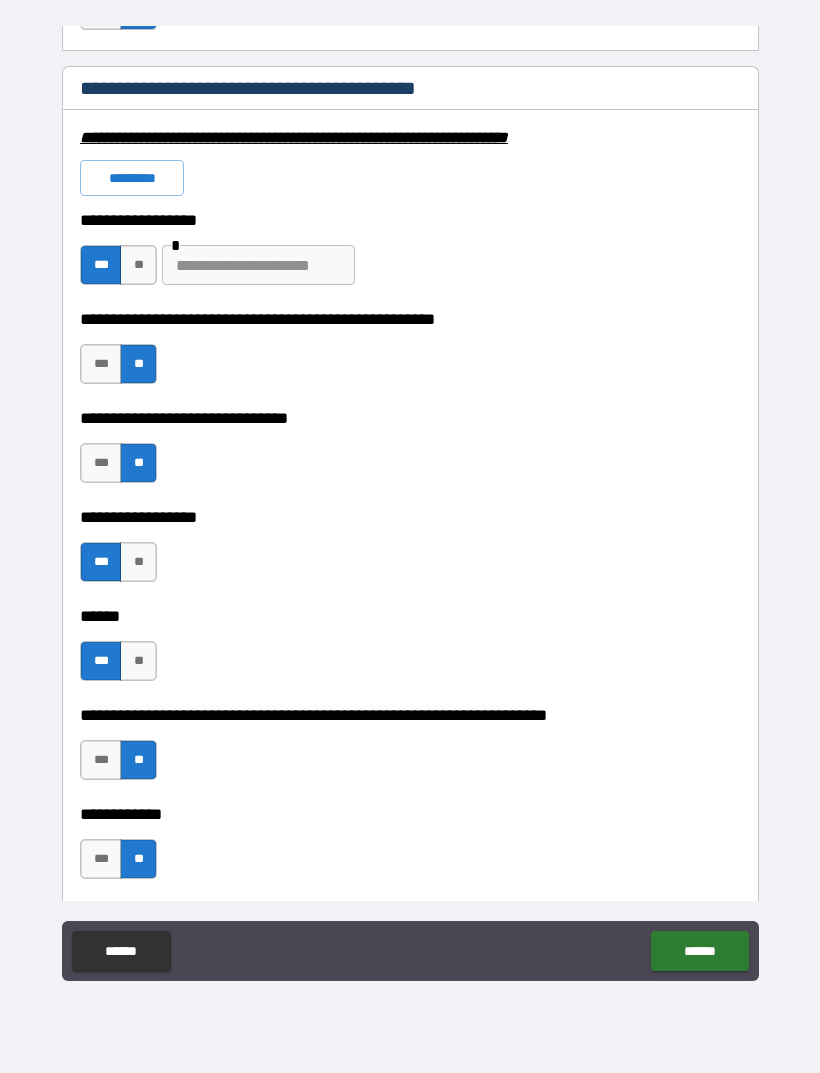 click at bounding box center (258, 265) 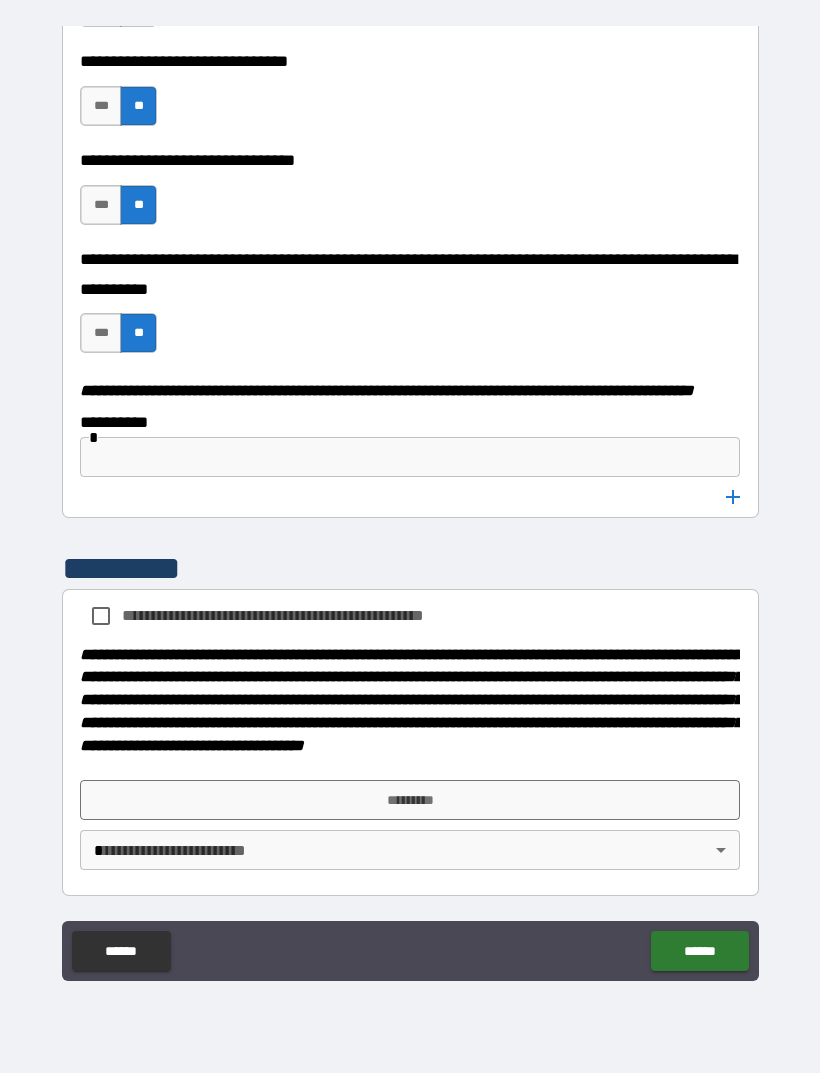 scroll, scrollTop: 10041, scrollLeft: 0, axis: vertical 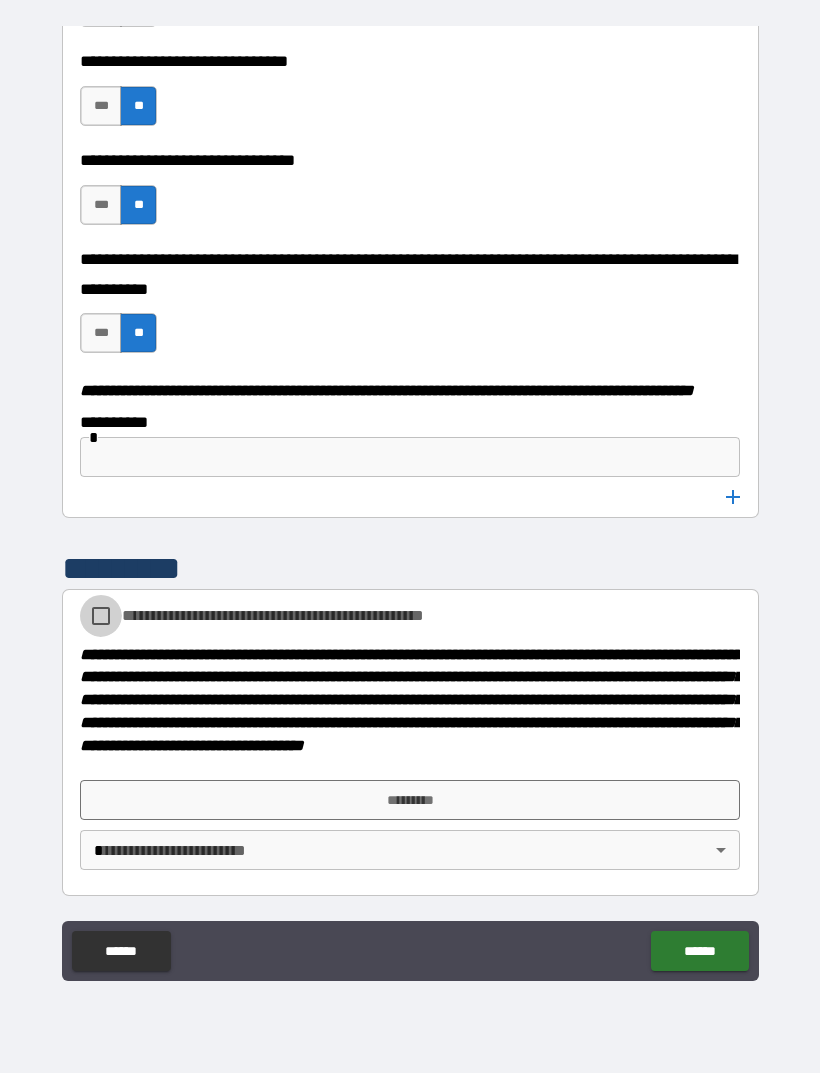 type on "**********" 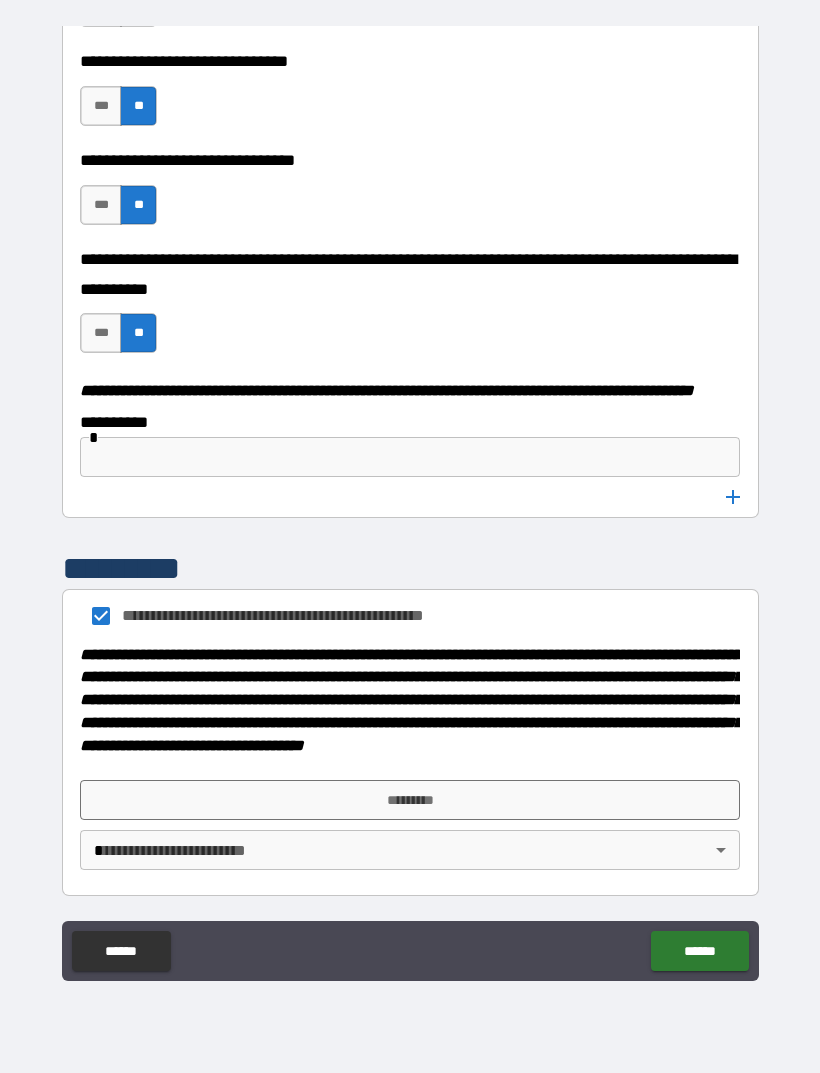 scroll, scrollTop: 10041, scrollLeft: 0, axis: vertical 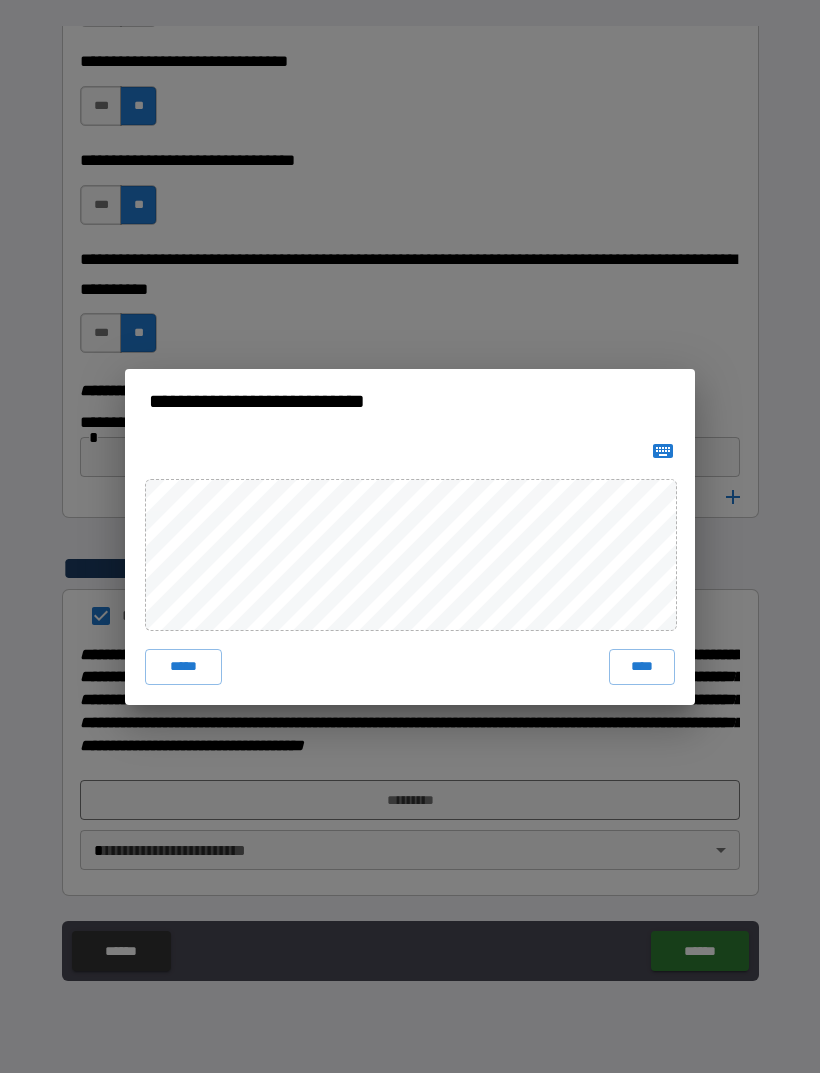 click on "****" at bounding box center [642, 667] 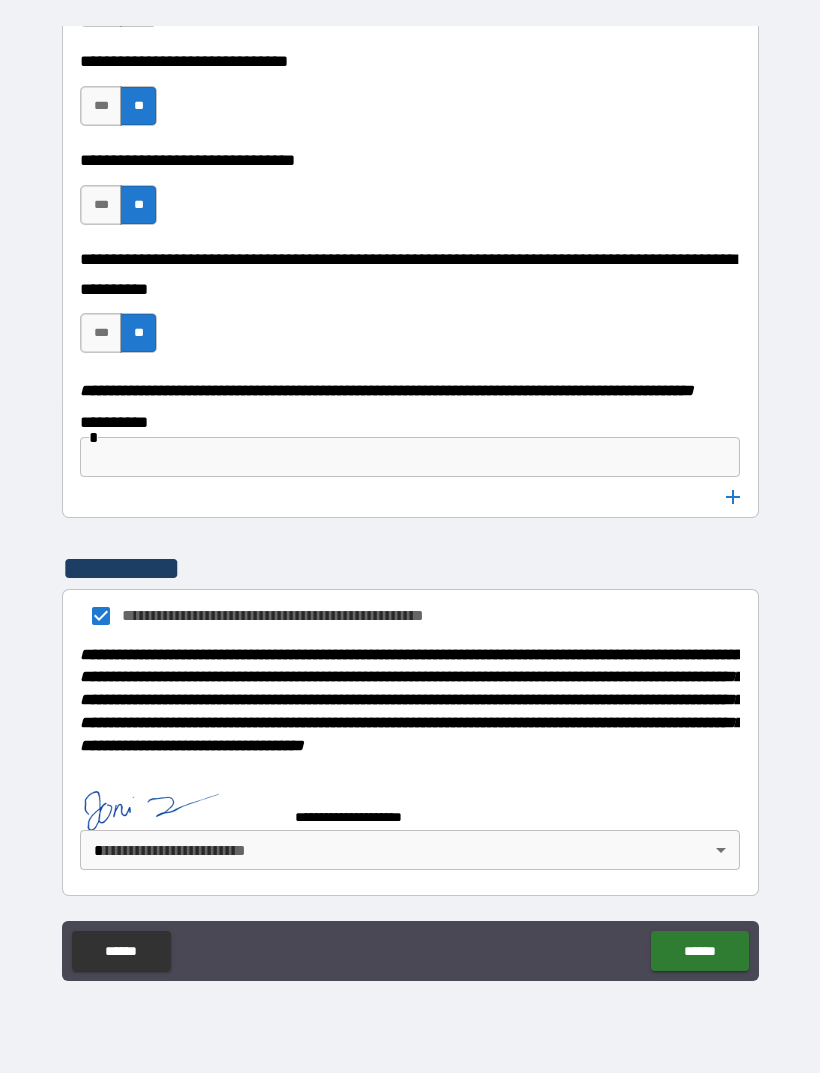 scroll, scrollTop: 10031, scrollLeft: 0, axis: vertical 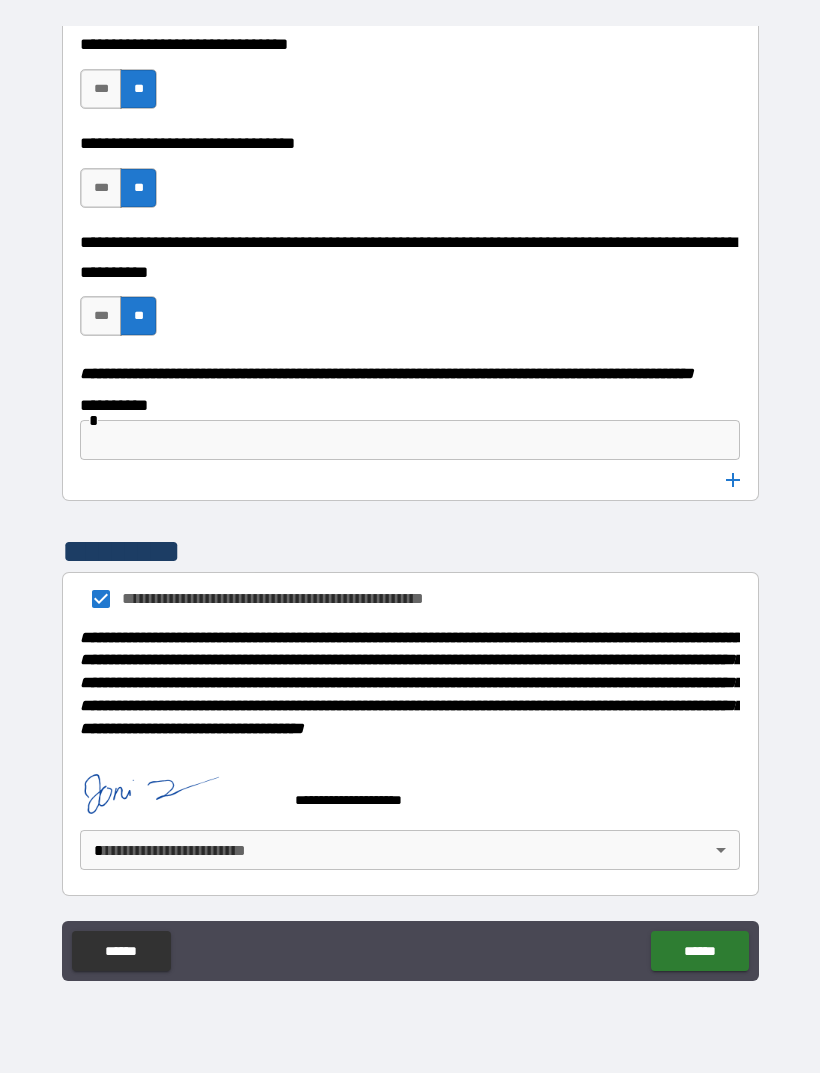 click on "**********" at bounding box center [410, 504] 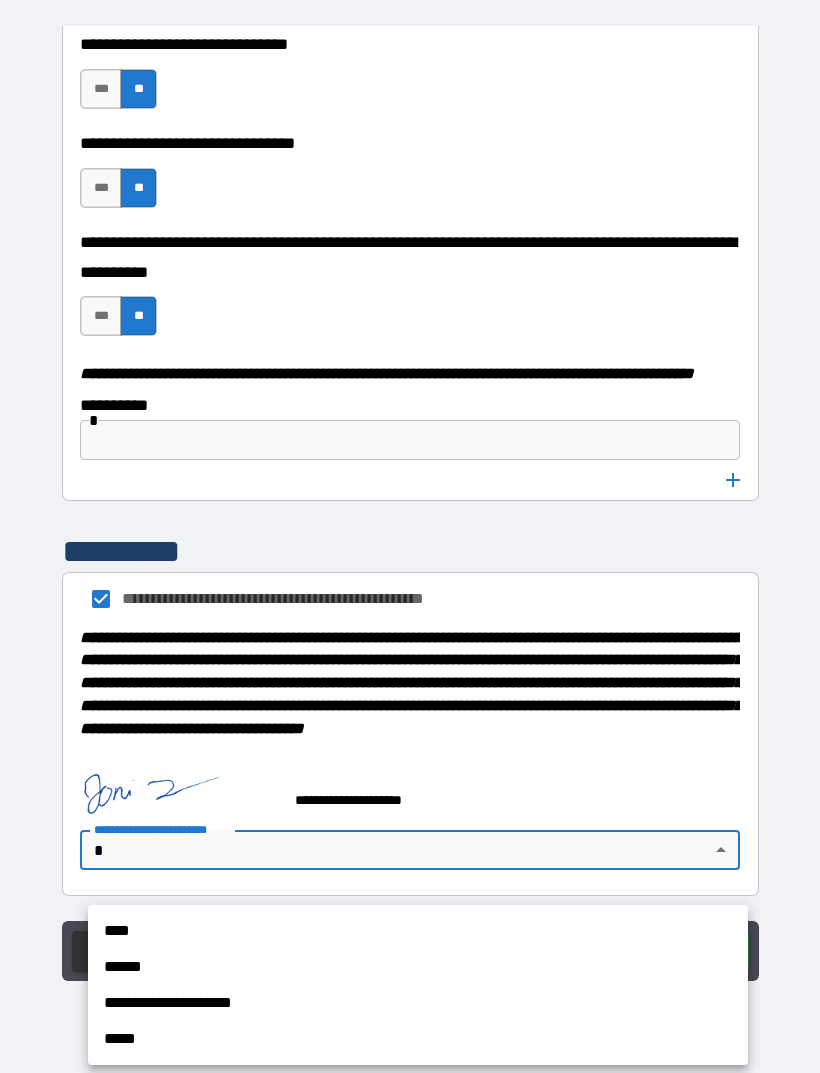 click on "****" at bounding box center (418, 931) 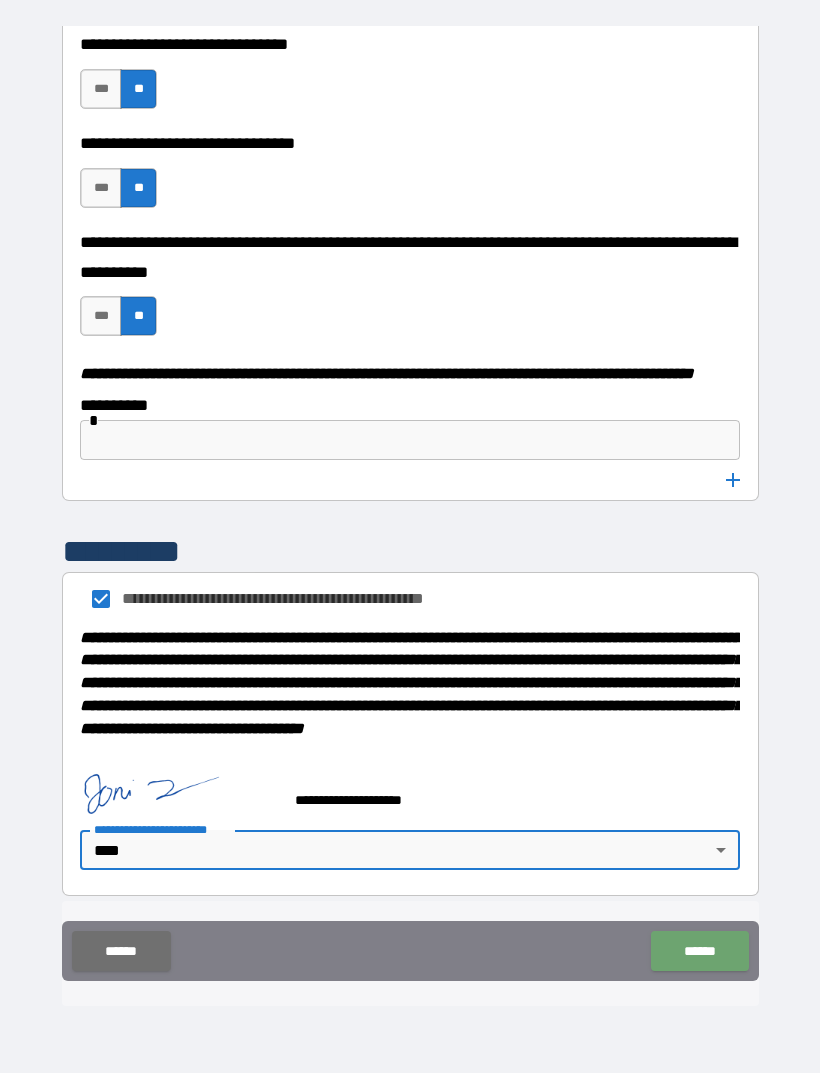 click on "******" at bounding box center (699, 951) 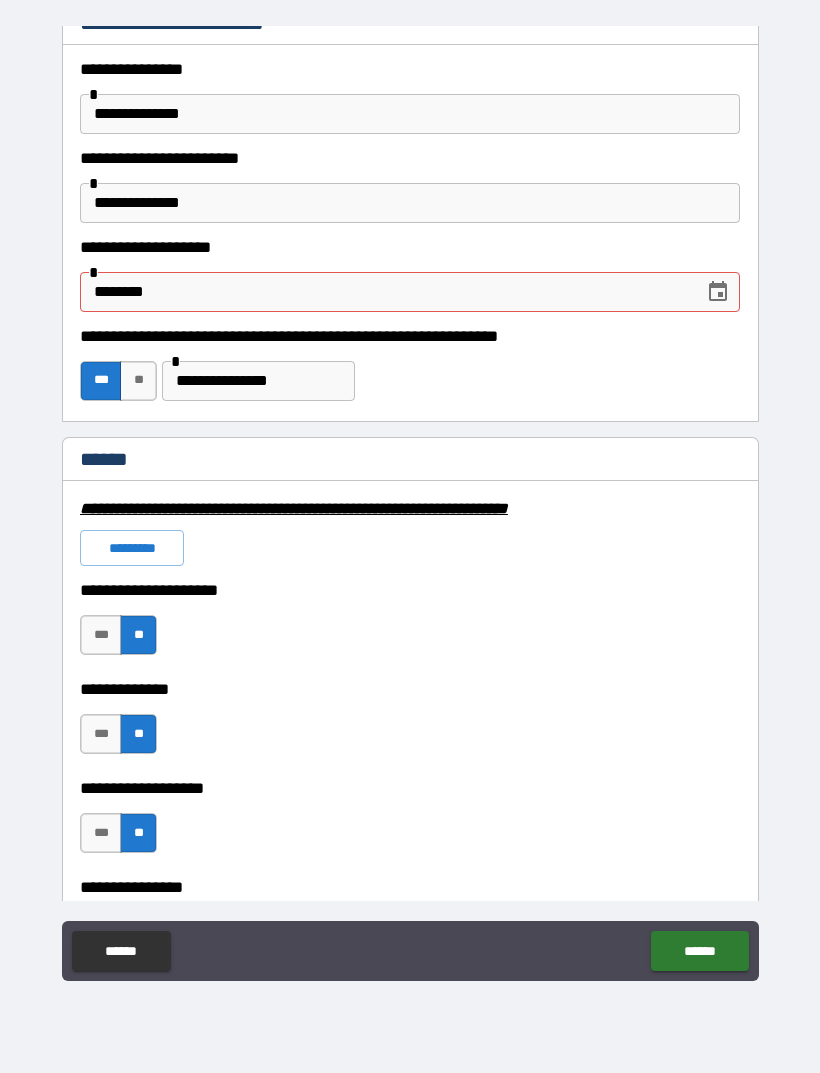 scroll, scrollTop: 1044, scrollLeft: 0, axis: vertical 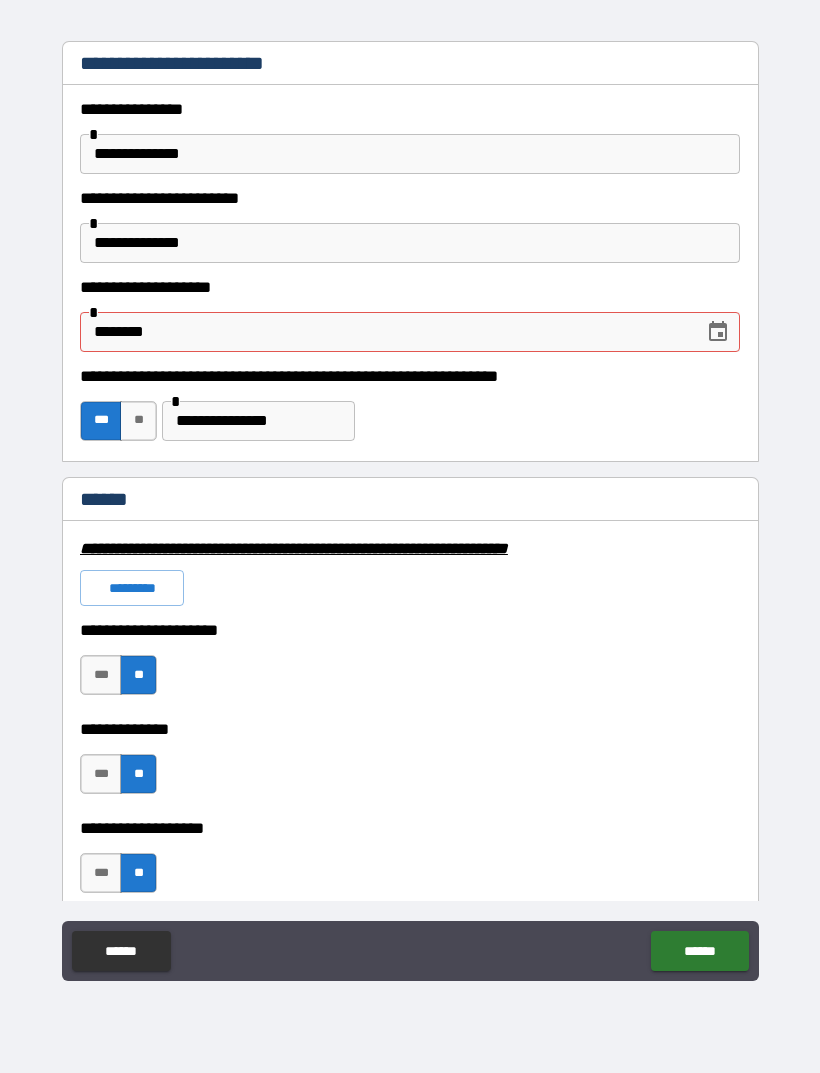 click on "********" at bounding box center [385, 332] 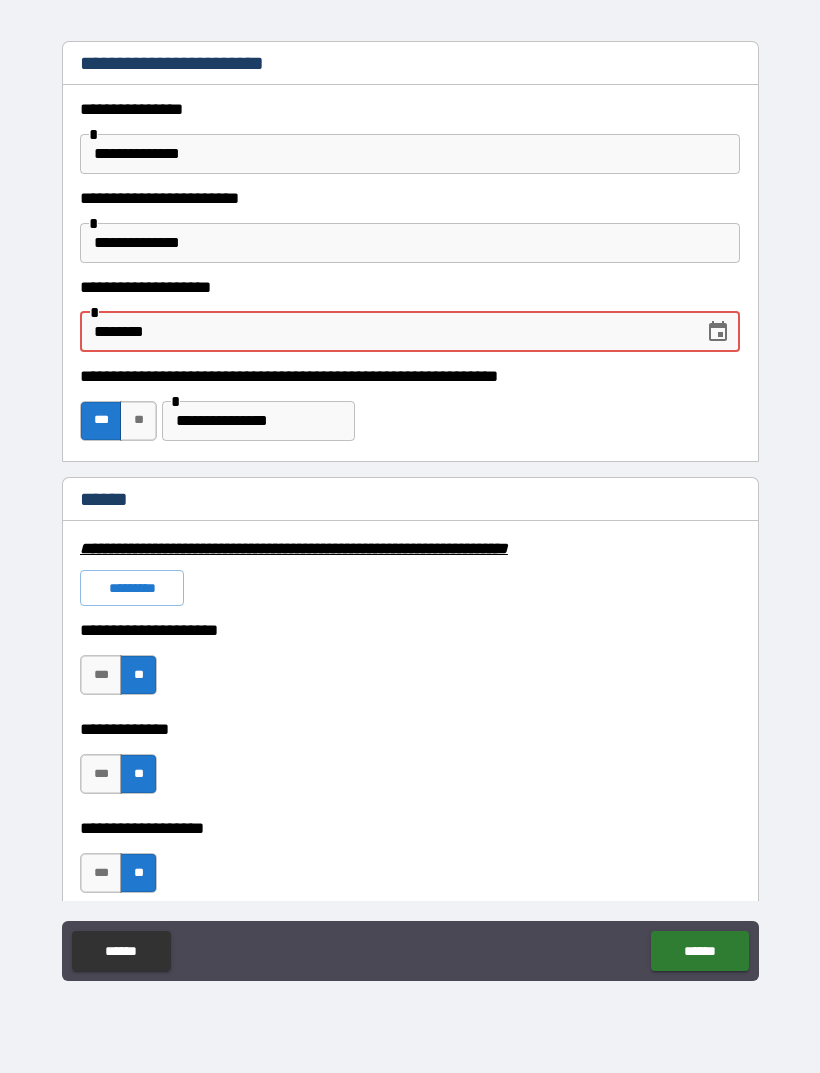 click on "********" at bounding box center [385, 332] 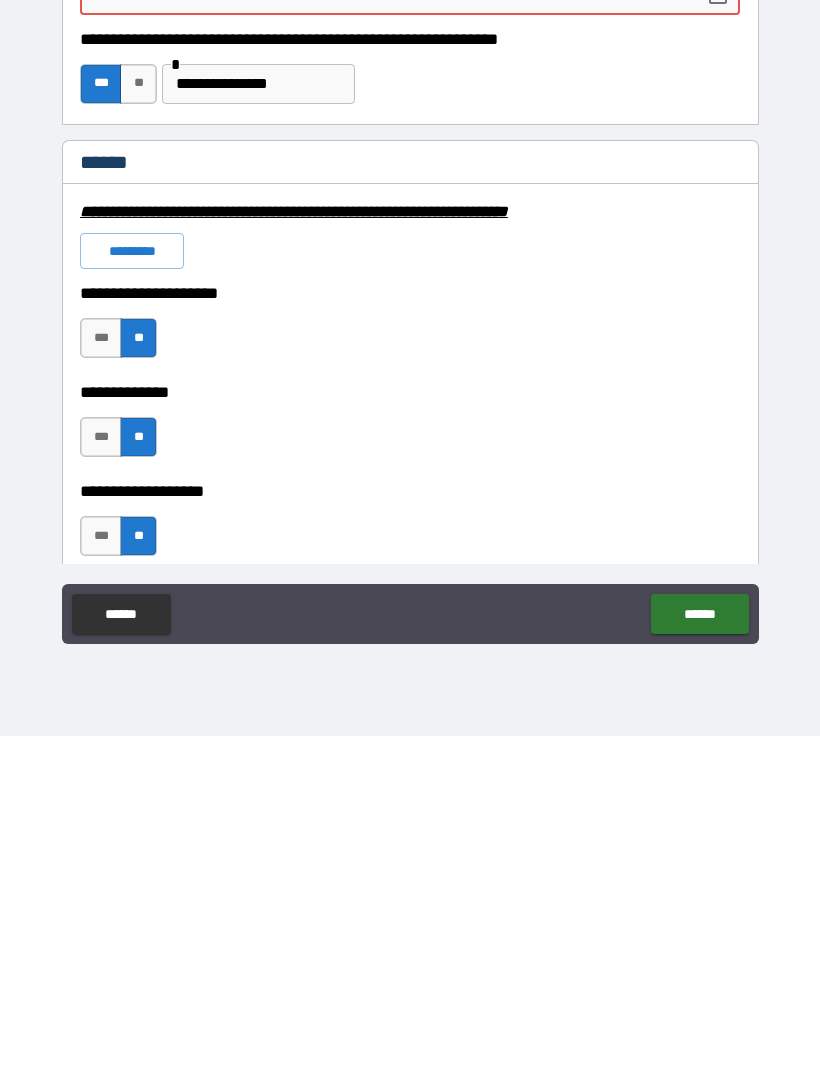 click on "******" at bounding box center [699, 951] 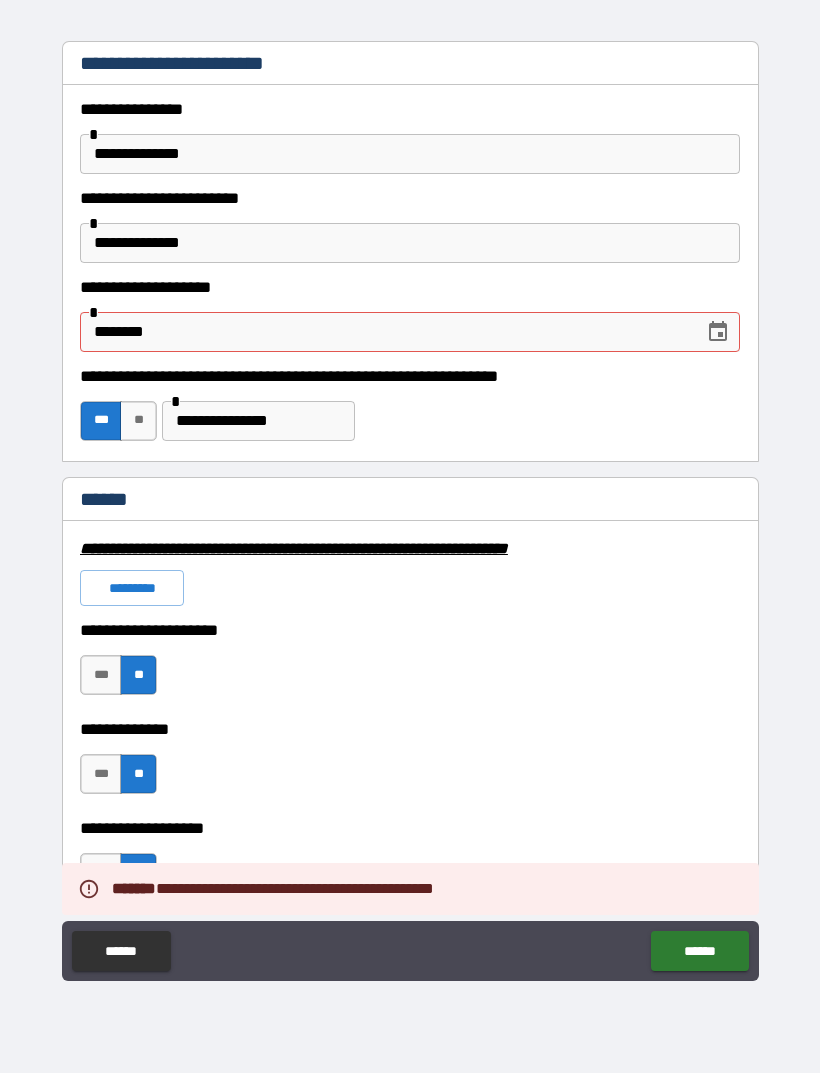 click on "********" at bounding box center (385, 332) 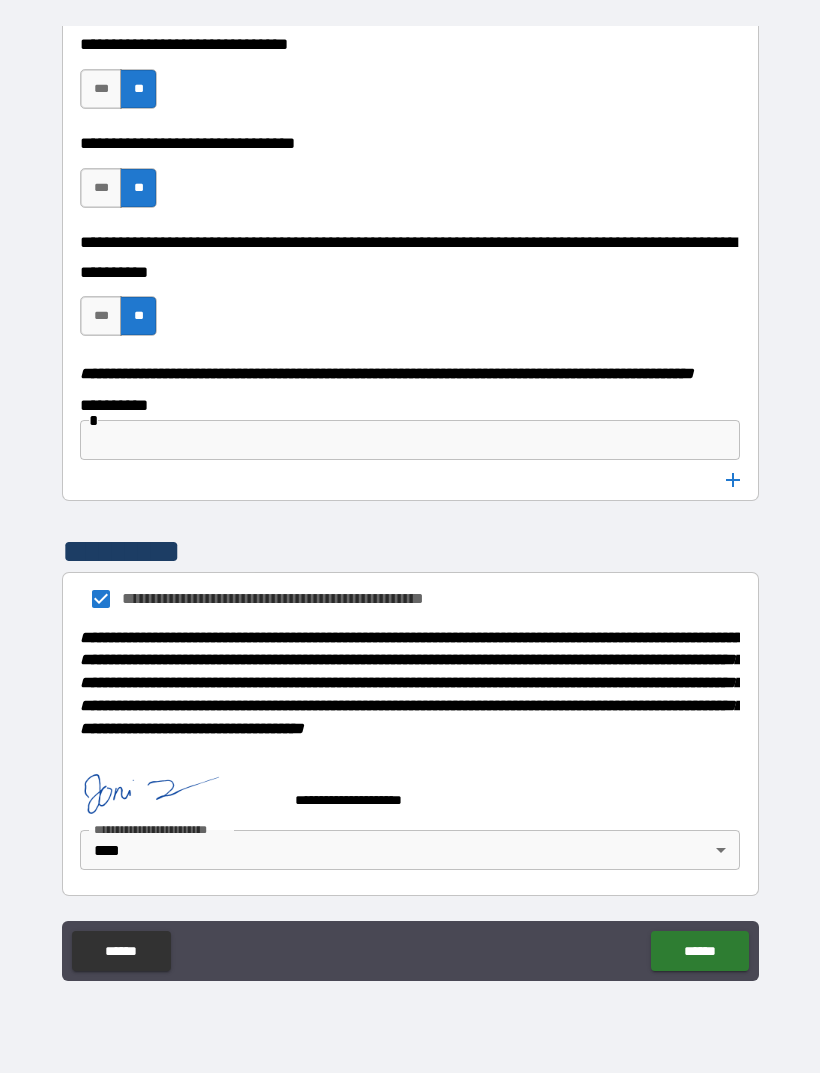 scroll, scrollTop: 10058, scrollLeft: 0, axis: vertical 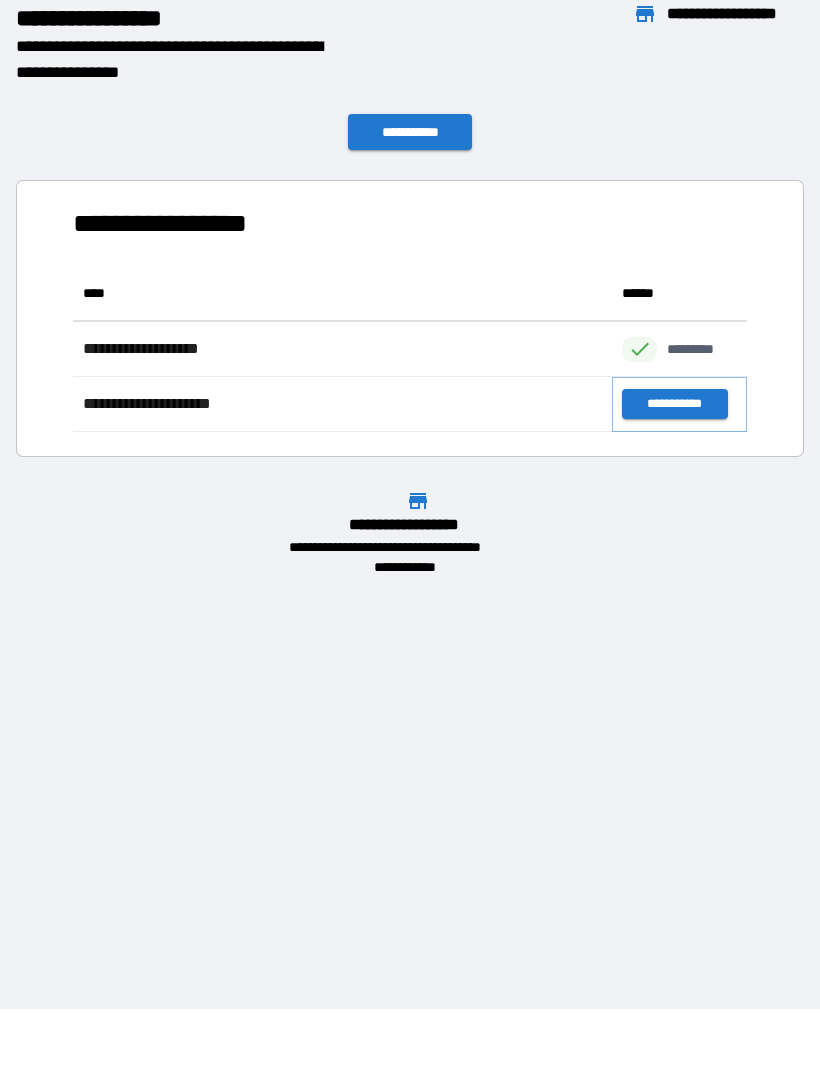 click on "**********" at bounding box center [674, 404] 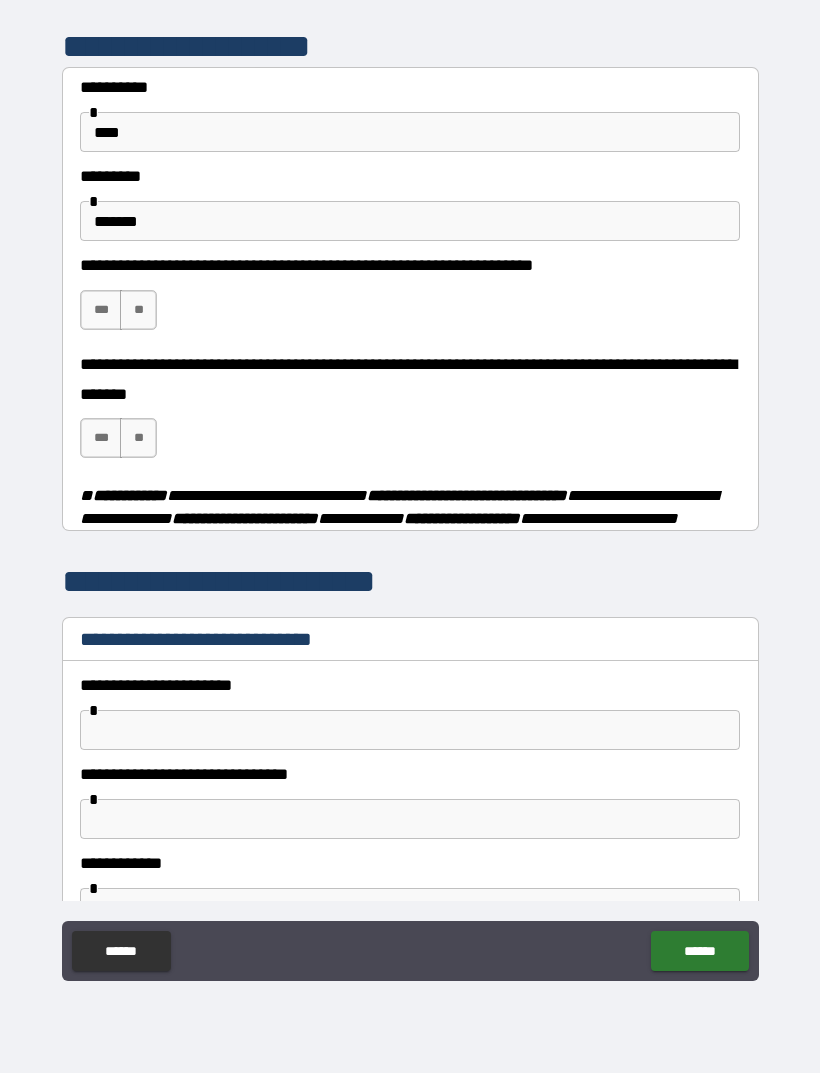 click on "***" at bounding box center [101, 310] 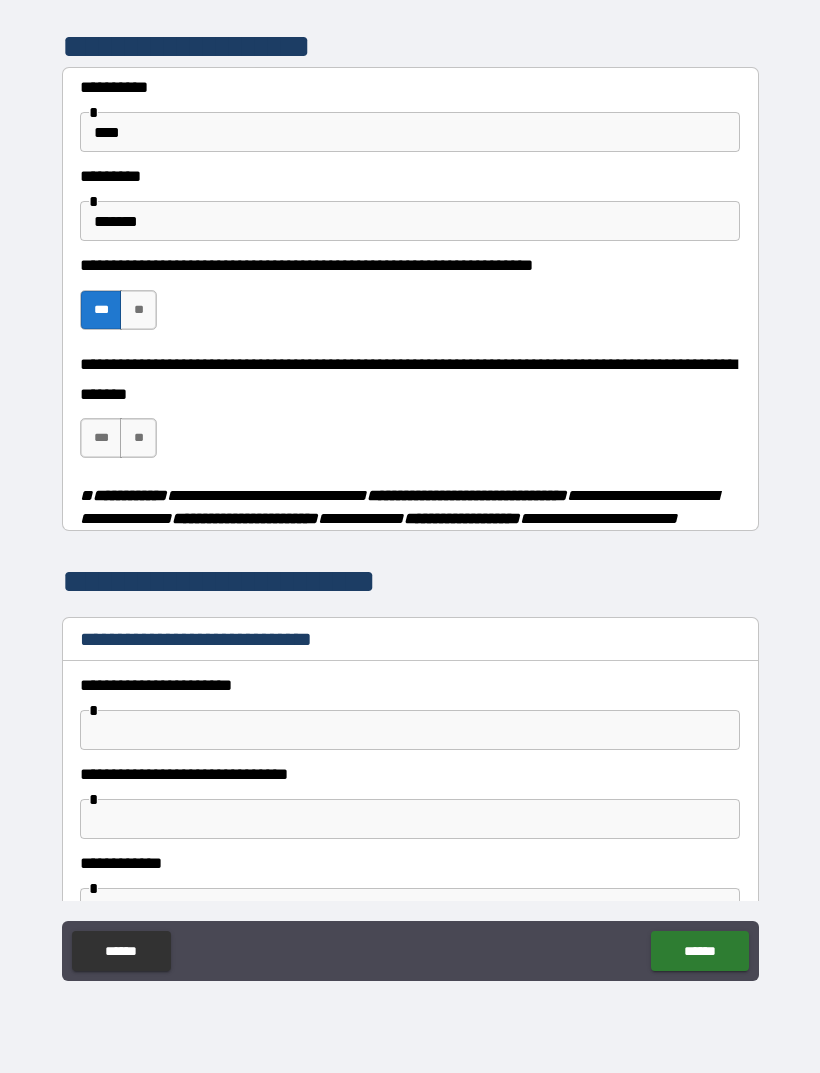 click on "**" at bounding box center (138, 438) 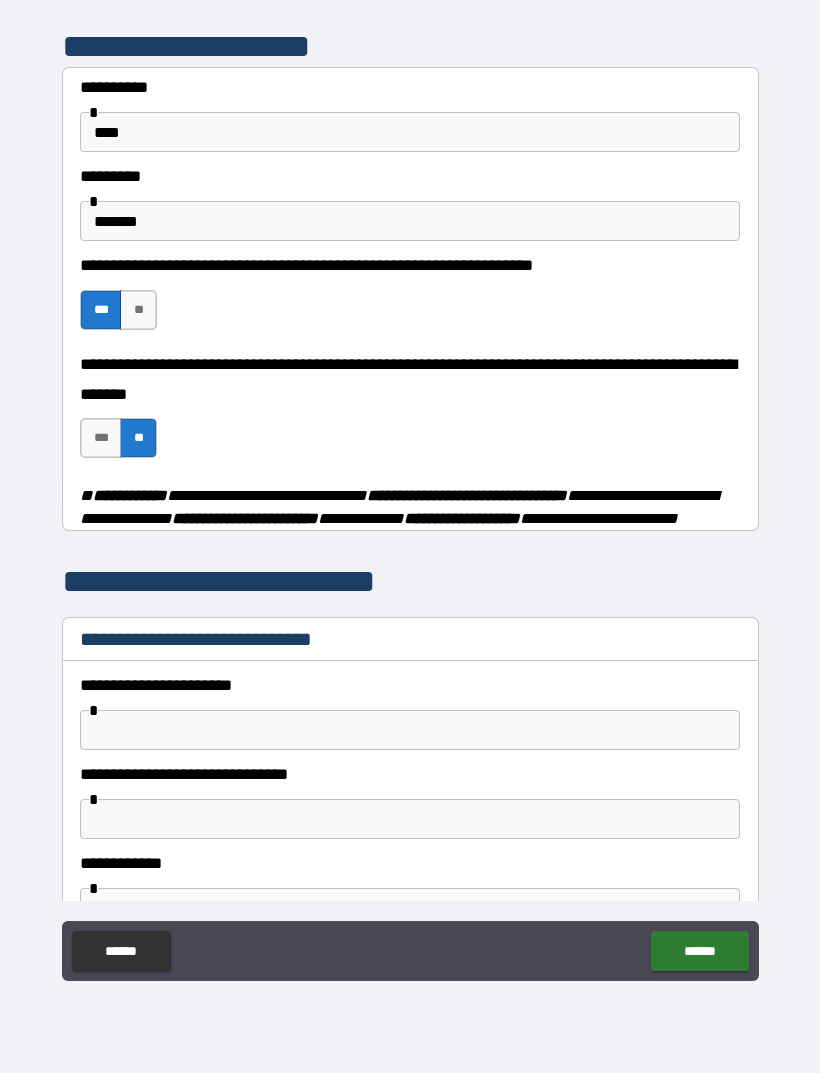 scroll, scrollTop: 5, scrollLeft: 0, axis: vertical 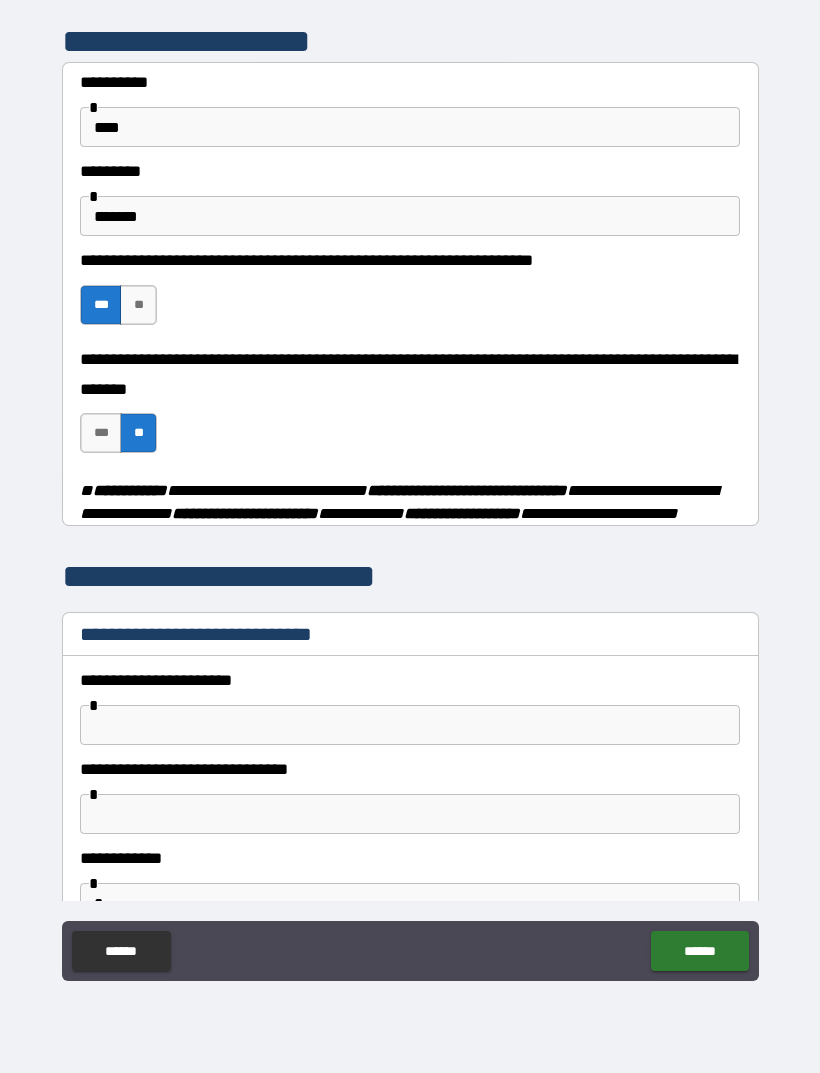 click at bounding box center [410, 725] 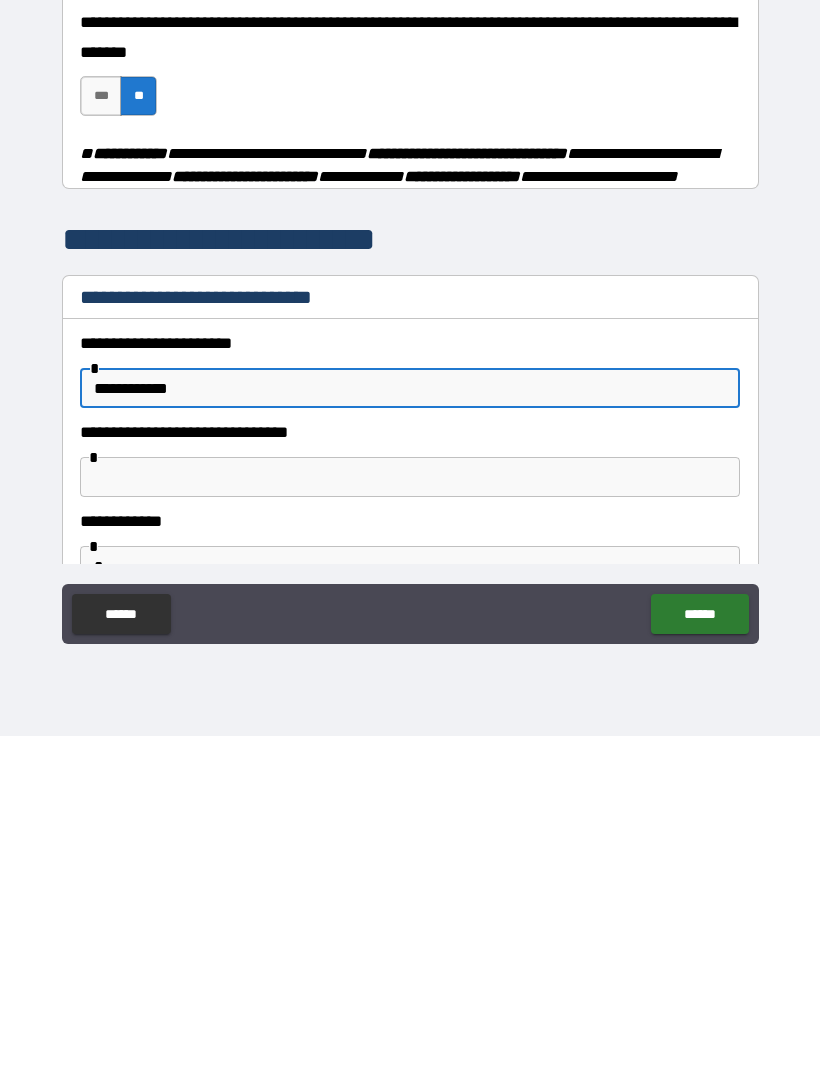 type on "**********" 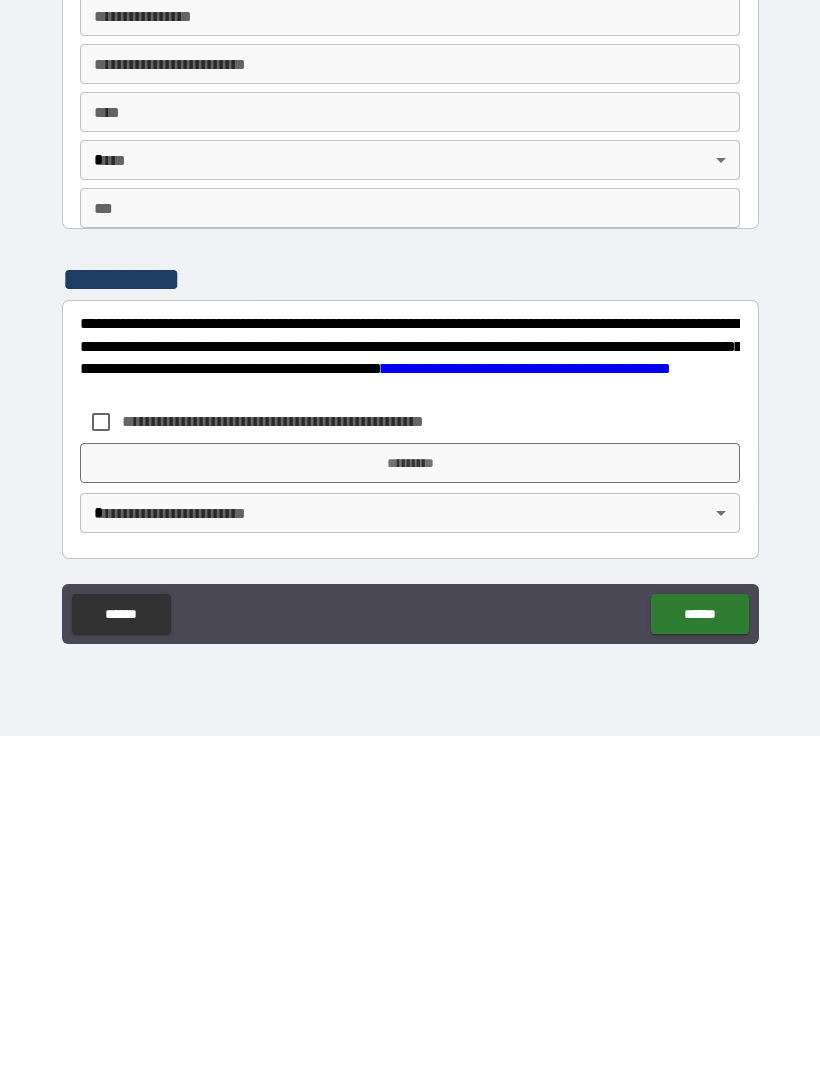 scroll, scrollTop: 3470, scrollLeft: 0, axis: vertical 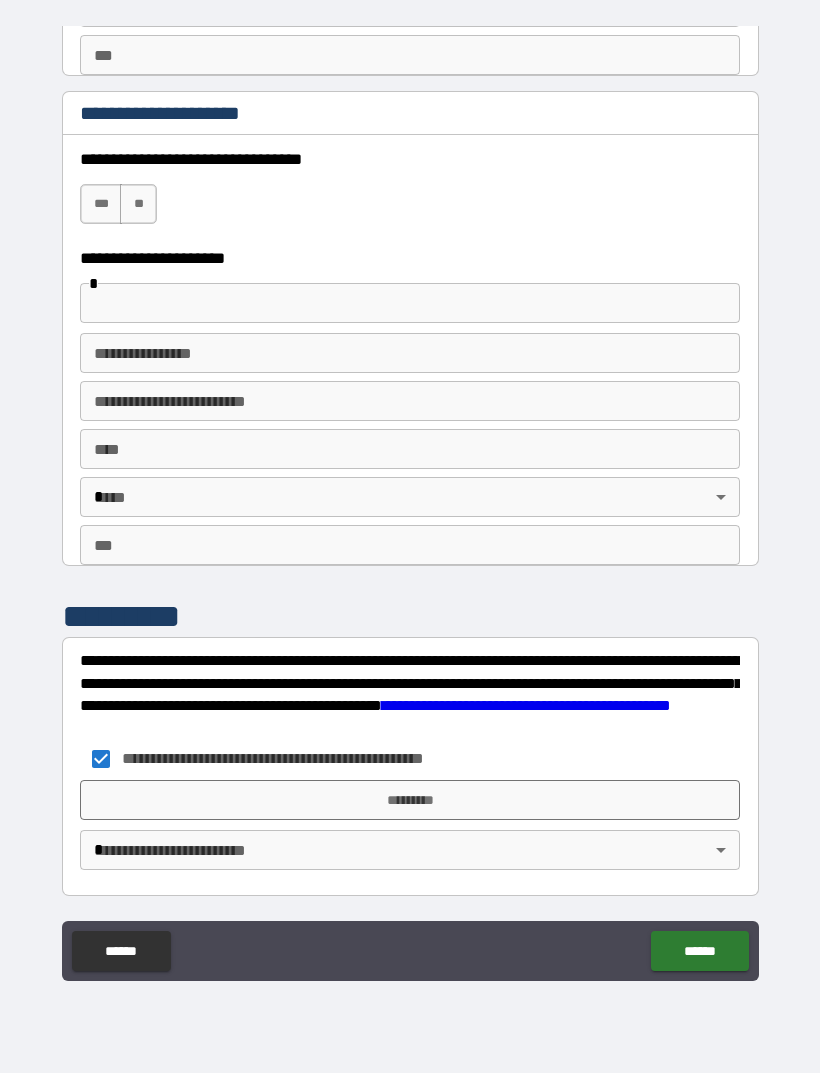click on "*********" at bounding box center (410, 800) 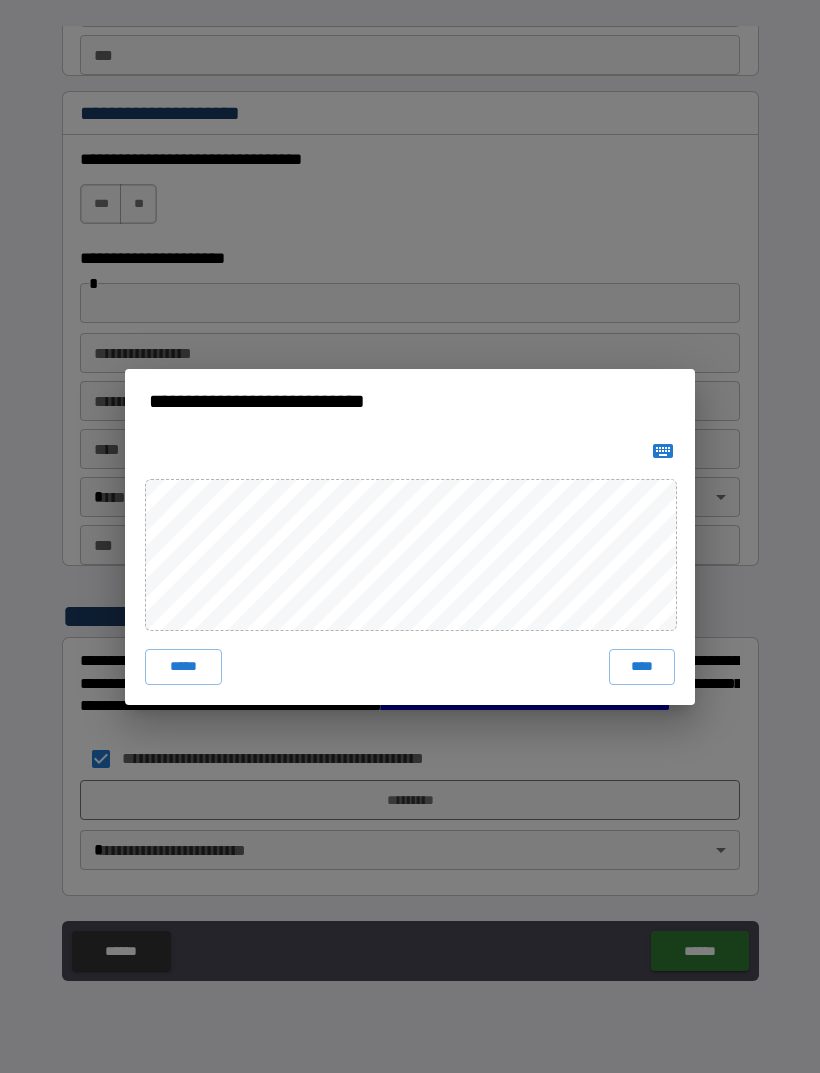 click on "****" at bounding box center [642, 667] 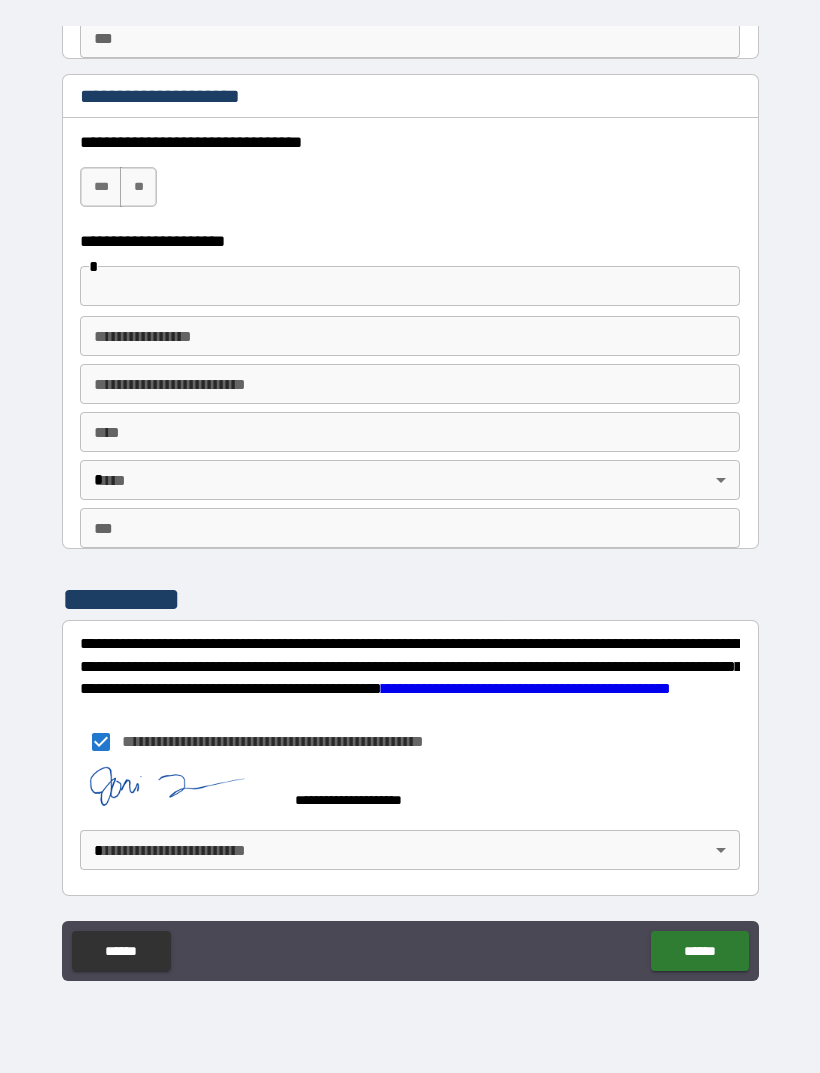 scroll, scrollTop: 3460, scrollLeft: 0, axis: vertical 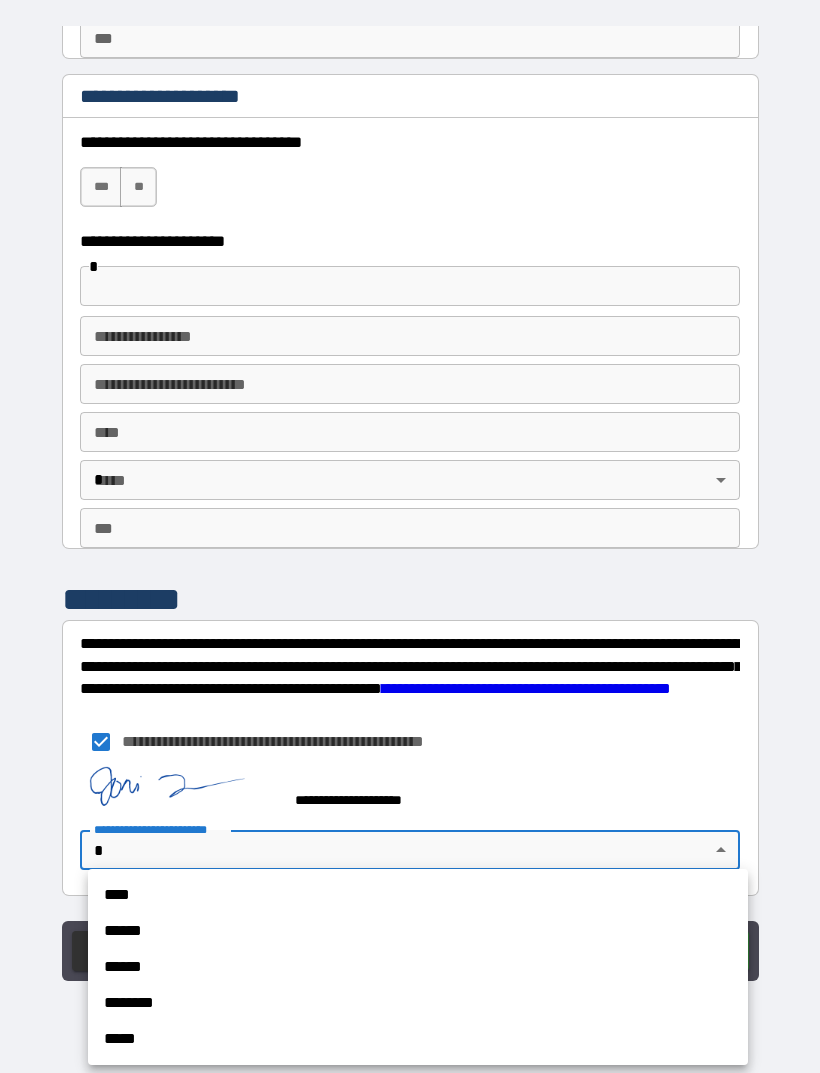 click on "****" at bounding box center [418, 895] 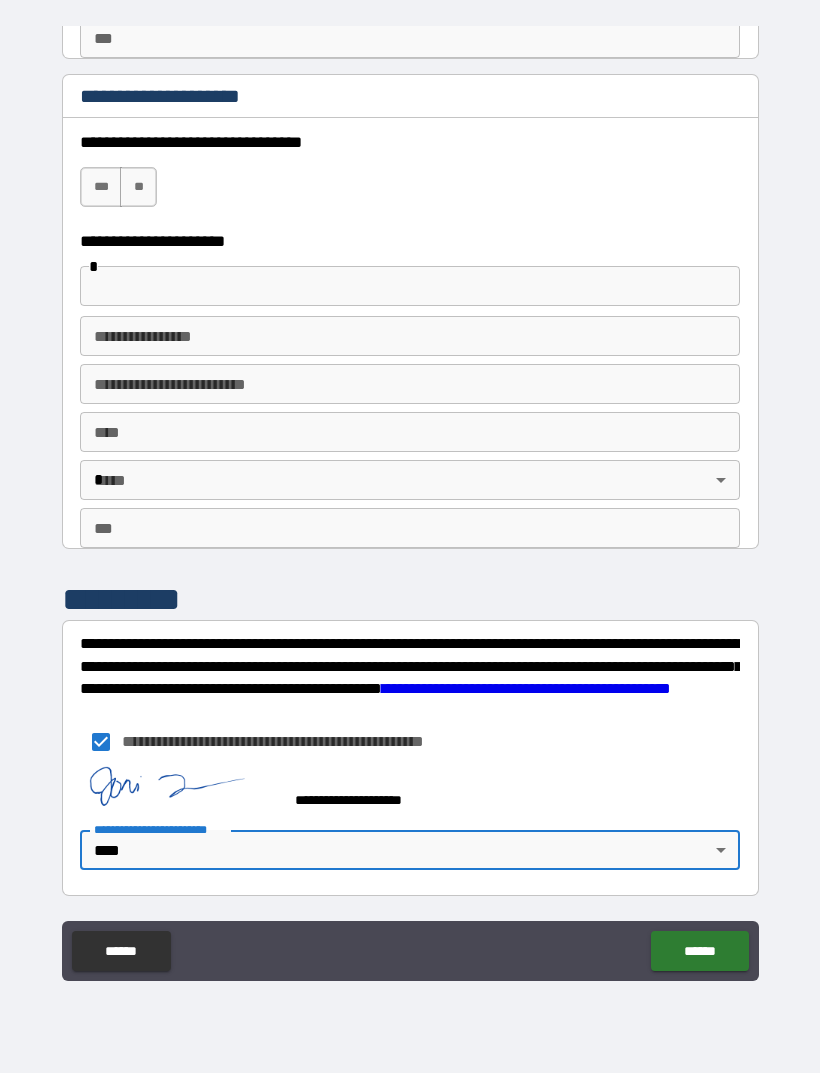 click on "******" at bounding box center (699, 951) 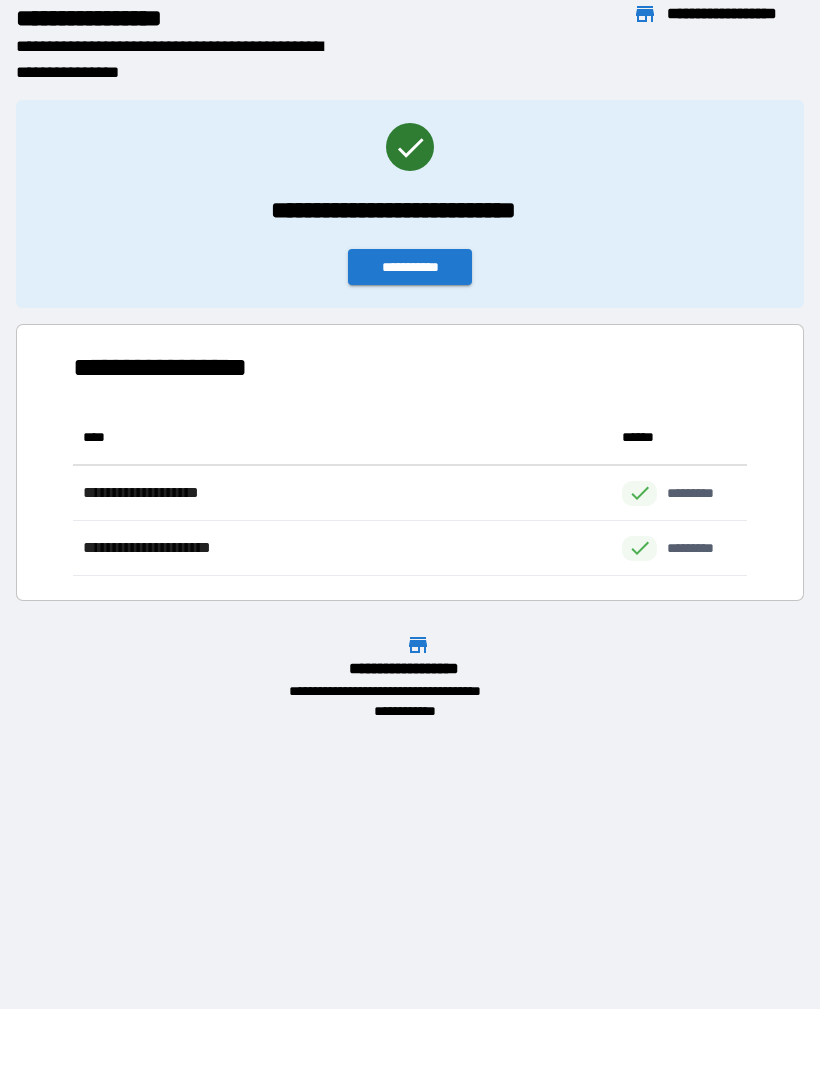 scroll, scrollTop: 166, scrollLeft: 674, axis: both 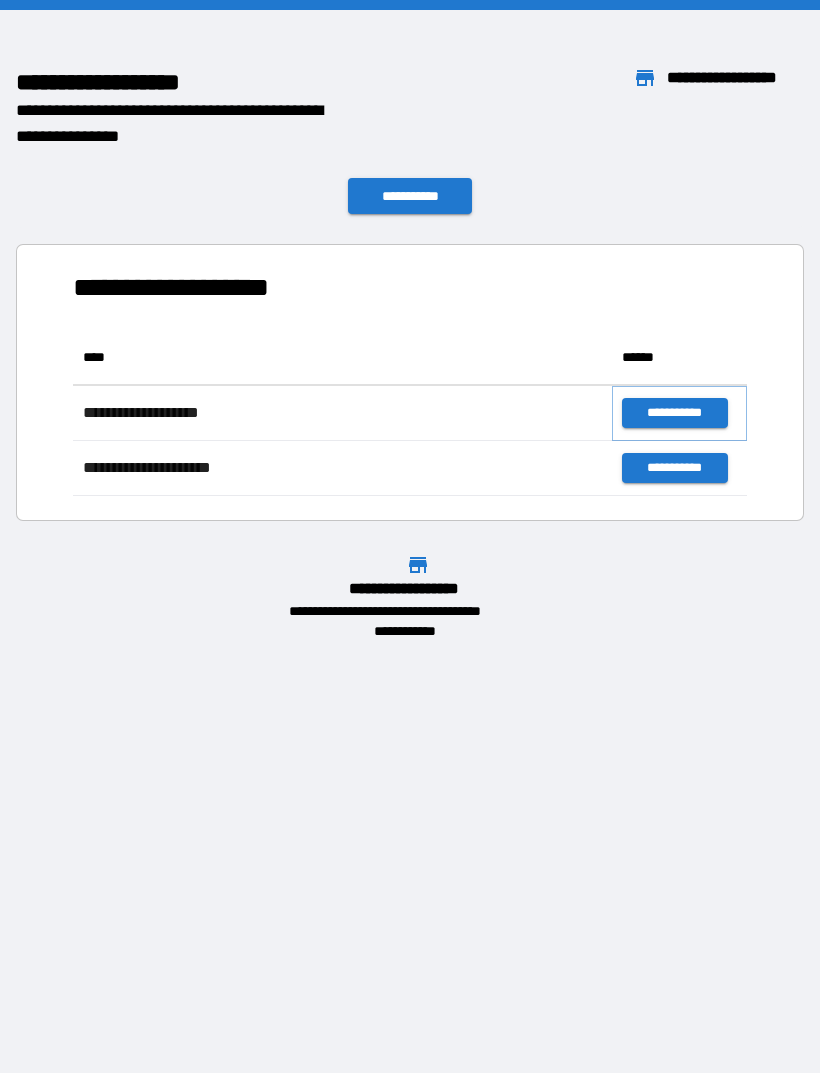 click on "**********" at bounding box center (674, 413) 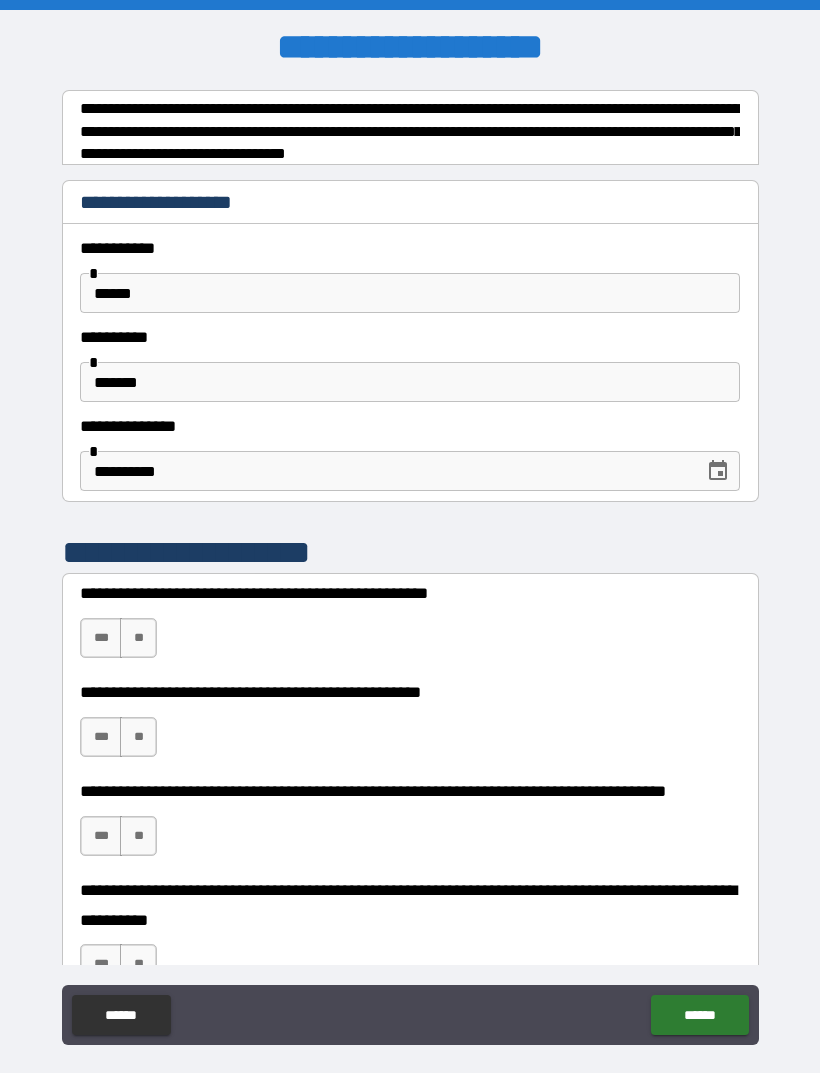 scroll, scrollTop: 127, scrollLeft: 0, axis: vertical 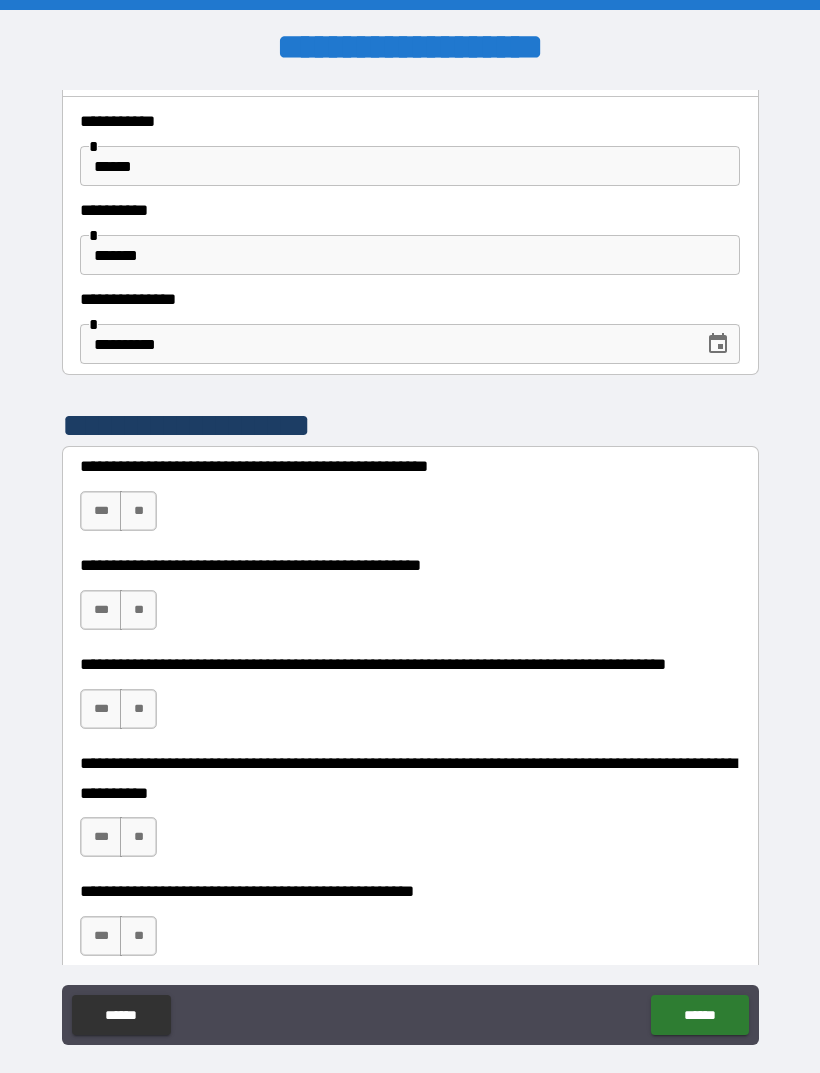 click on "**" at bounding box center (138, 511) 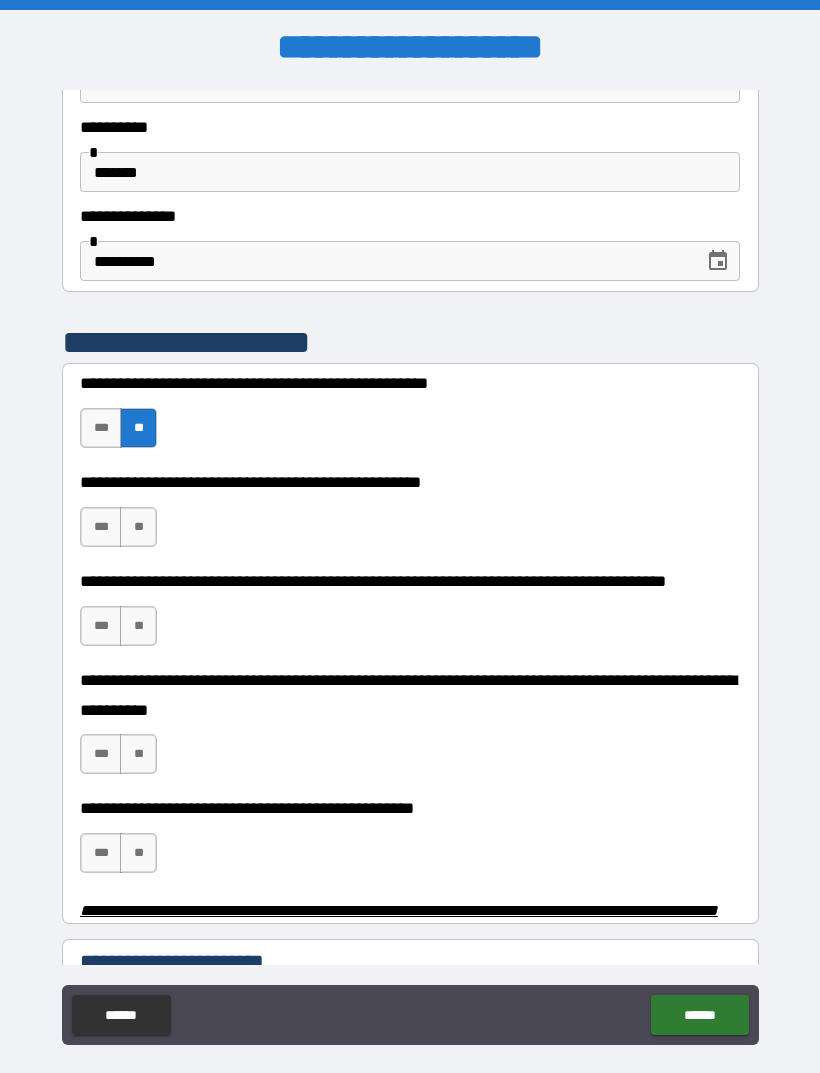 scroll, scrollTop: 244, scrollLeft: 0, axis: vertical 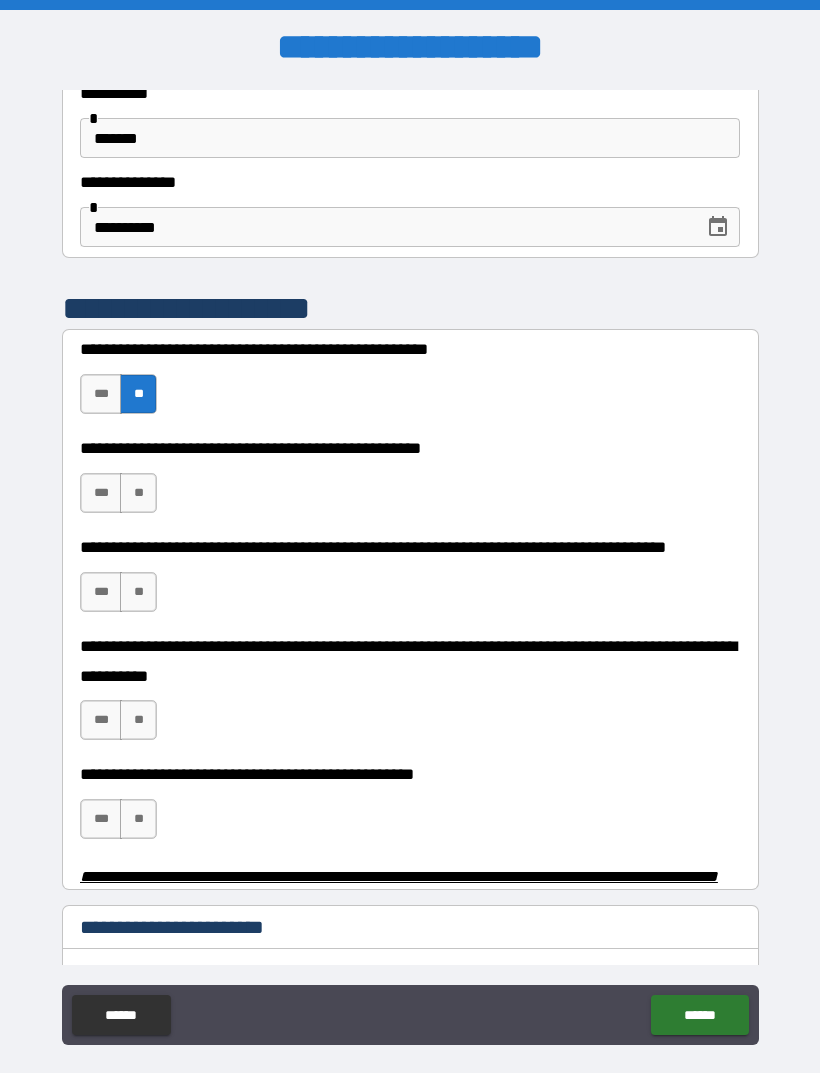 click on "**" at bounding box center (138, 493) 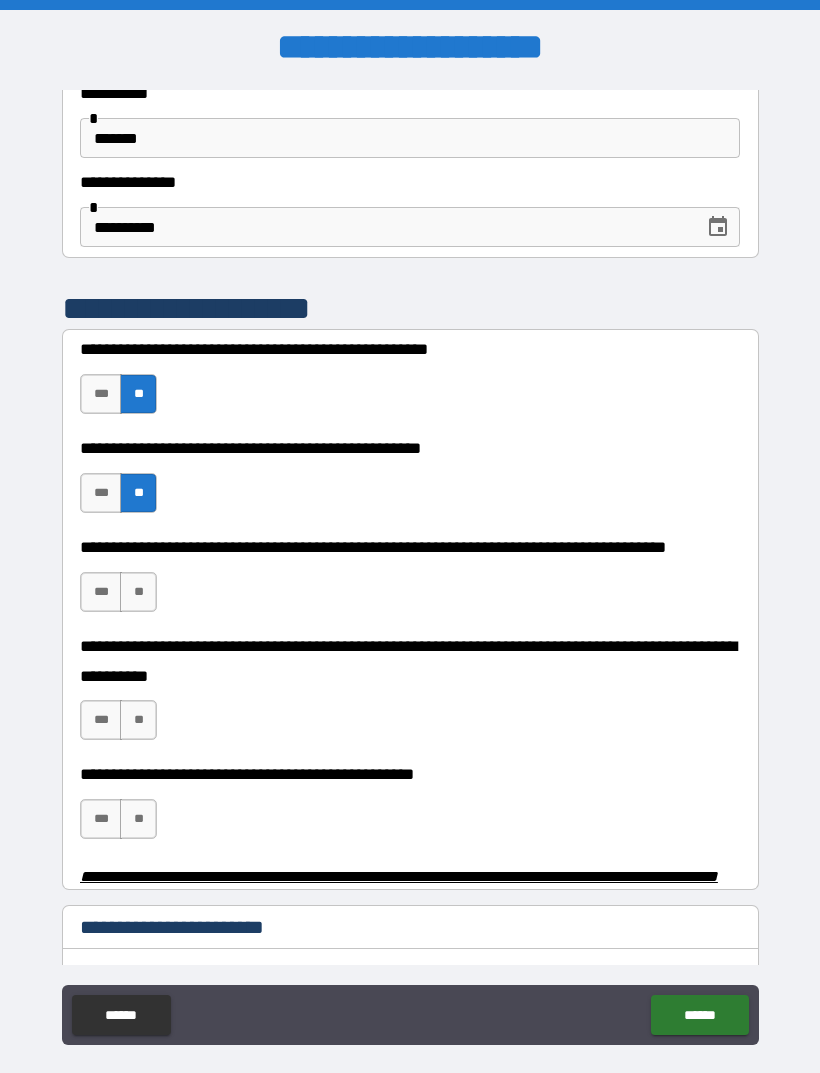 click on "***" at bounding box center (101, 493) 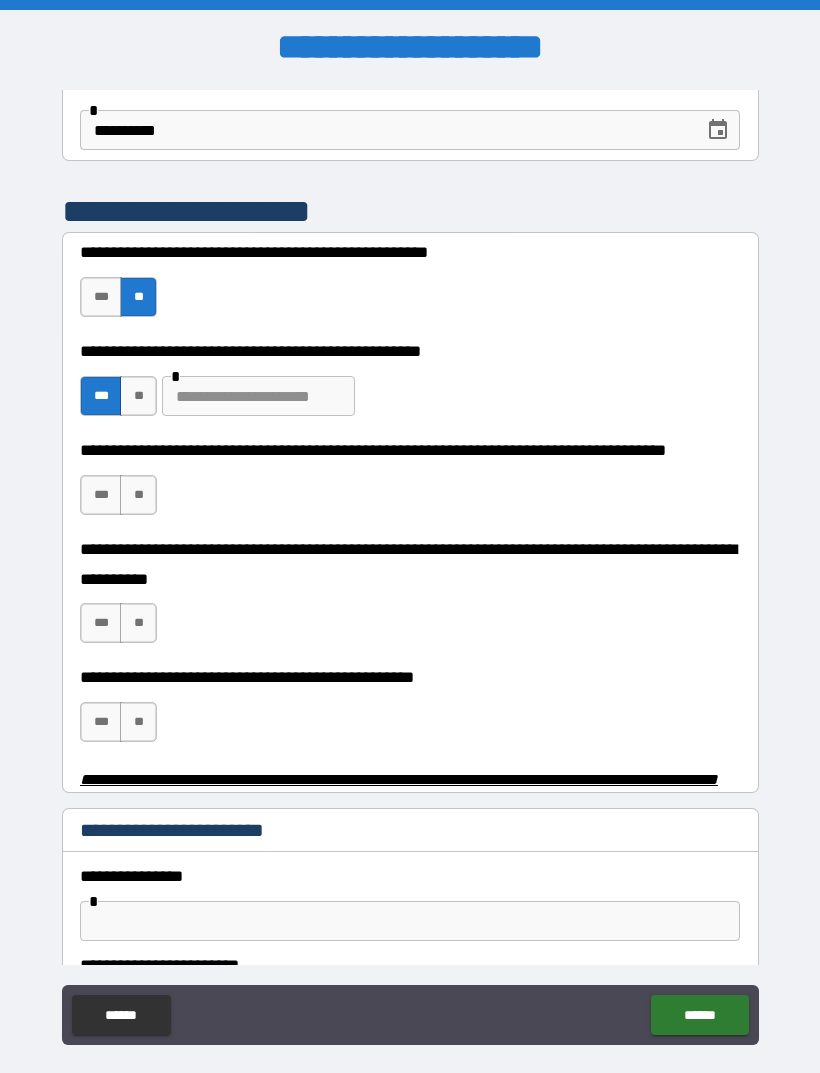 scroll, scrollTop: 342, scrollLeft: 0, axis: vertical 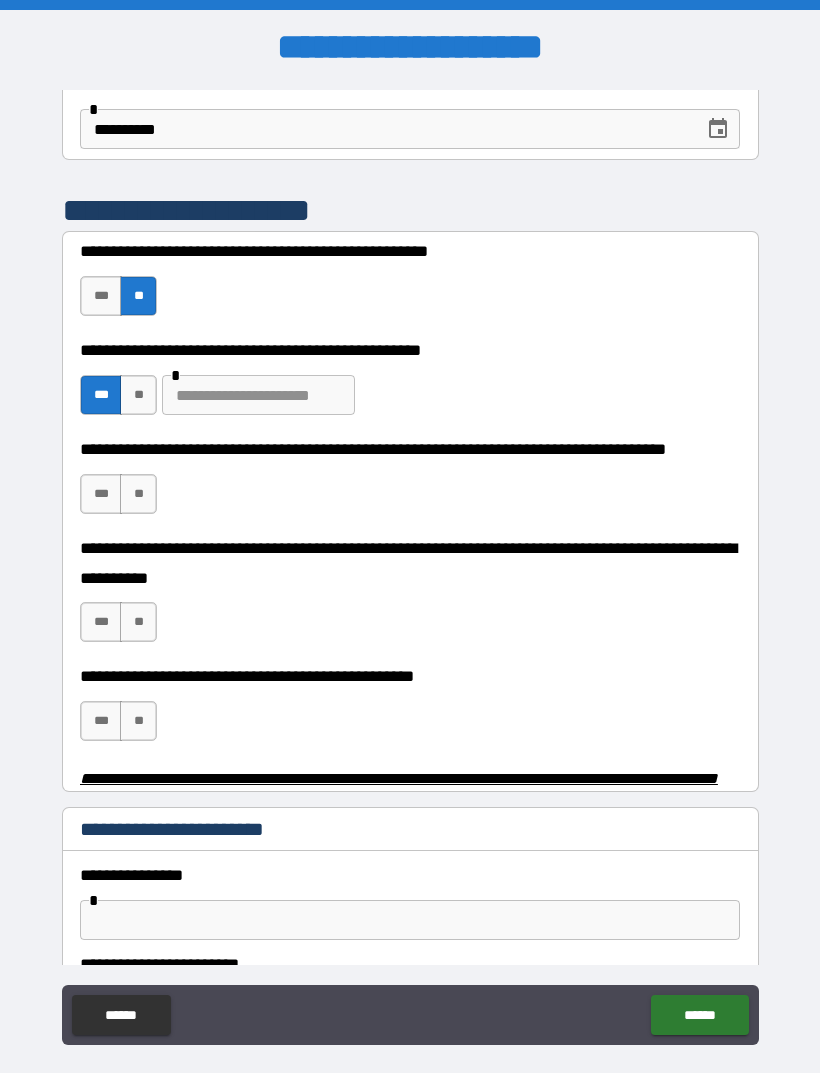 click at bounding box center (258, 395) 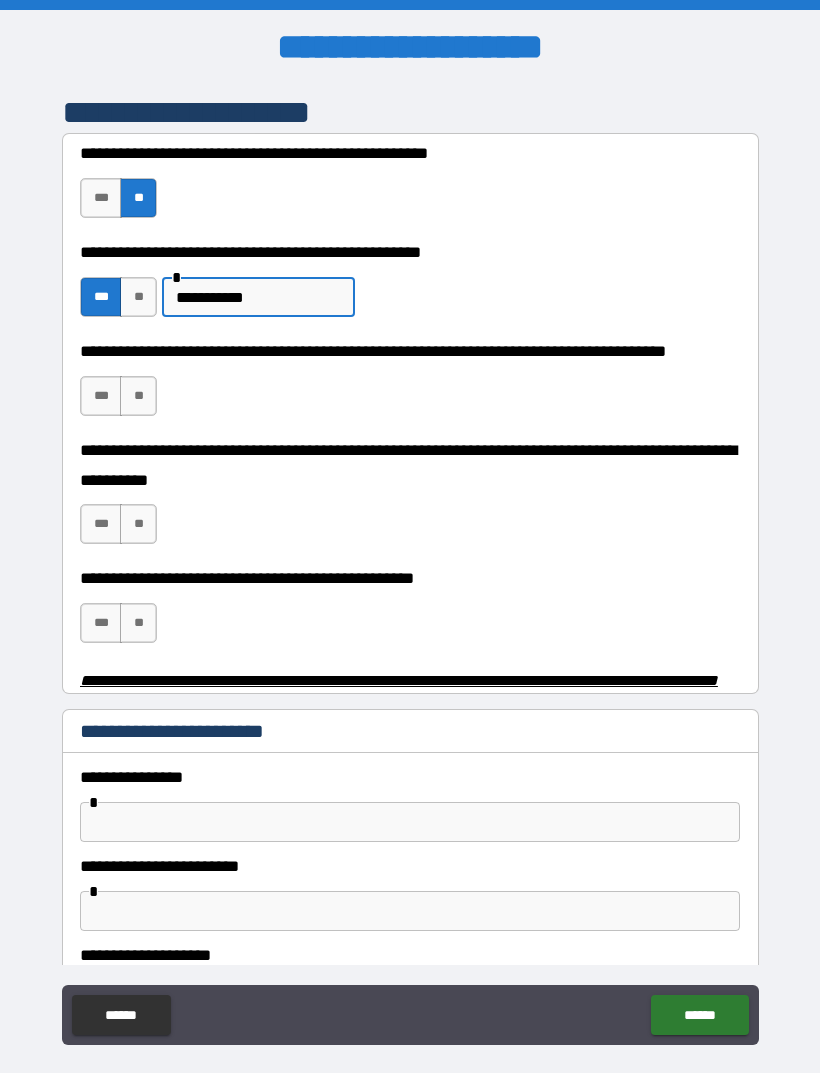 scroll, scrollTop: 441, scrollLeft: 0, axis: vertical 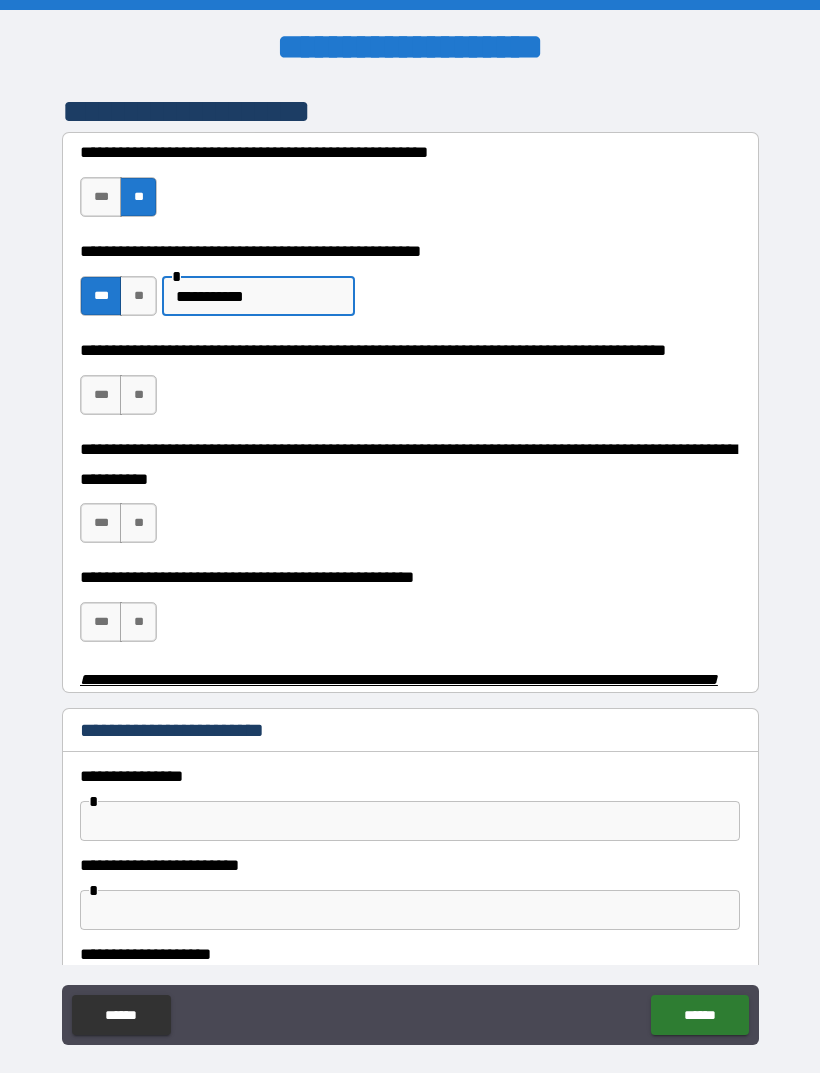 type on "**********" 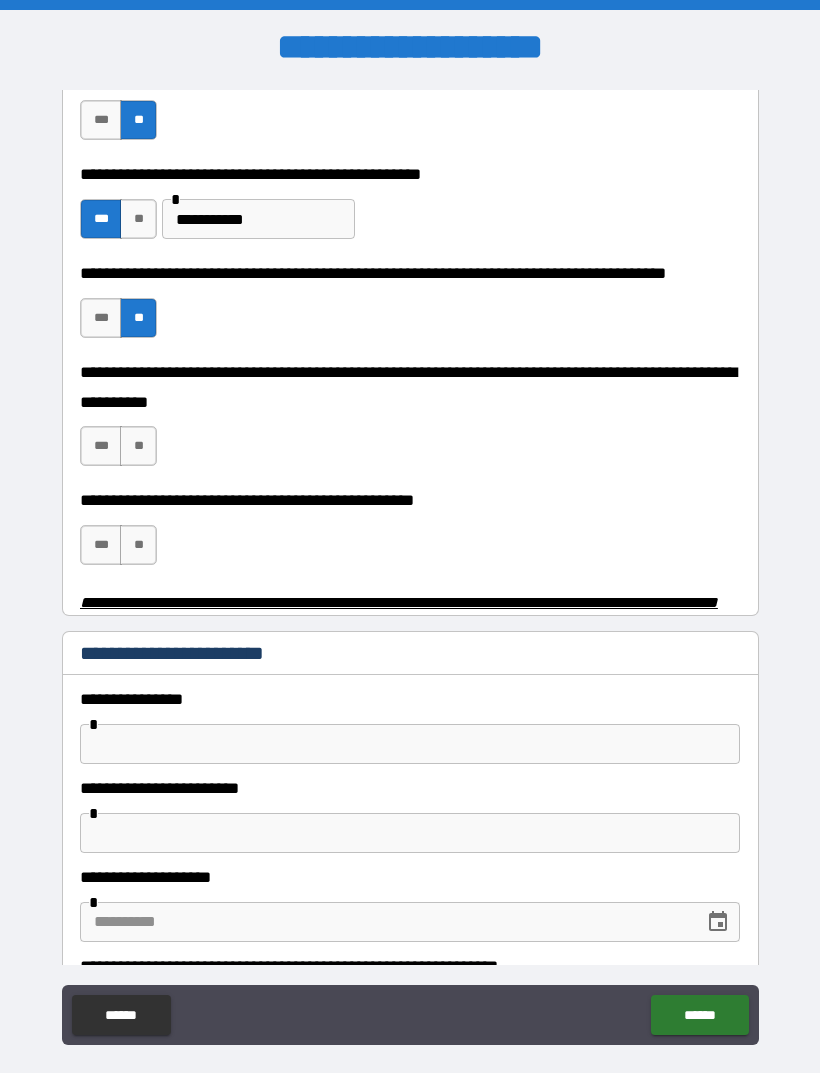 scroll, scrollTop: 531, scrollLeft: 0, axis: vertical 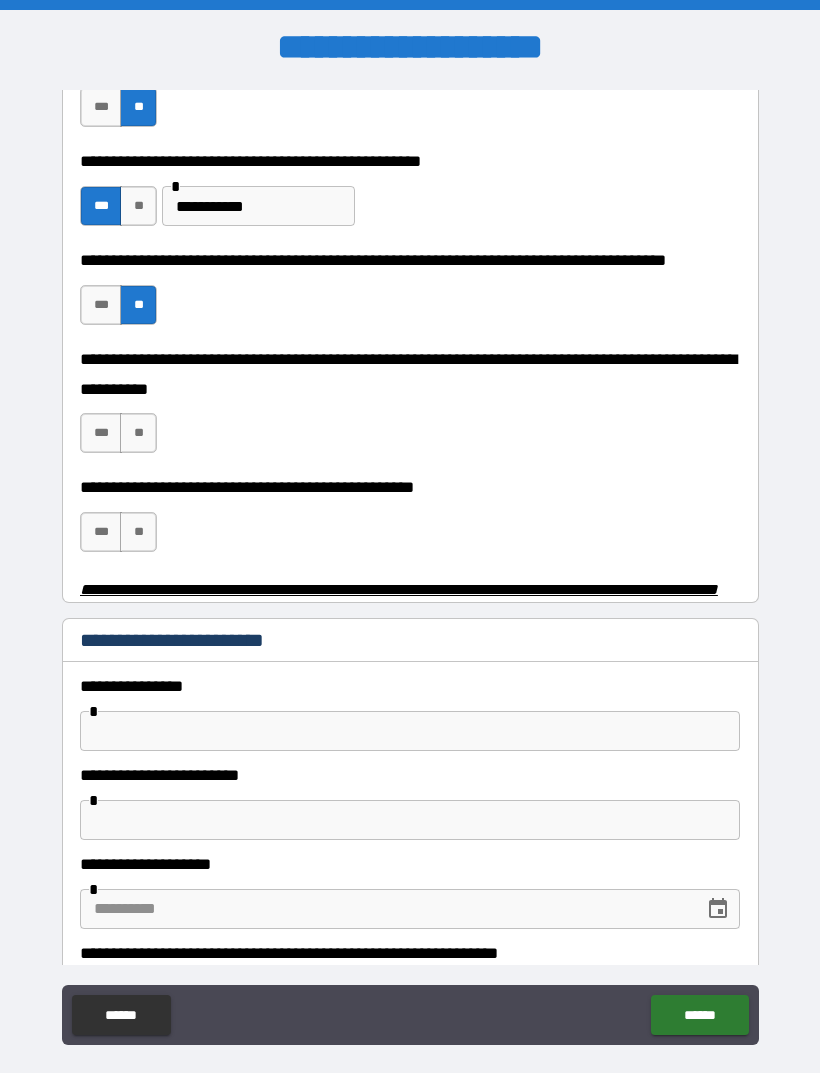 click on "**" at bounding box center (138, 433) 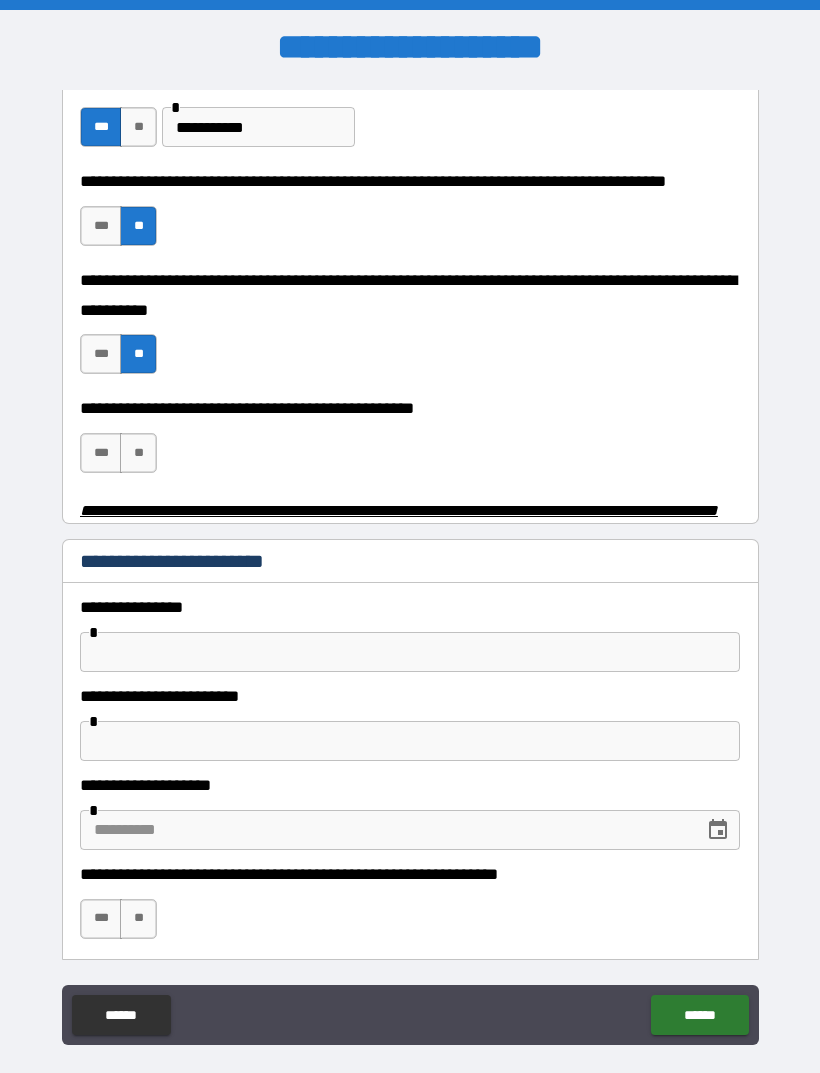 scroll, scrollTop: 682, scrollLeft: 0, axis: vertical 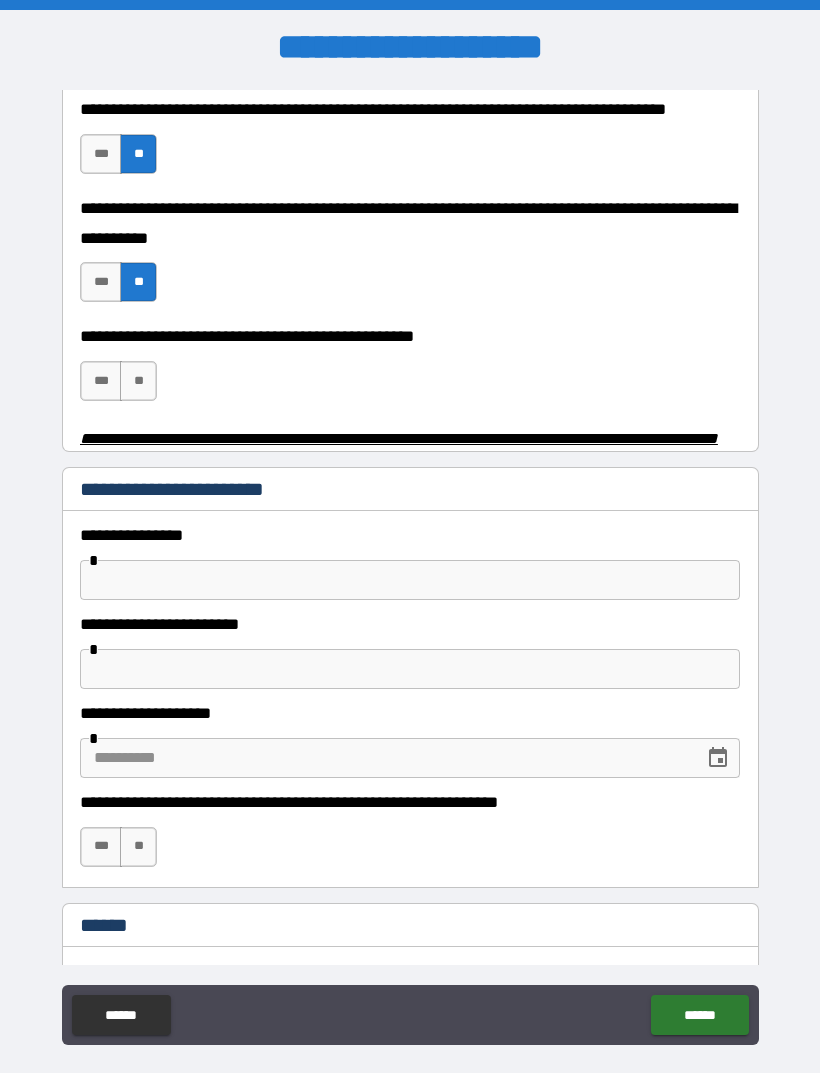 click on "**" at bounding box center (138, 381) 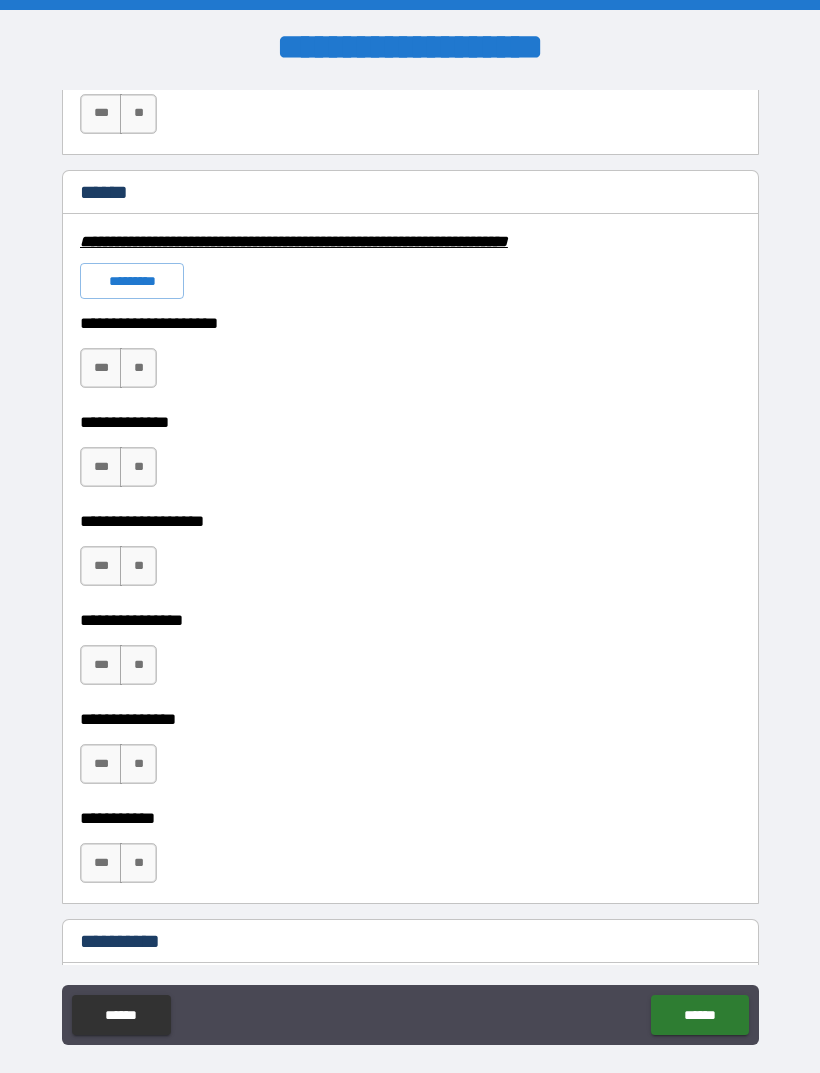 scroll, scrollTop: 1414, scrollLeft: 0, axis: vertical 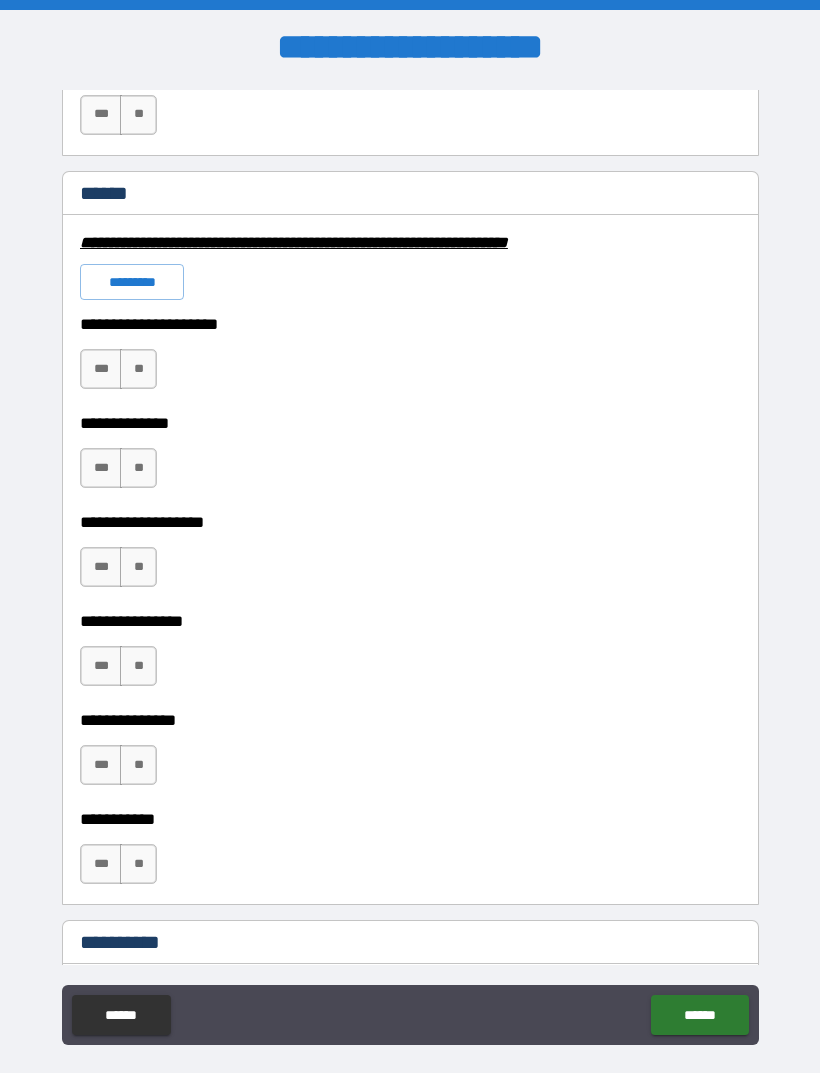 click on "*********" at bounding box center [132, 282] 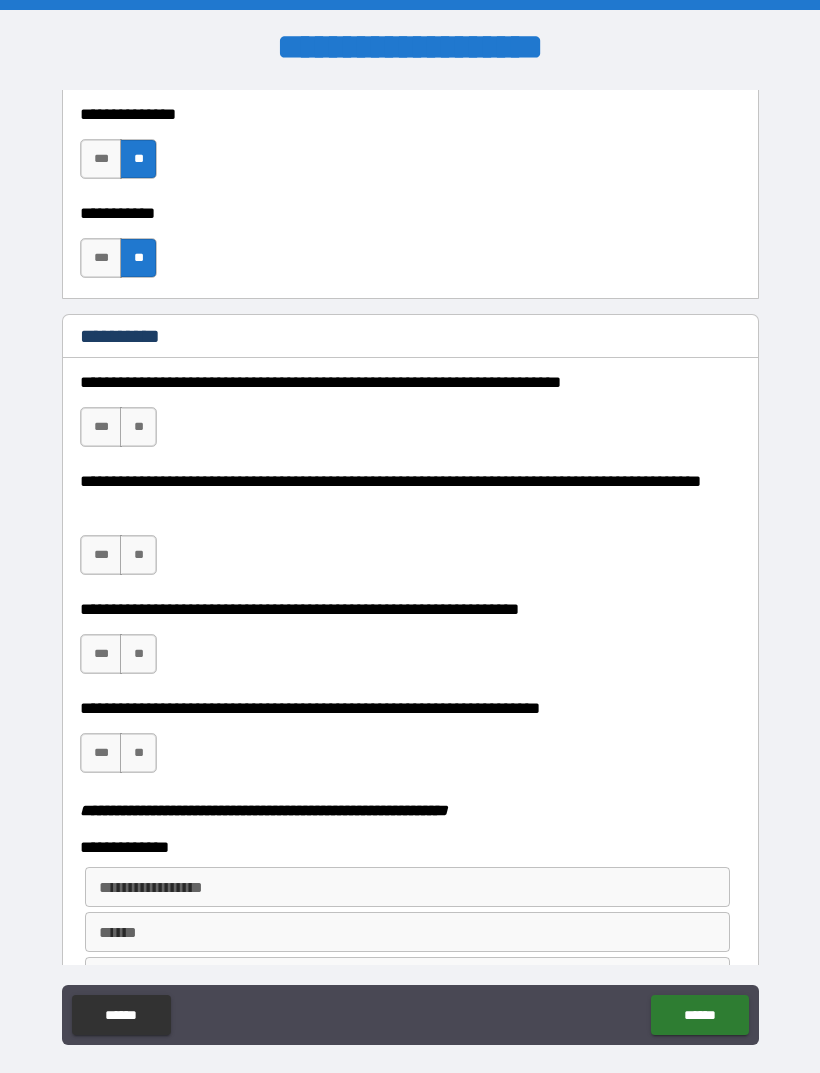 scroll, scrollTop: 2037, scrollLeft: 0, axis: vertical 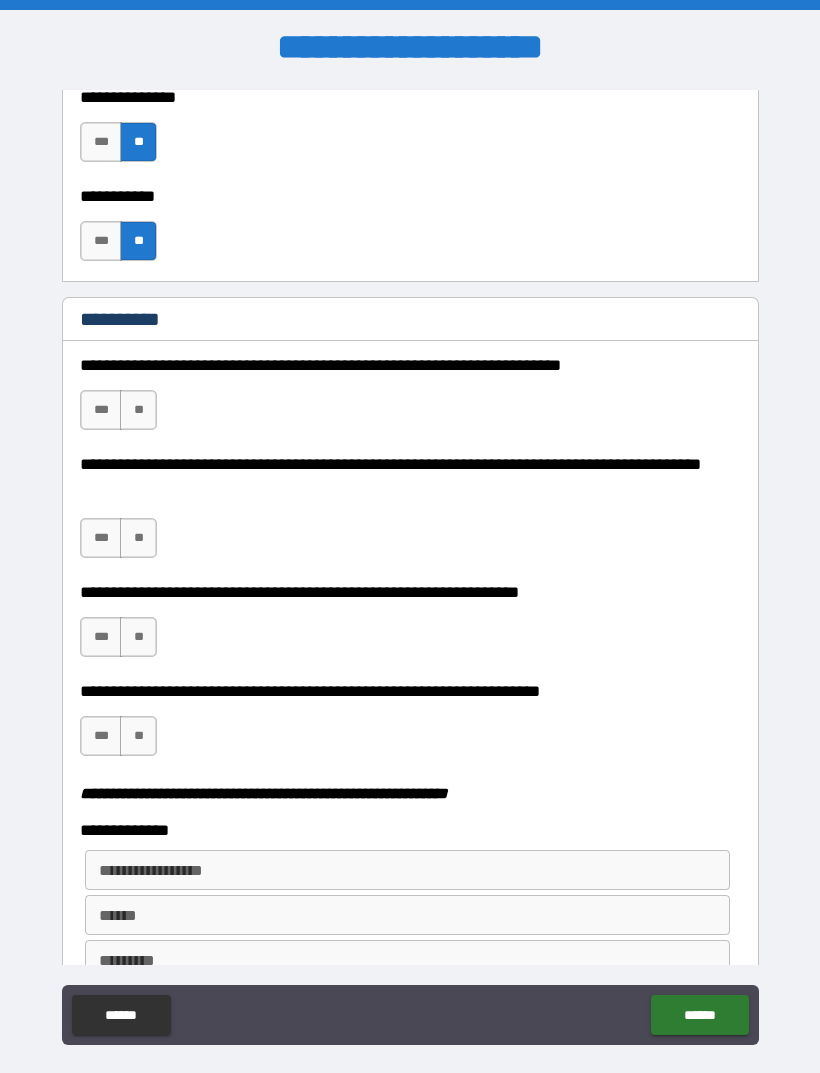 click on "**" at bounding box center [138, 410] 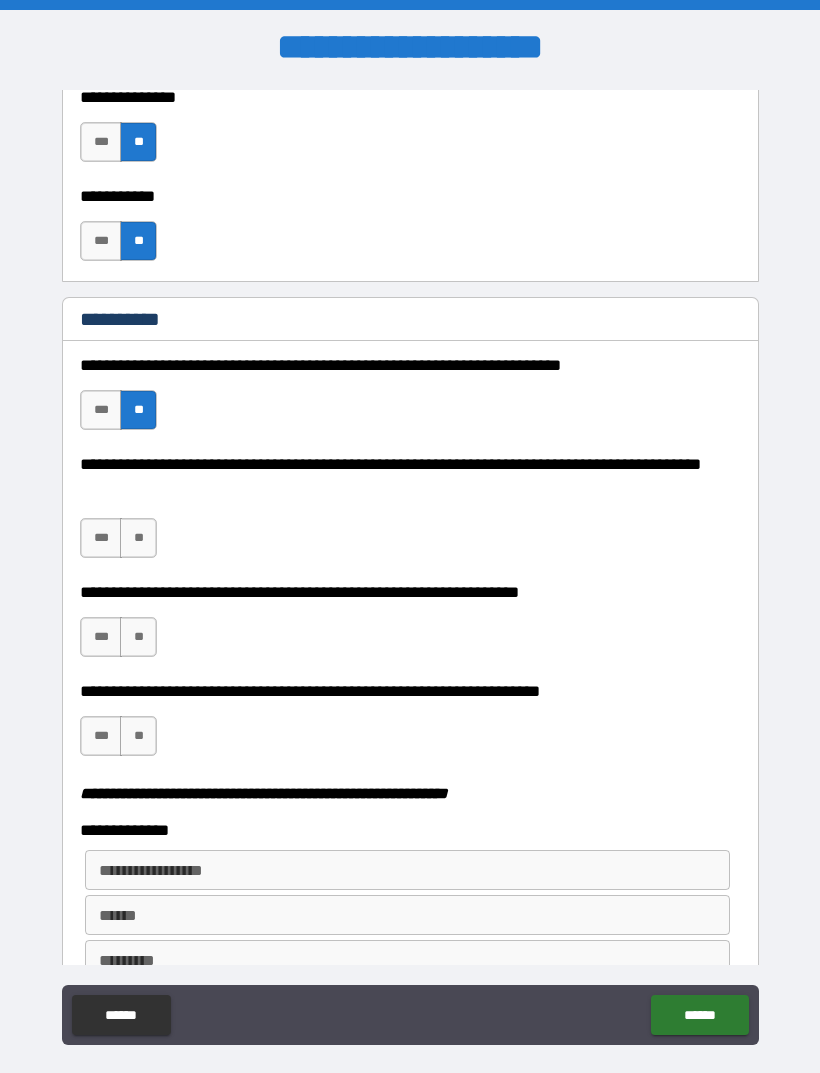 scroll, scrollTop: 2117, scrollLeft: 0, axis: vertical 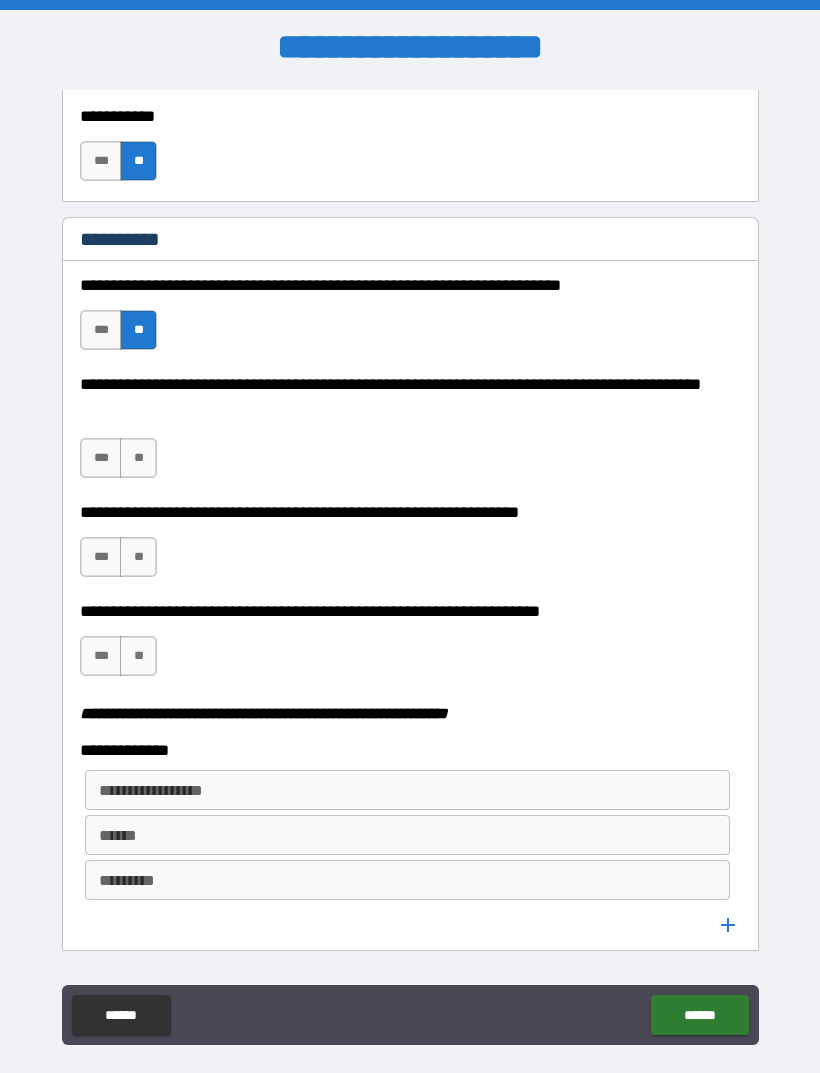 click on "**" at bounding box center [138, 458] 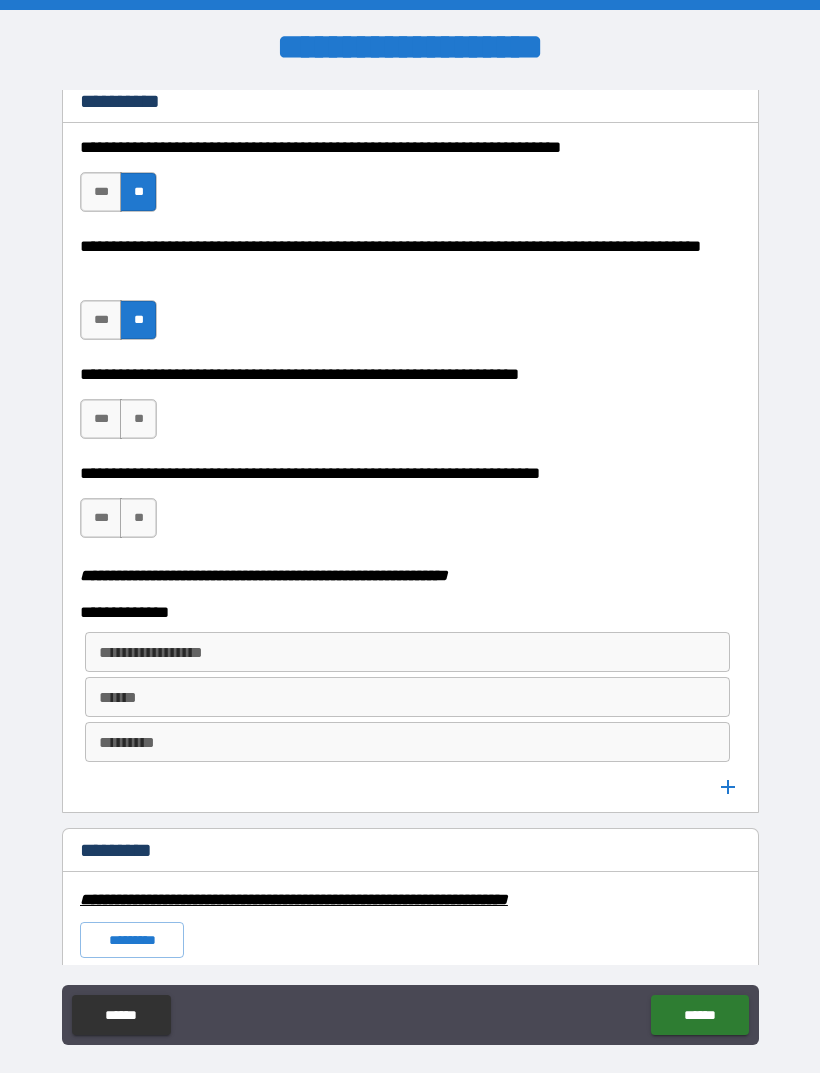 scroll, scrollTop: 2262, scrollLeft: 0, axis: vertical 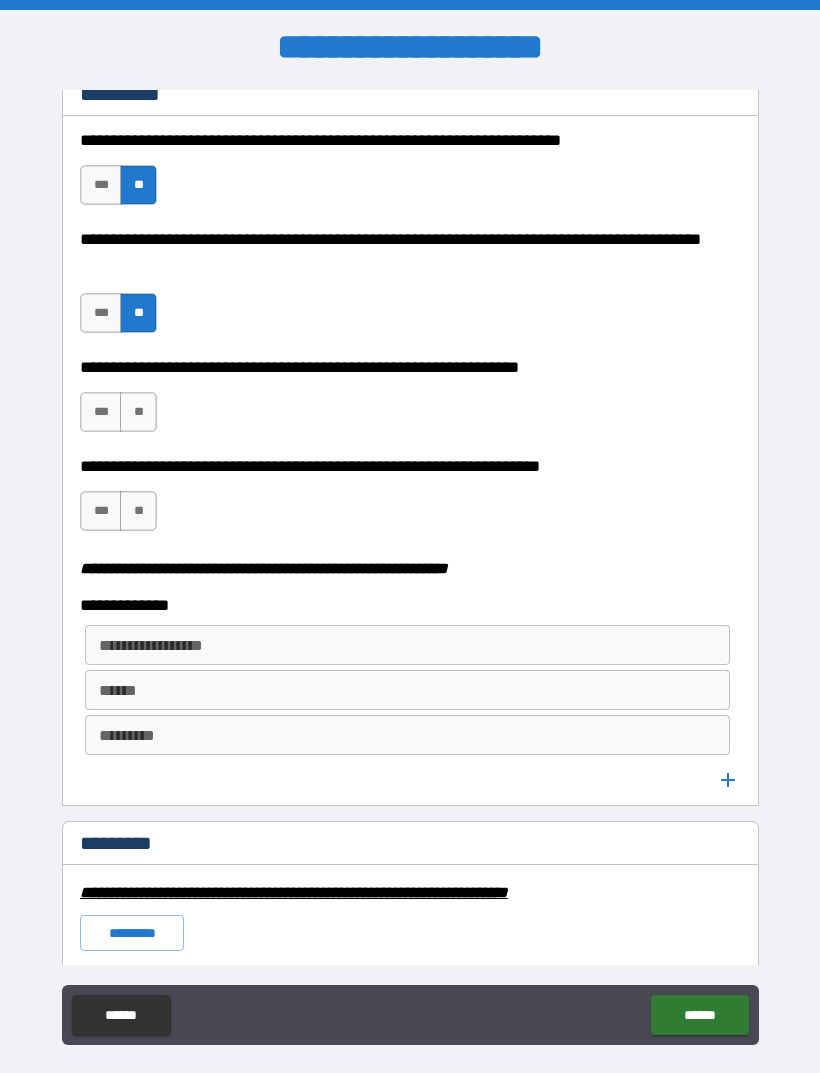 click on "**" at bounding box center [138, 412] 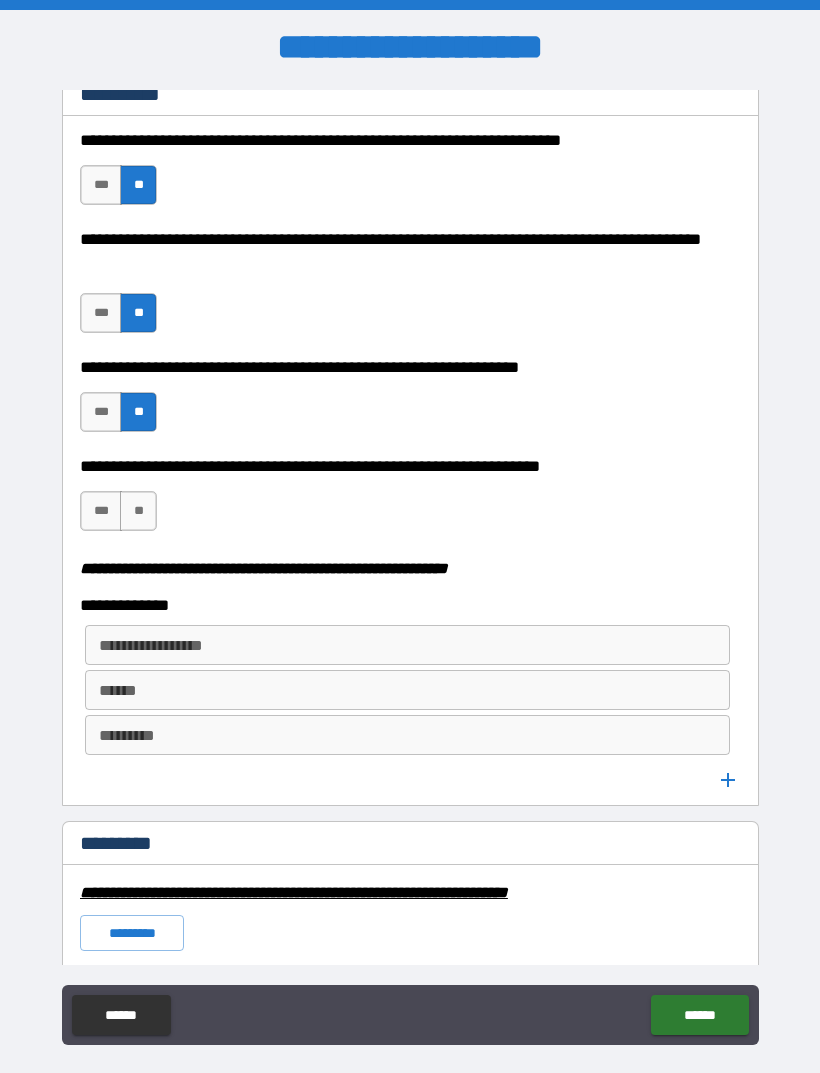 click on "**" at bounding box center (138, 511) 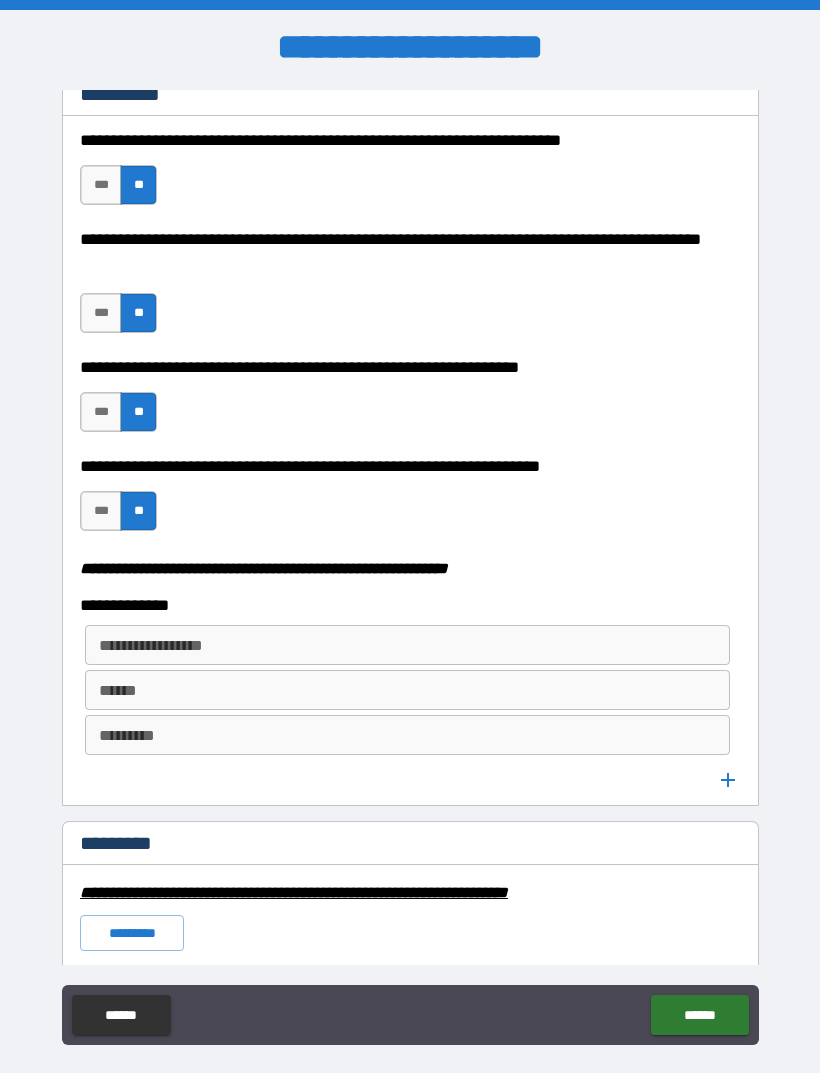 click on "***" at bounding box center (101, 511) 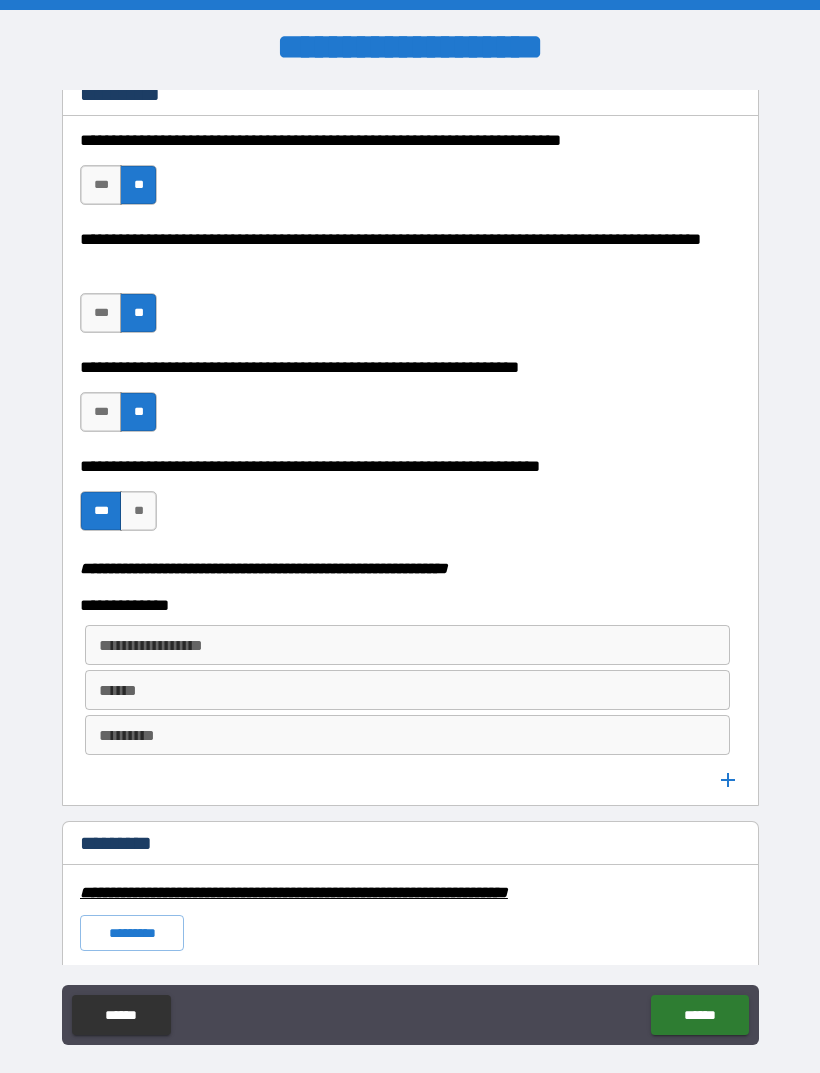 click on "**********" at bounding box center (406, 645) 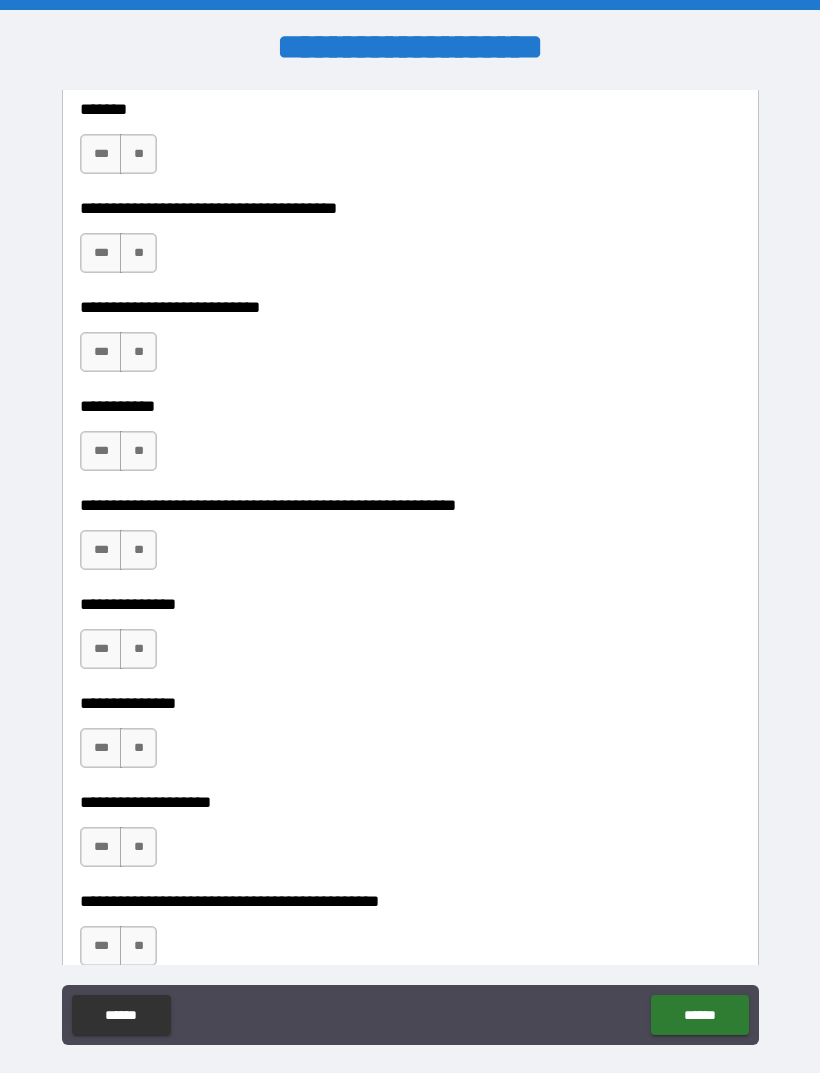 scroll, scrollTop: 3223, scrollLeft: 0, axis: vertical 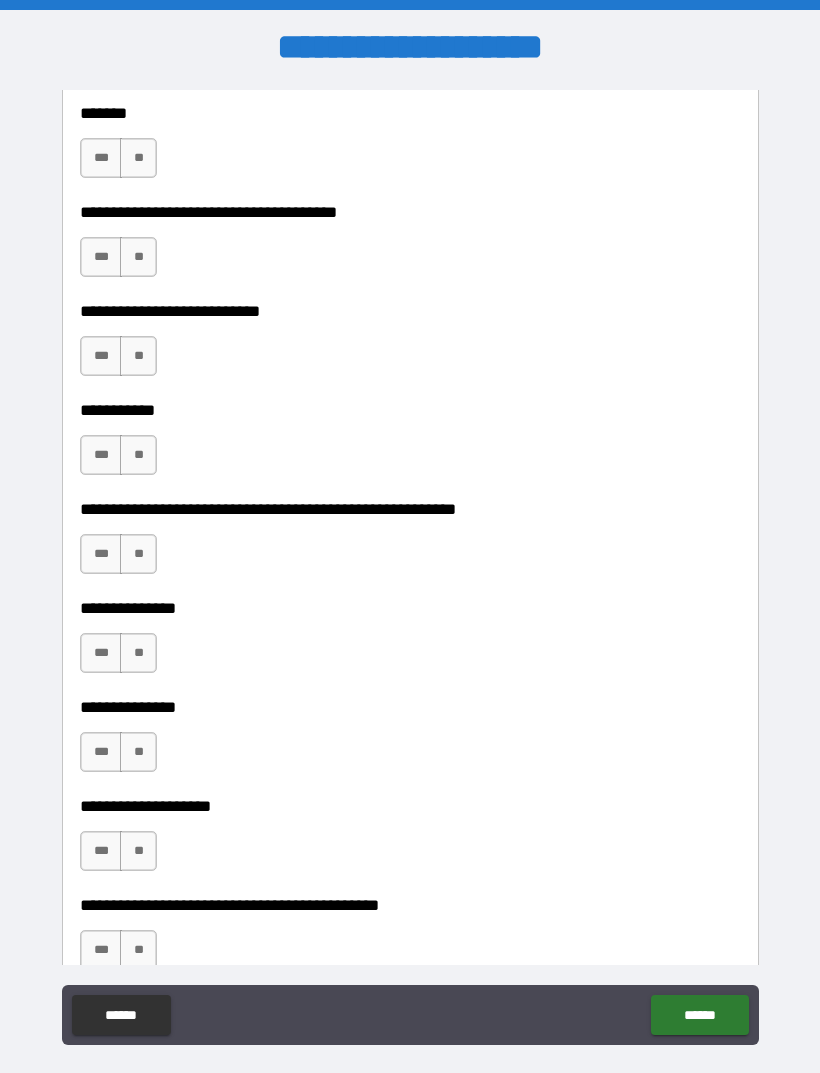 type on "********" 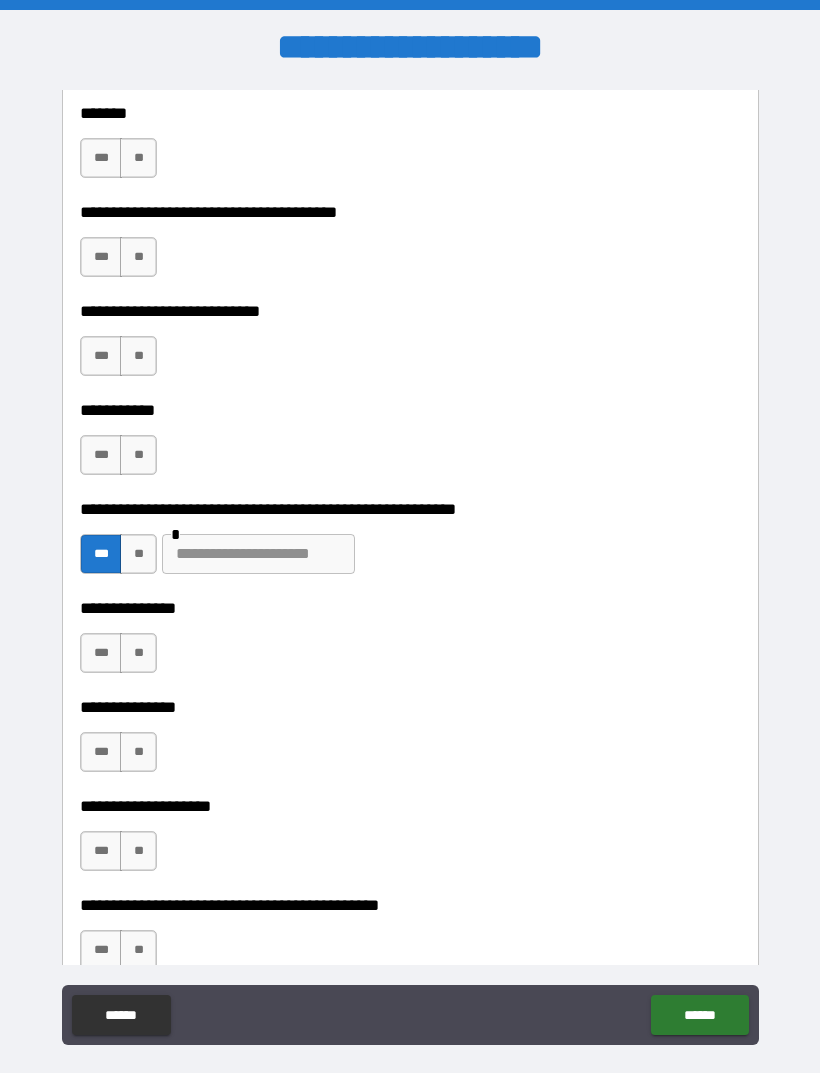 click on "**" at bounding box center [138, 455] 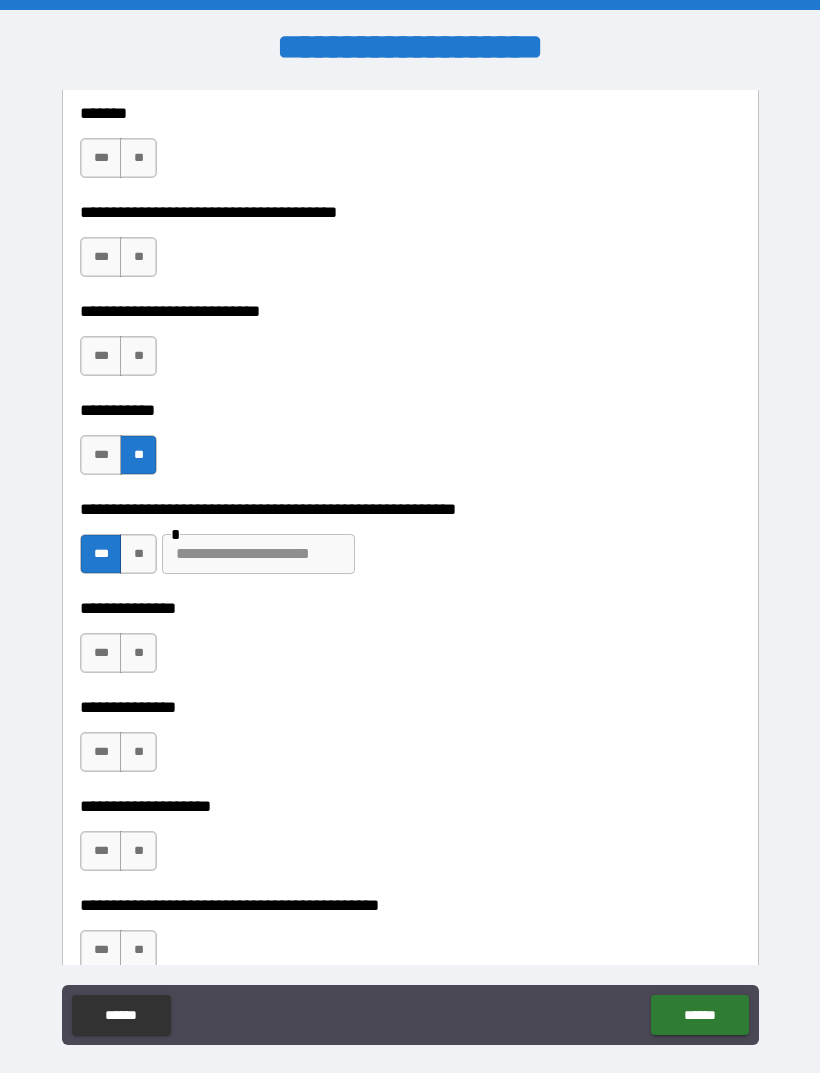 click on "**" at bounding box center (138, 356) 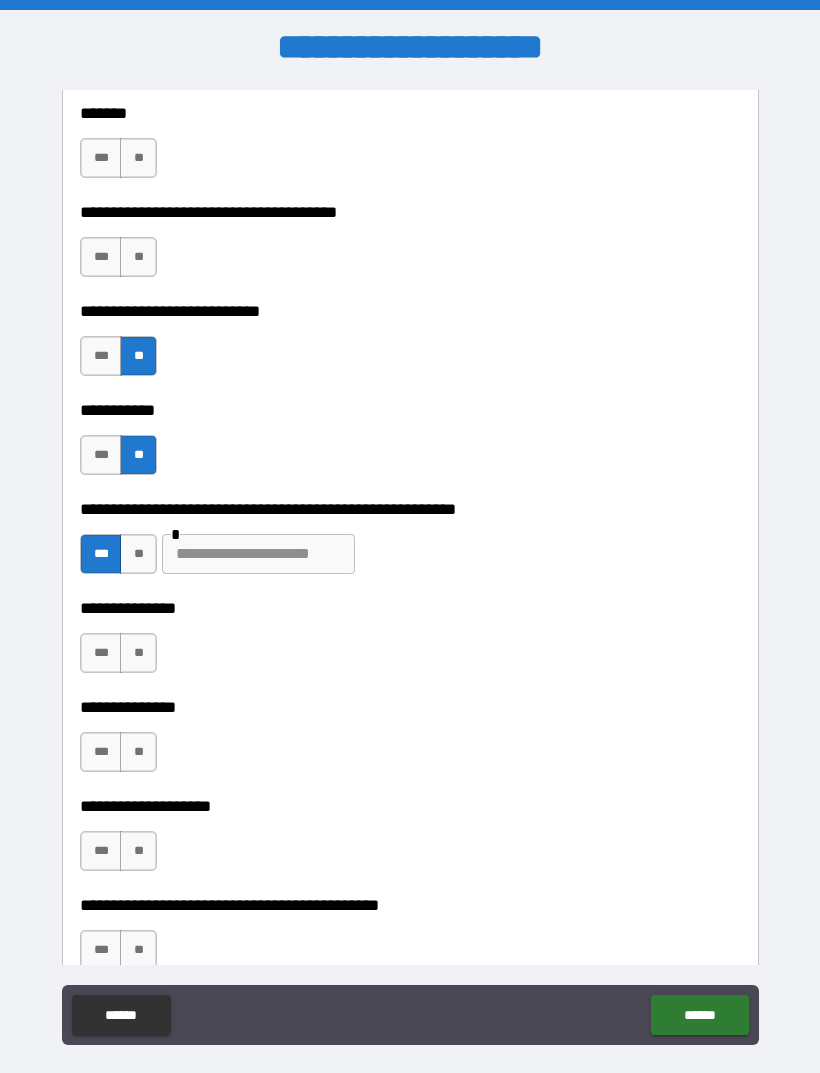 click on "**" at bounding box center [138, 257] 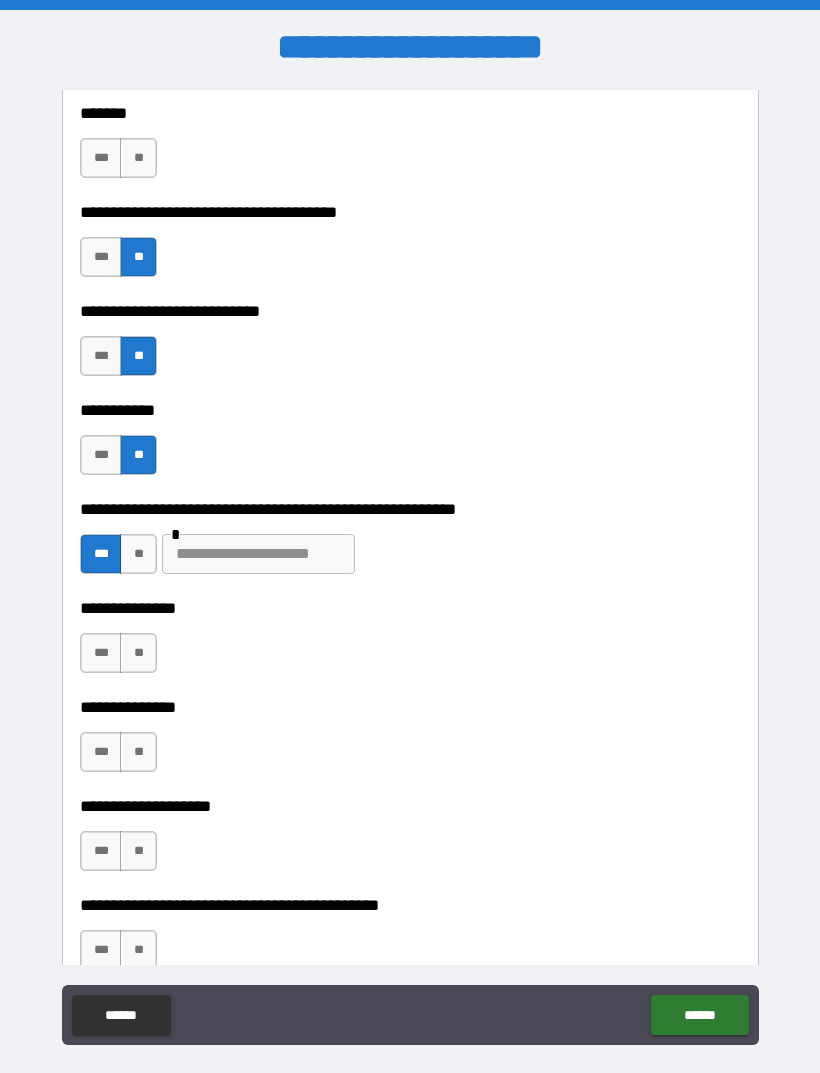 click on "**" at bounding box center [138, 158] 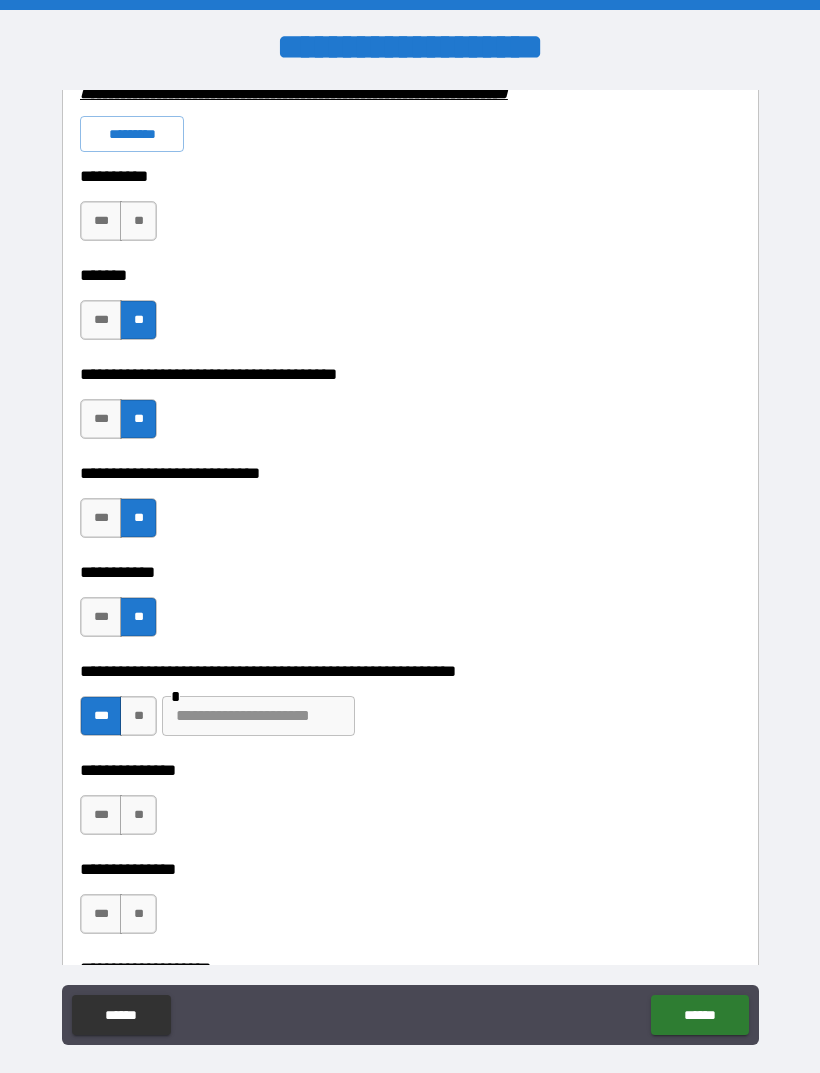 scroll, scrollTop: 3045, scrollLeft: 0, axis: vertical 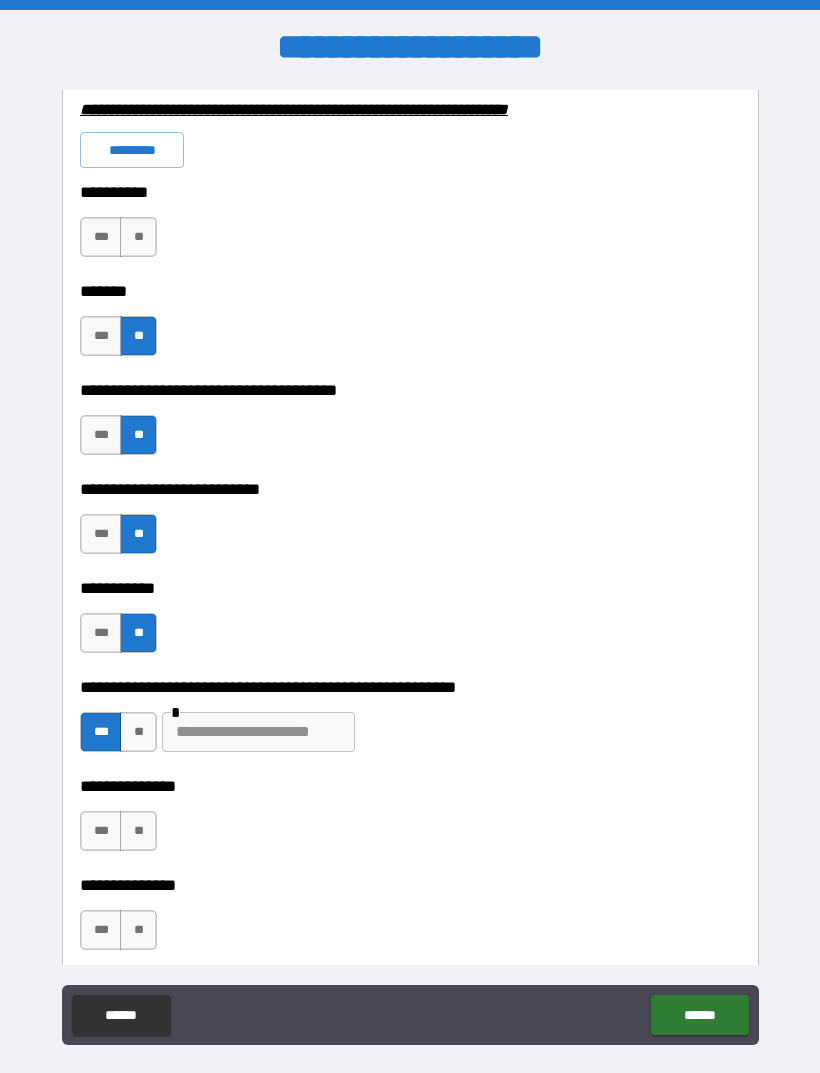 click on "**" at bounding box center (138, 237) 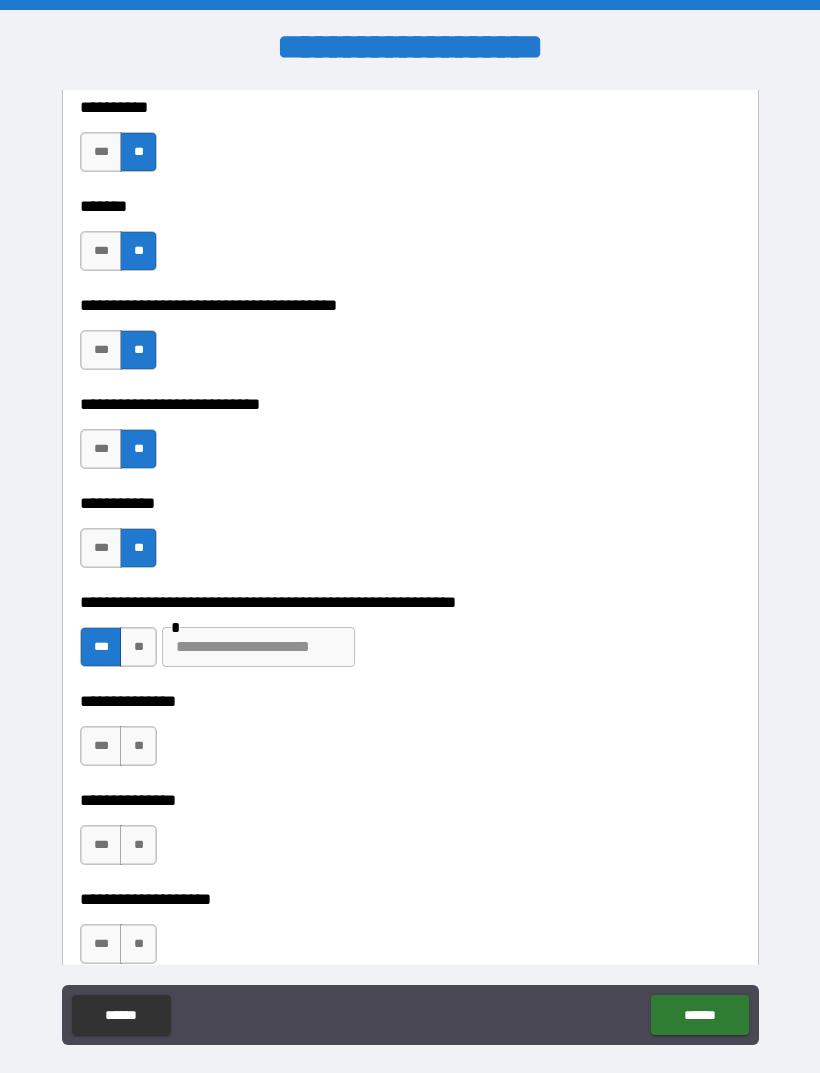 scroll, scrollTop: 3146, scrollLeft: 0, axis: vertical 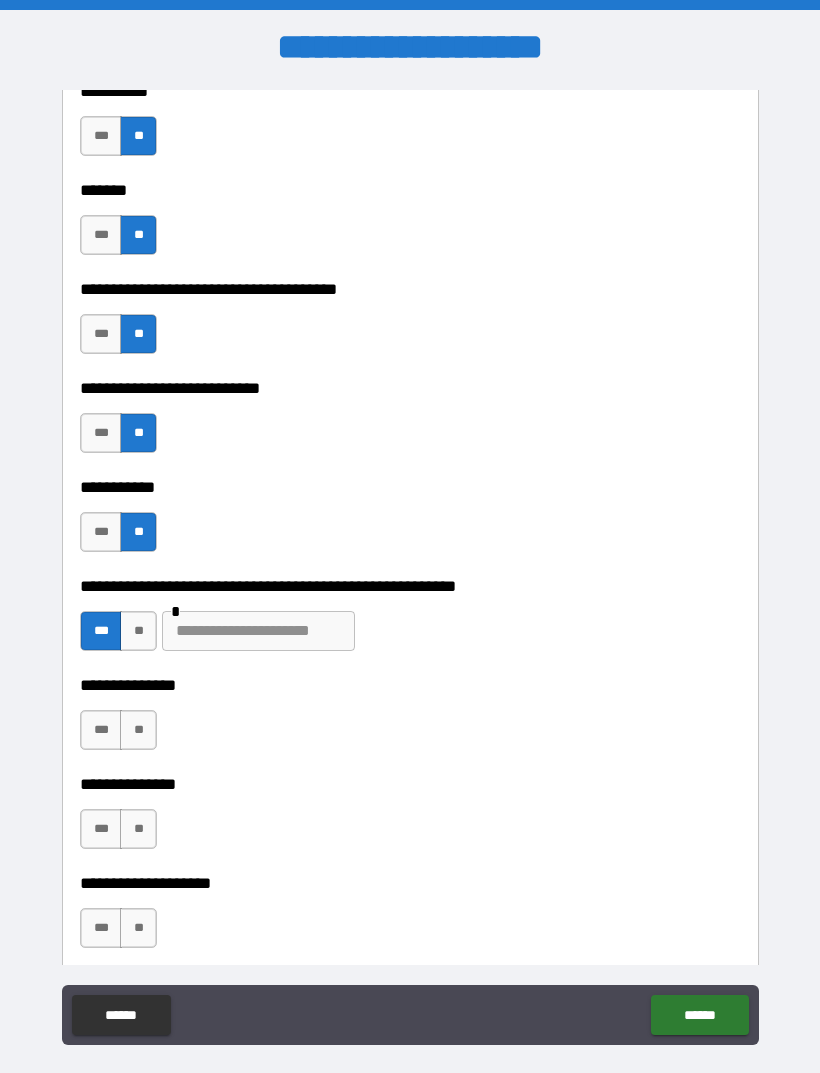click at bounding box center [258, 631] 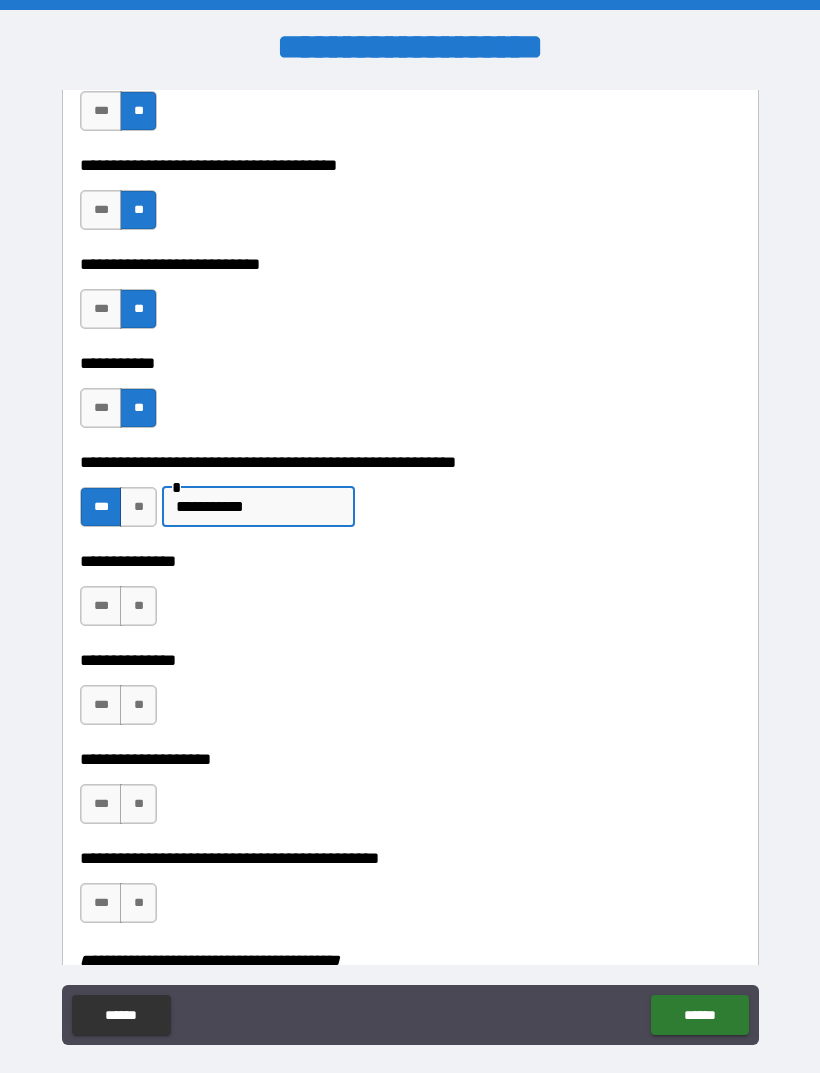 scroll, scrollTop: 3290, scrollLeft: 0, axis: vertical 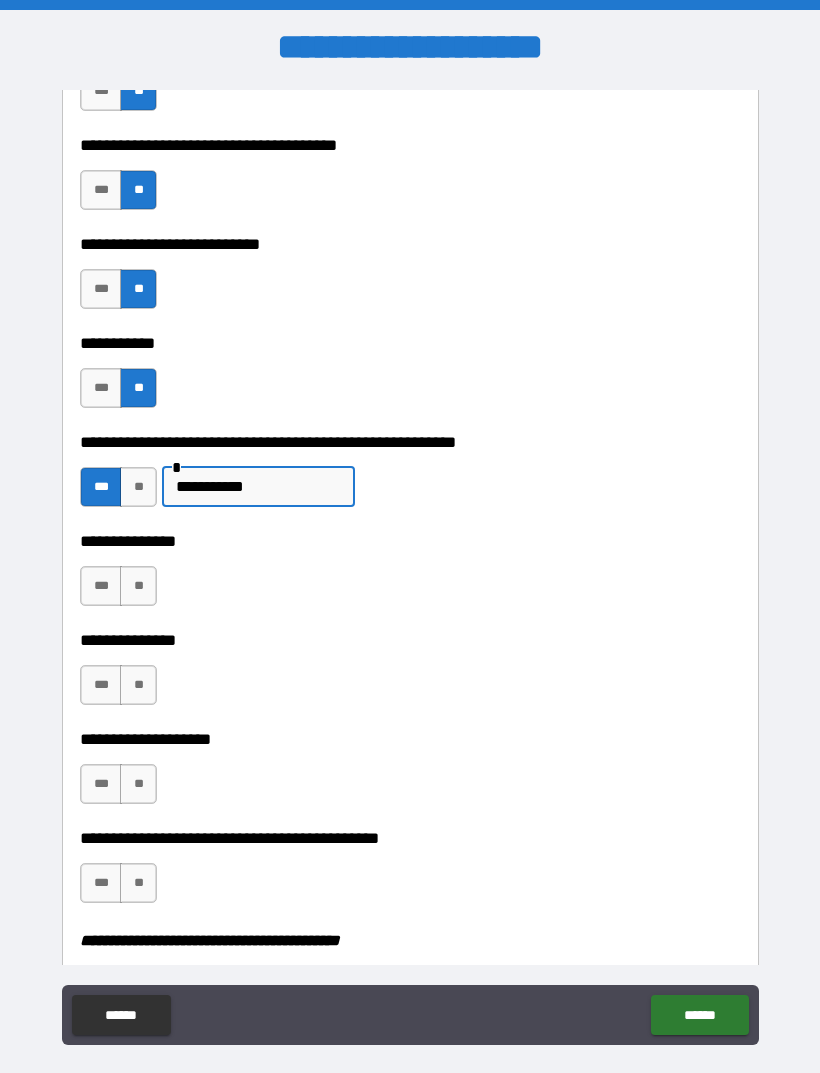 type on "**********" 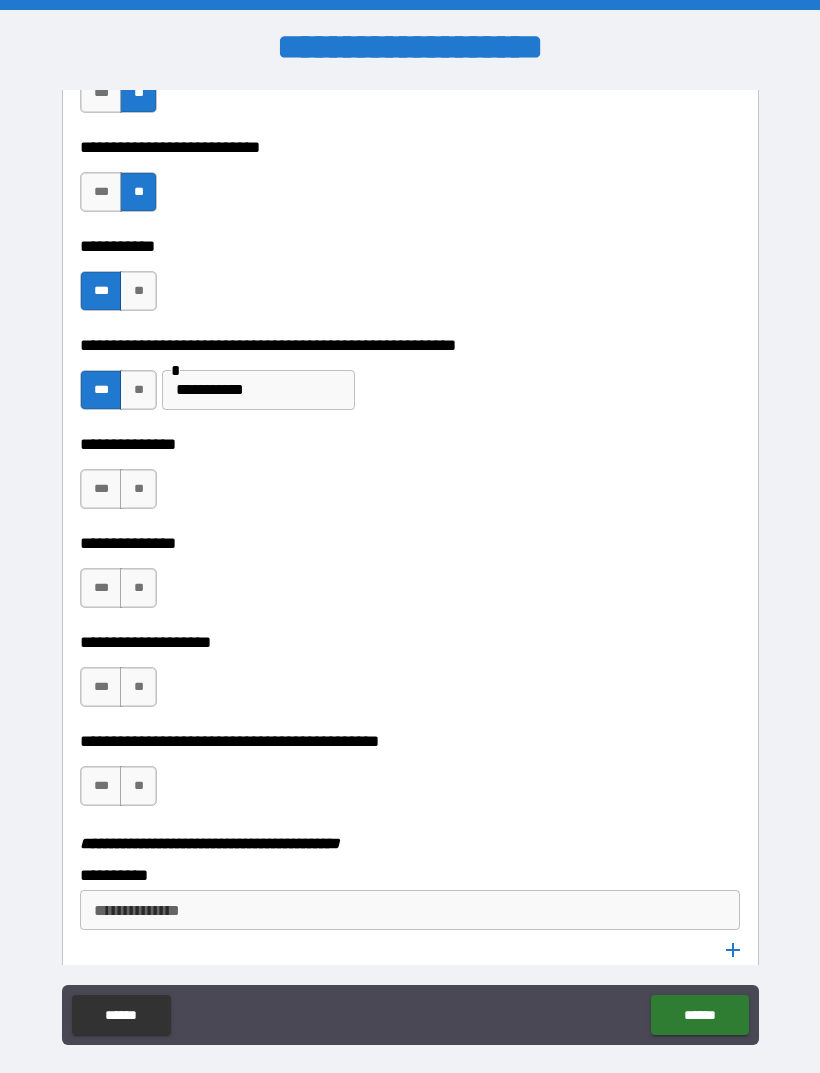 scroll, scrollTop: 3388, scrollLeft: 0, axis: vertical 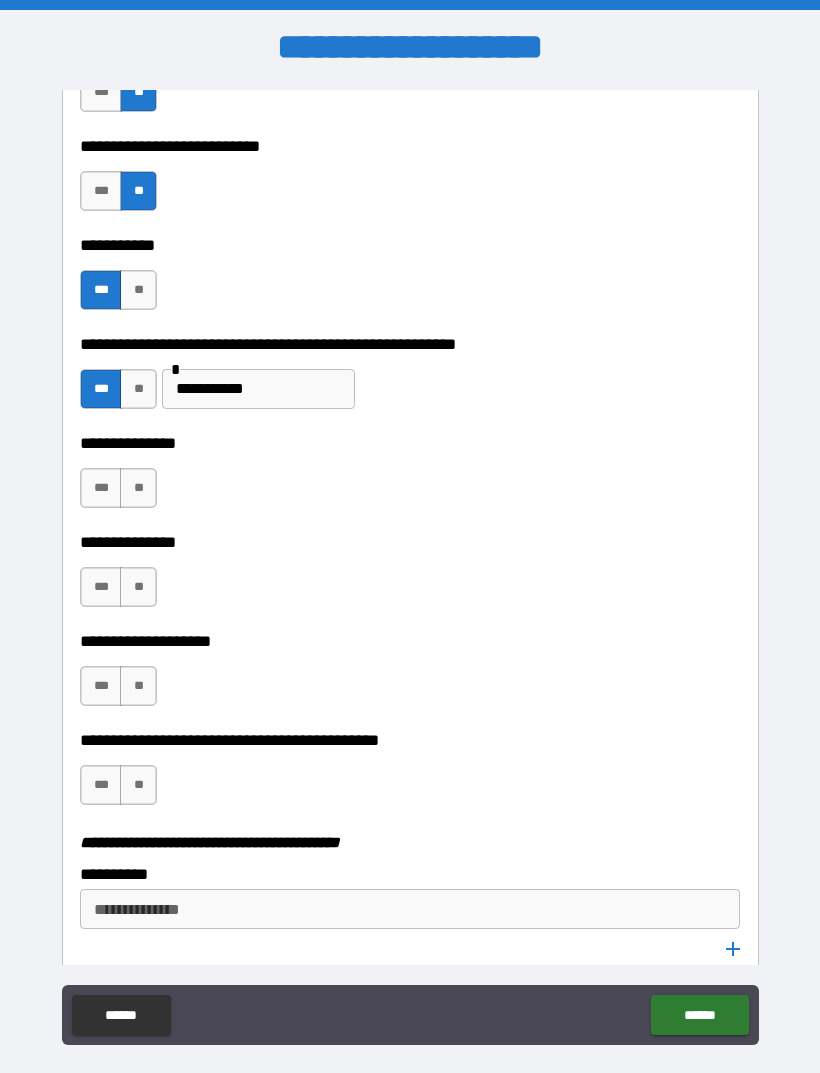 click on "**" at bounding box center (138, 488) 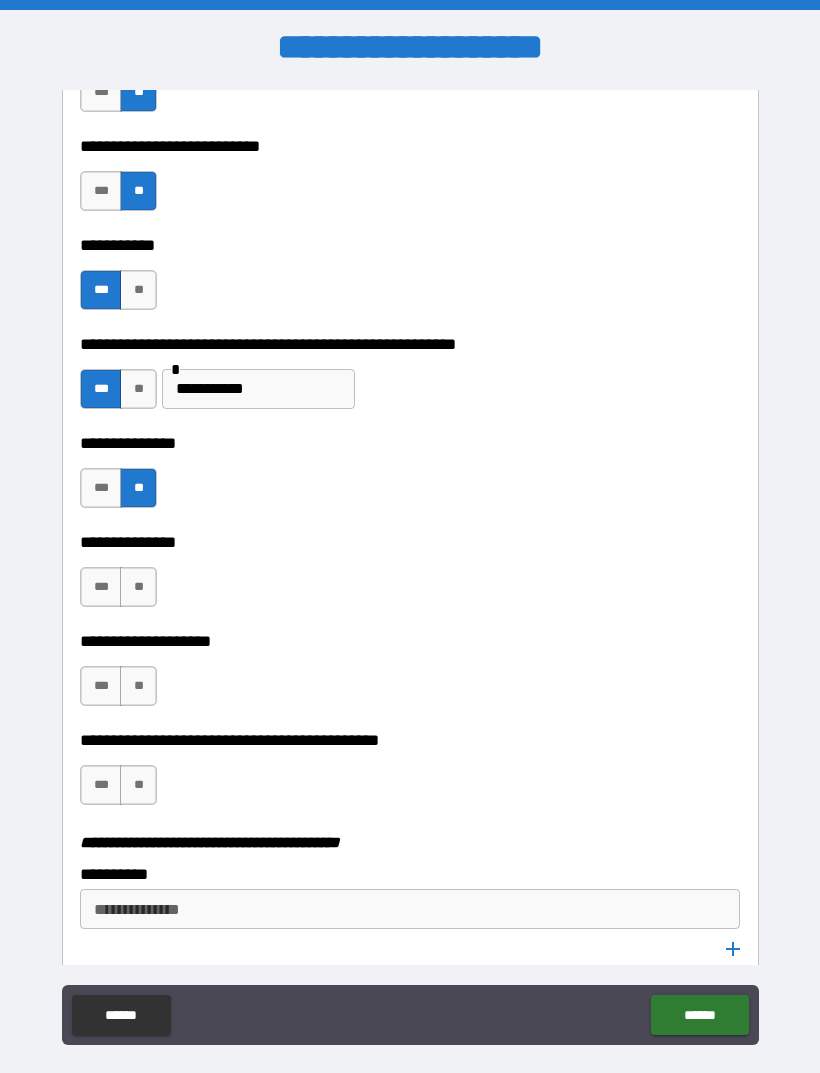 click on "**" at bounding box center (138, 587) 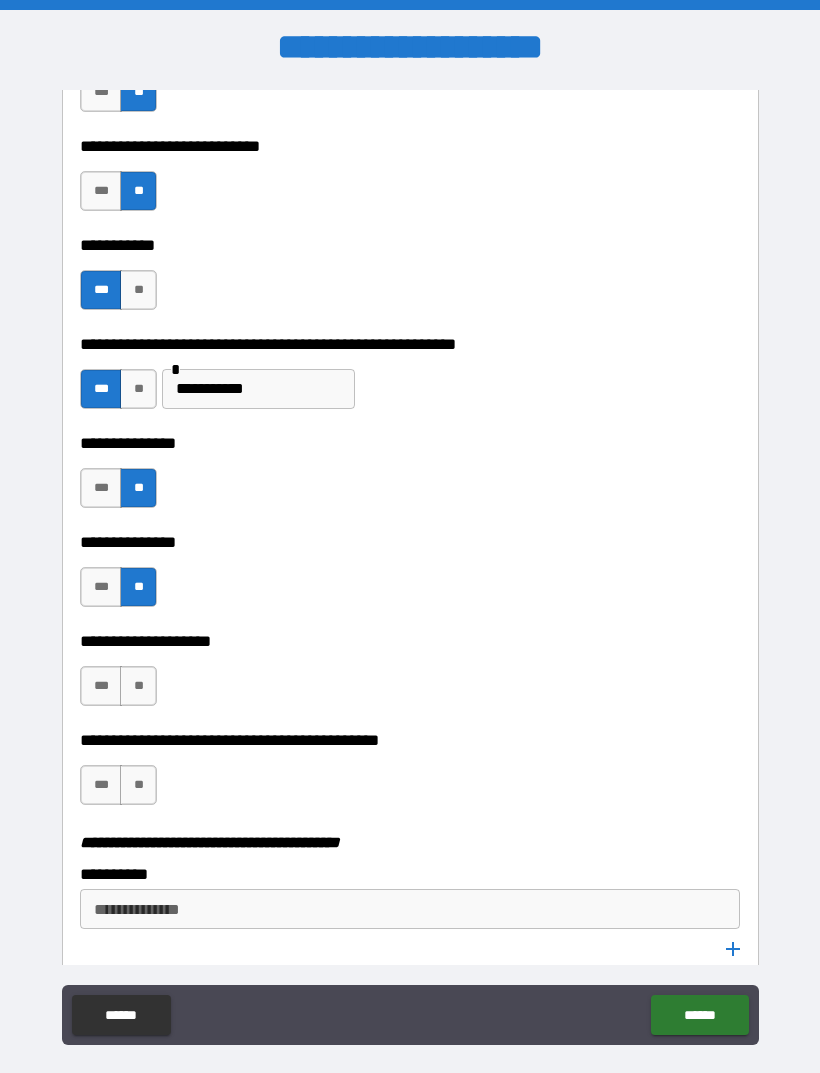 click on "**" at bounding box center (138, 686) 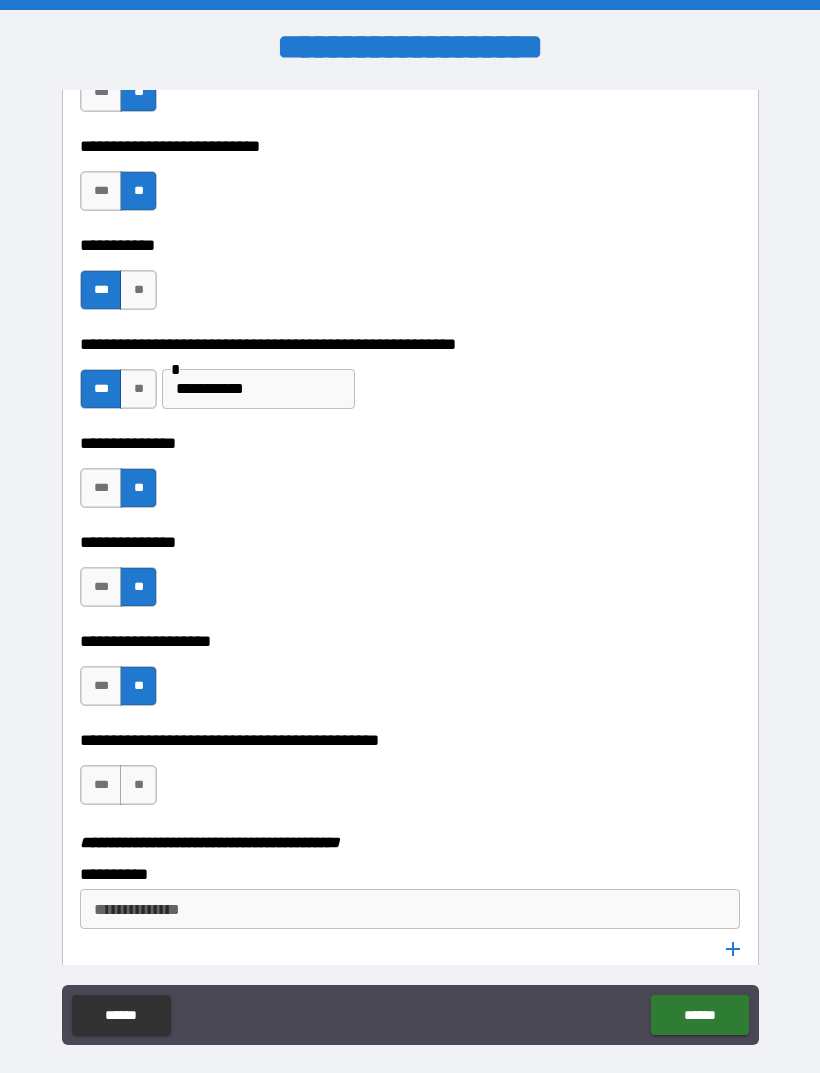 click on "**" at bounding box center (138, 785) 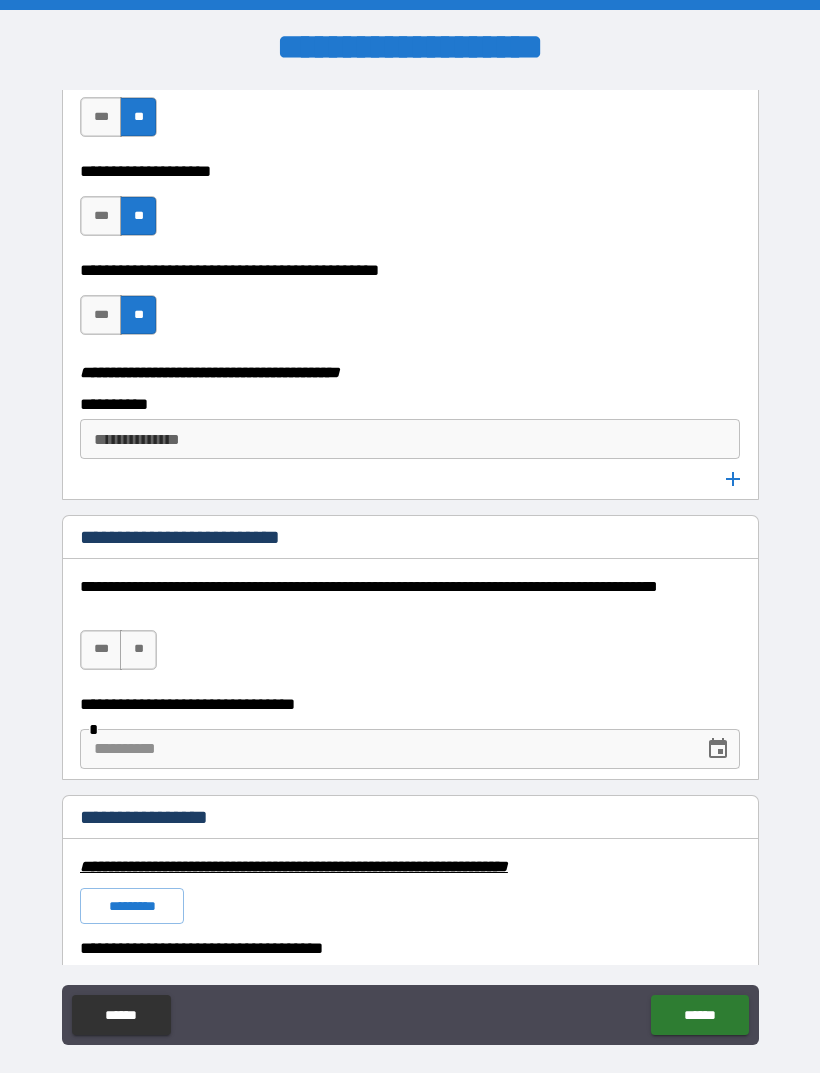 scroll, scrollTop: 3864, scrollLeft: 0, axis: vertical 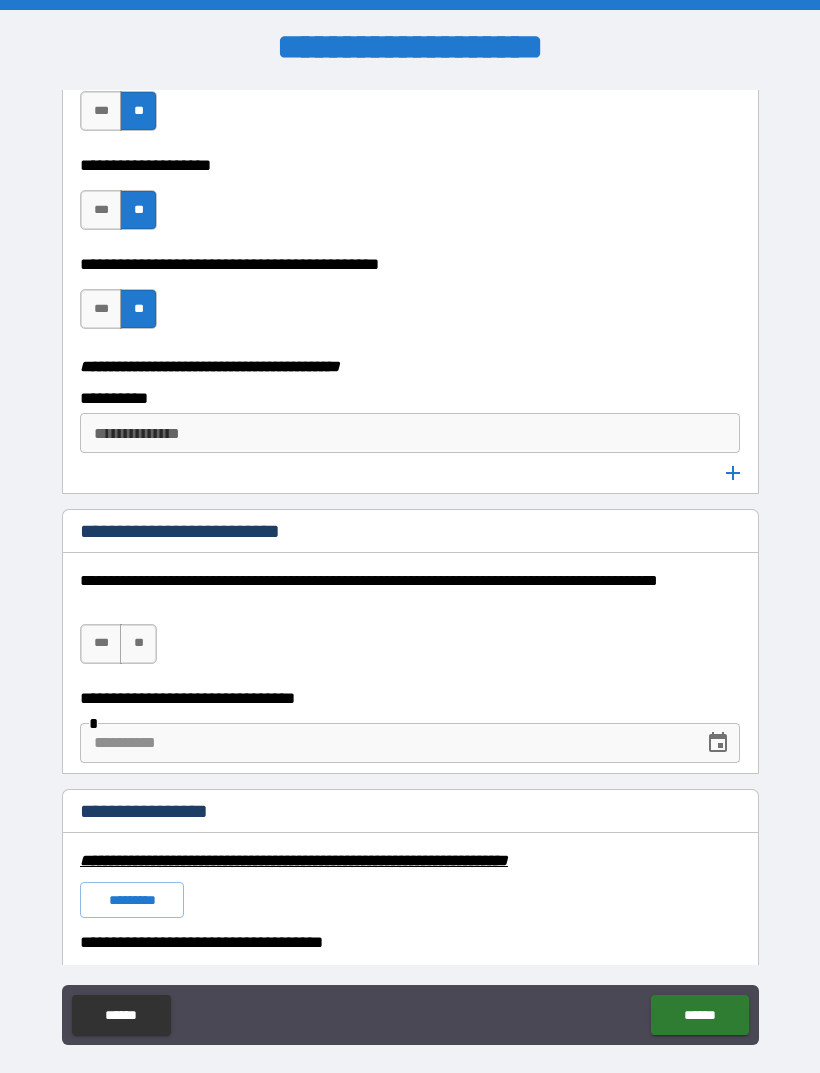 click on "**" at bounding box center [138, 644] 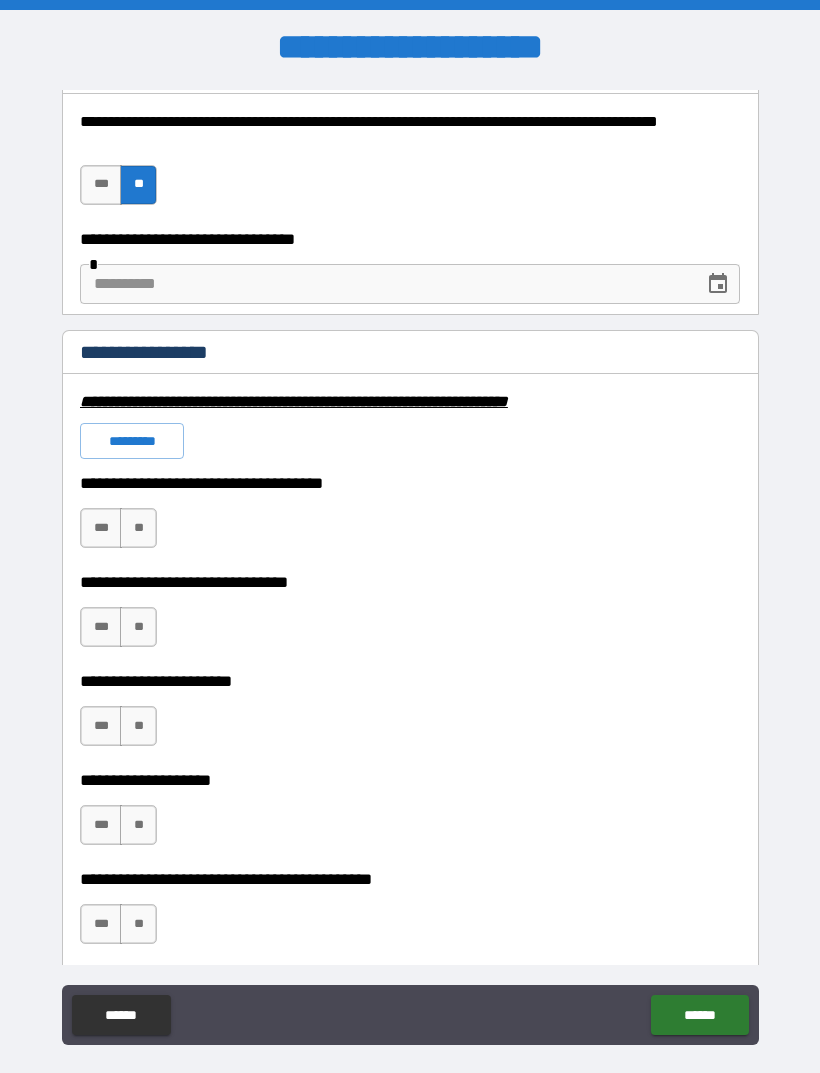 scroll, scrollTop: 4324, scrollLeft: 0, axis: vertical 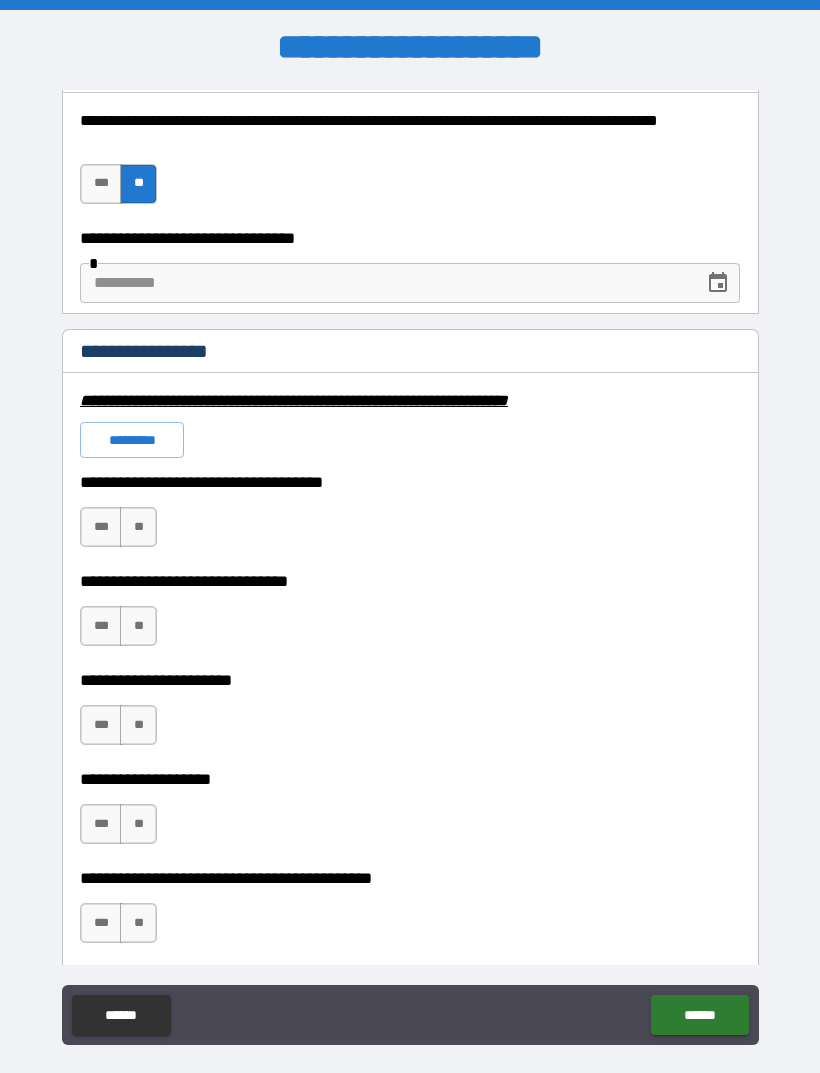 click on "*********" at bounding box center (132, 440) 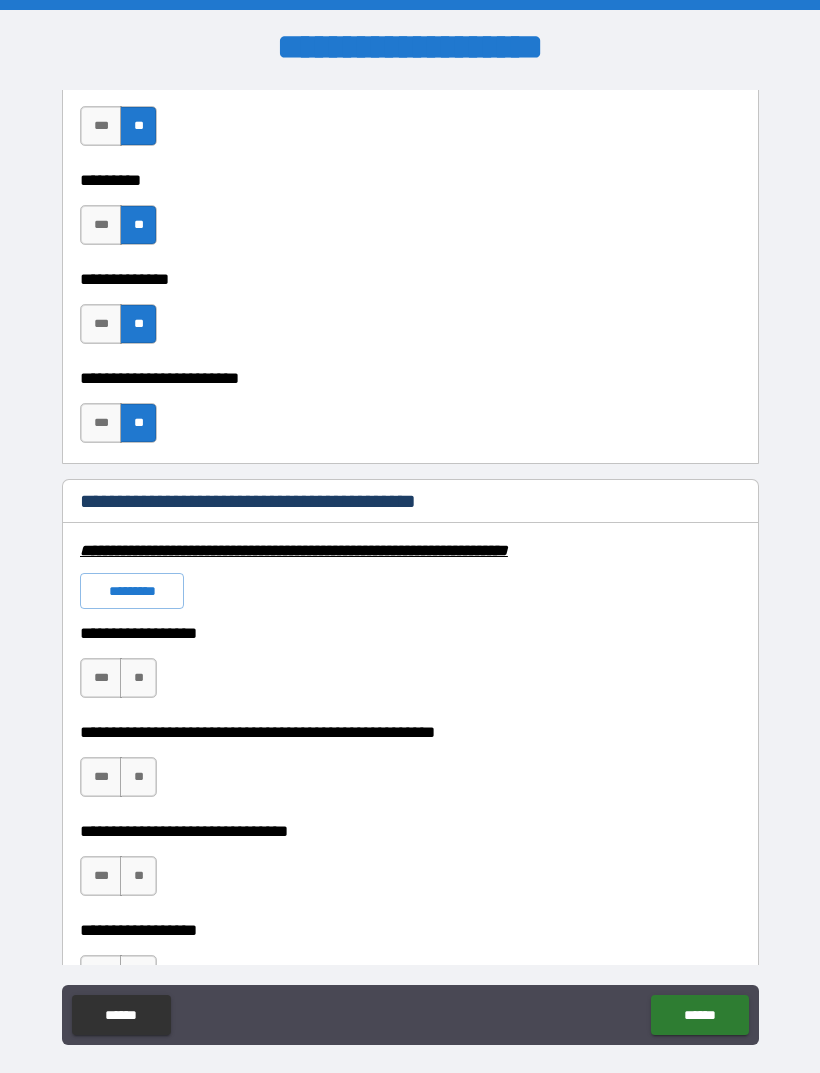 scroll, scrollTop: 5672, scrollLeft: 0, axis: vertical 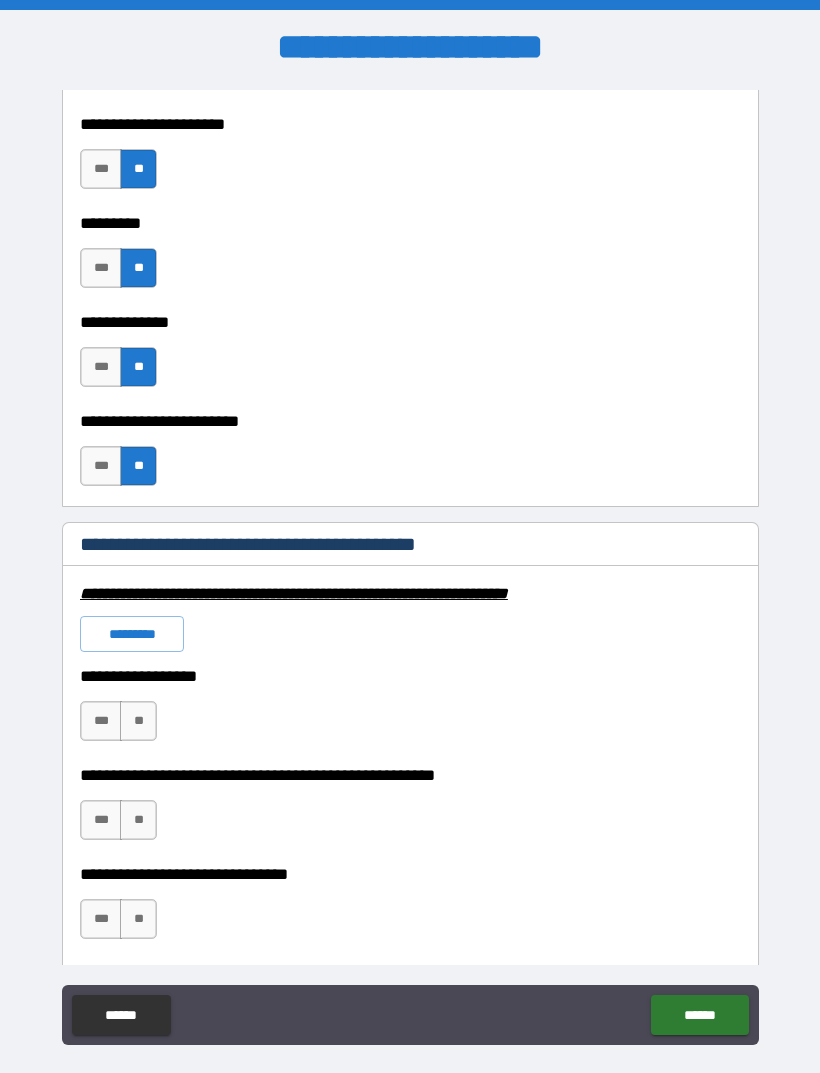 click on "*********" at bounding box center (132, 634) 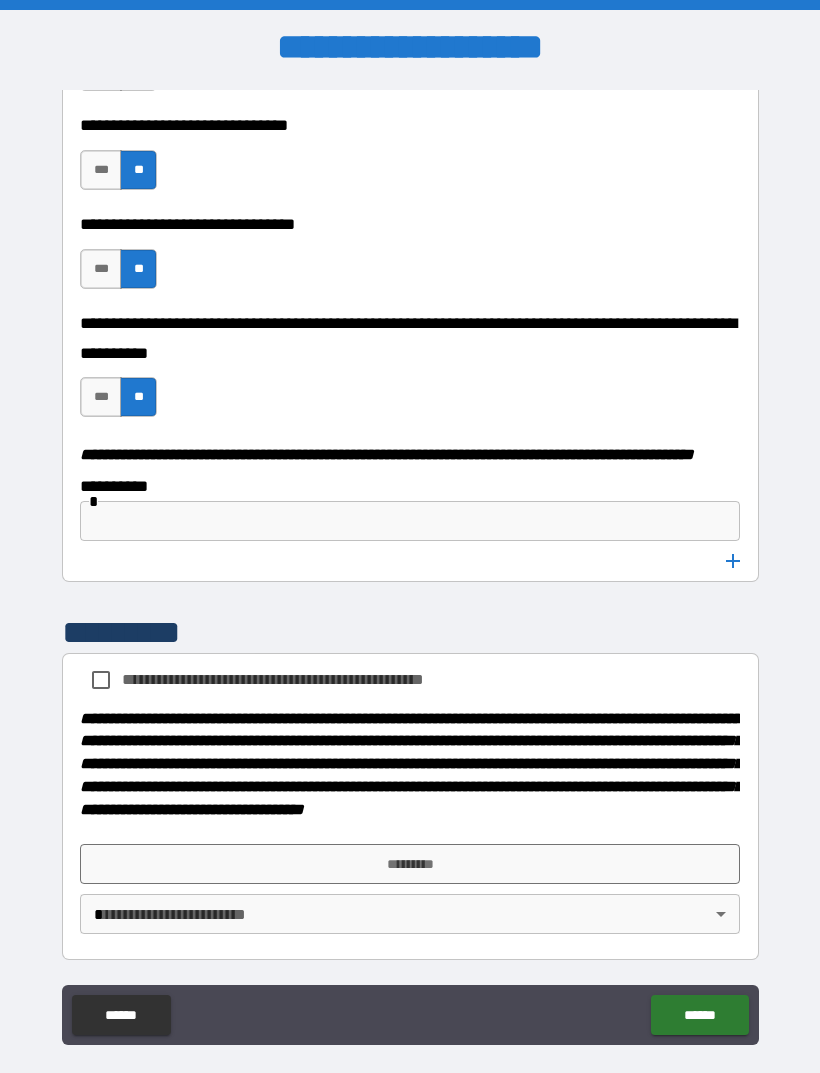 scroll, scrollTop: 10041, scrollLeft: 0, axis: vertical 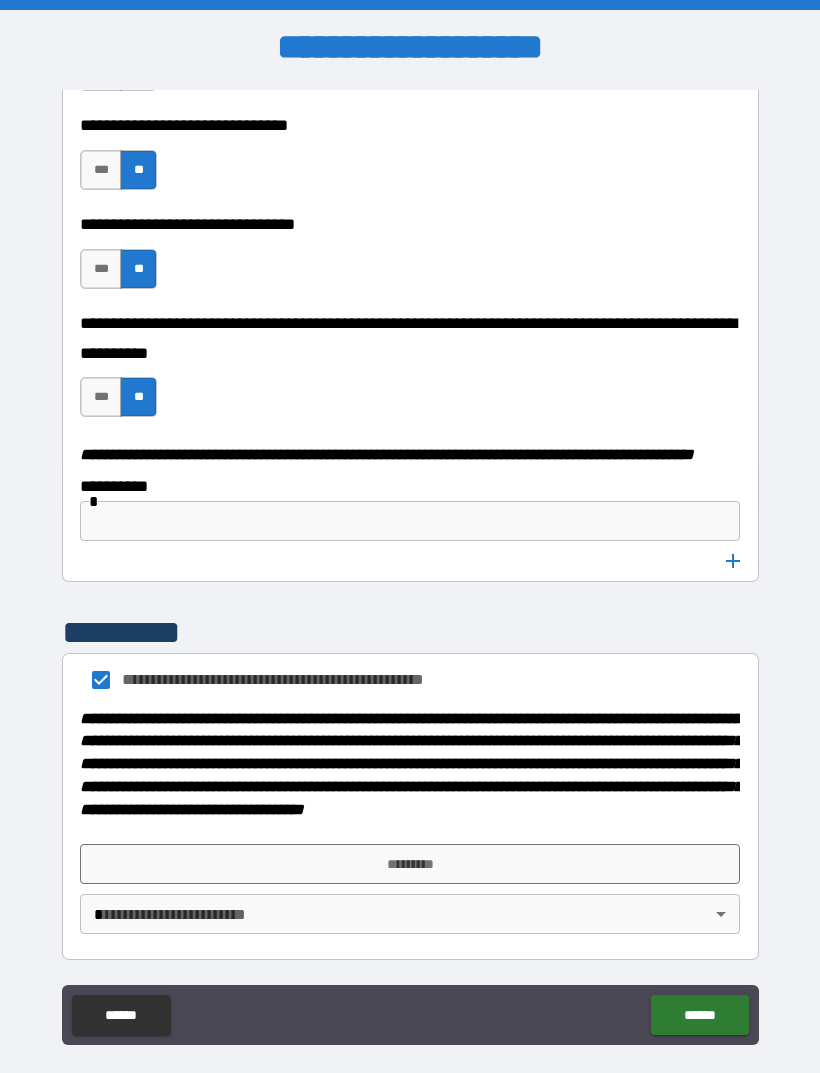 click on "*********" at bounding box center [410, 864] 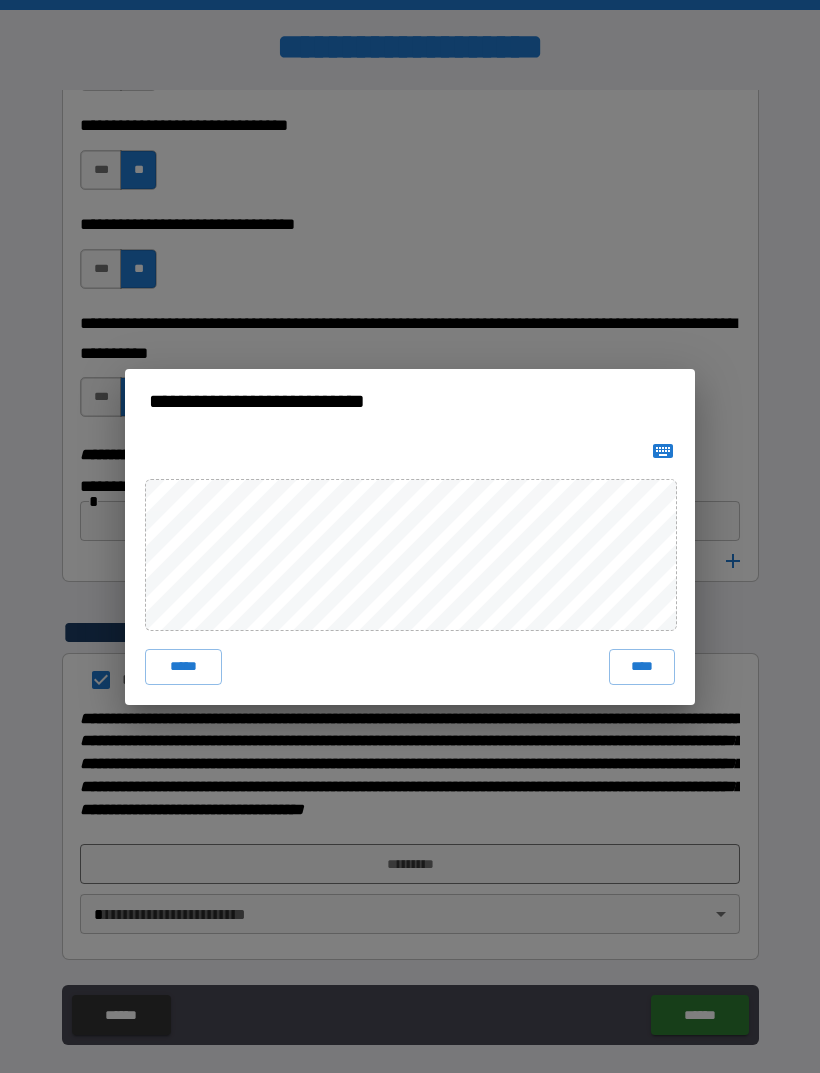 click on "**********" at bounding box center [410, 536] 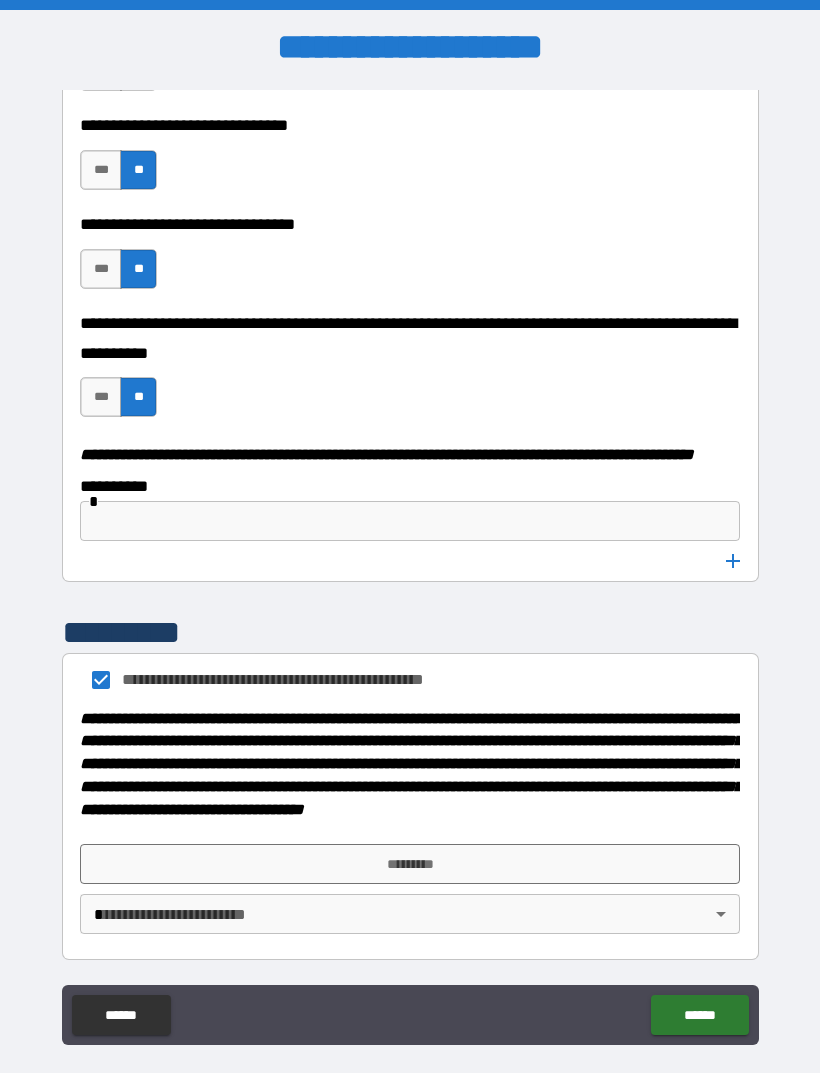 click at bounding box center (410, 832) 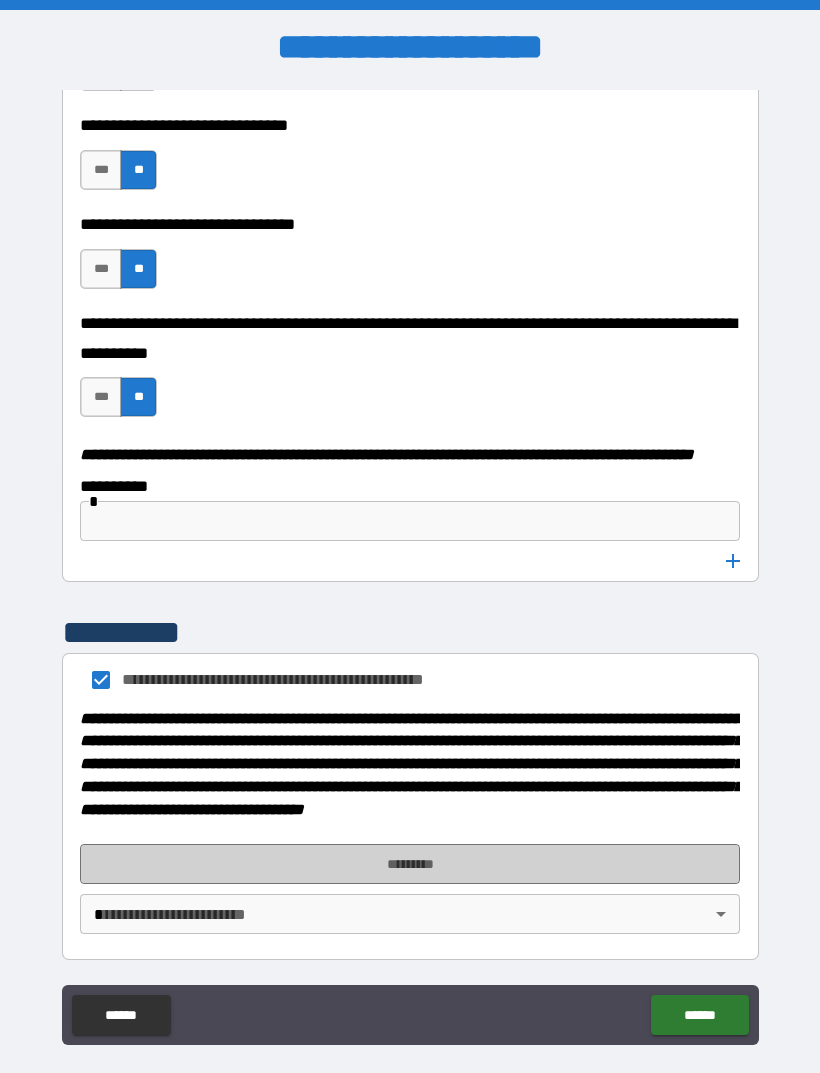 click on "*********" at bounding box center (410, 864) 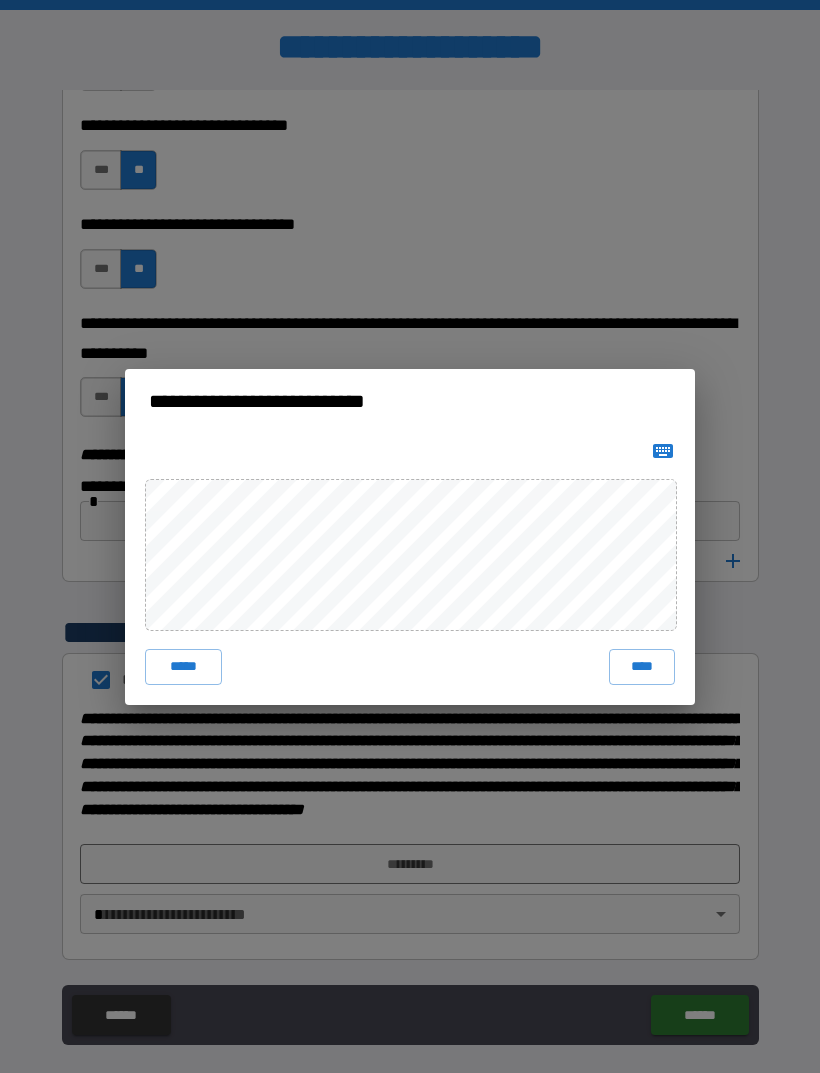 click on "****" at bounding box center [642, 667] 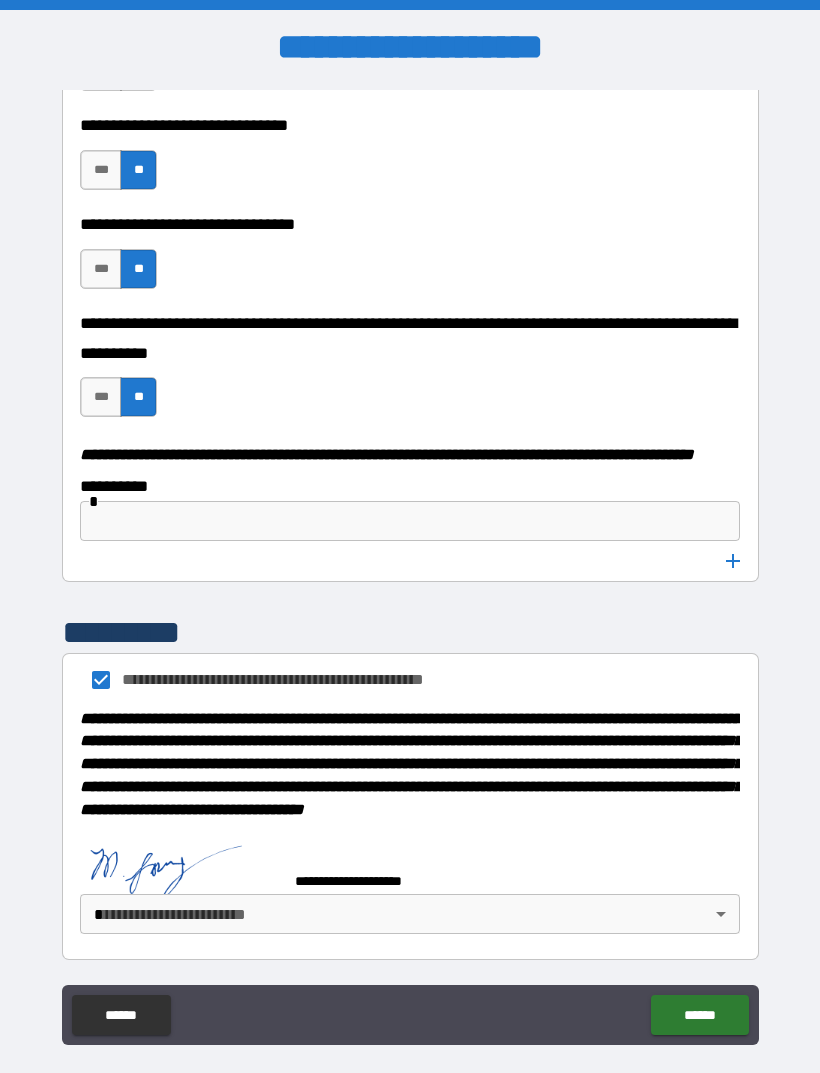 scroll, scrollTop: 10031, scrollLeft: 0, axis: vertical 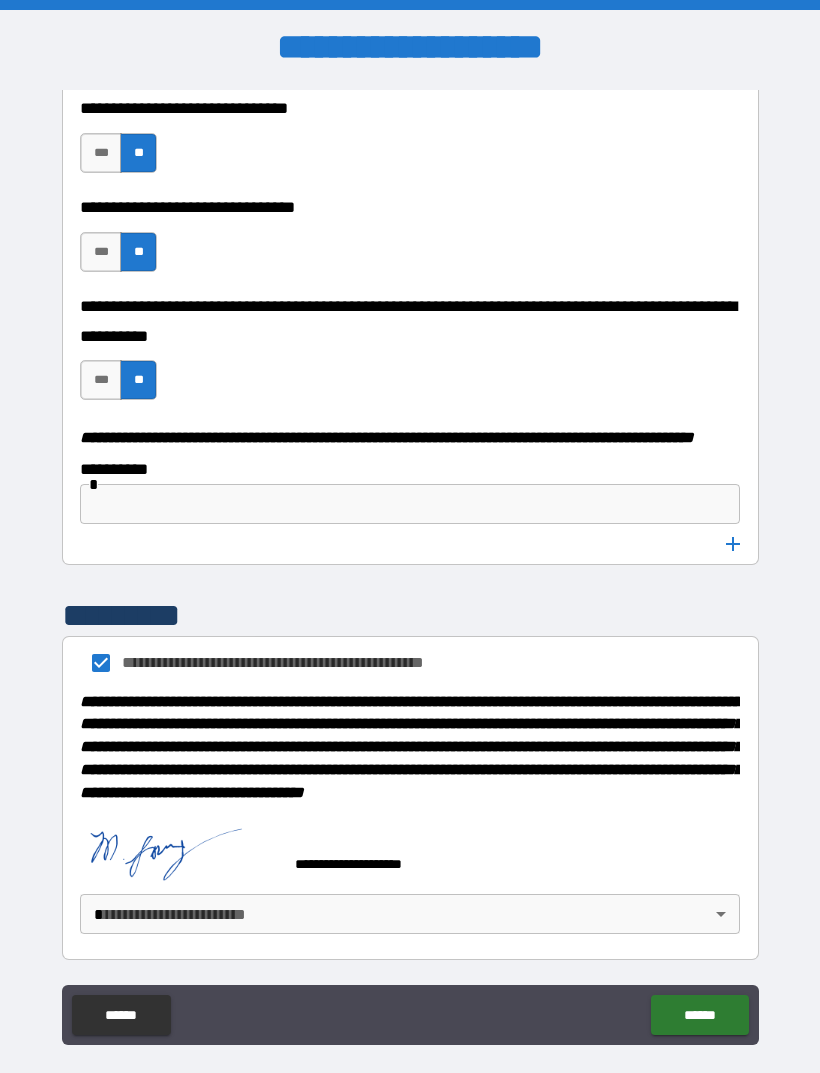 click on "**********" at bounding box center [410, 568] 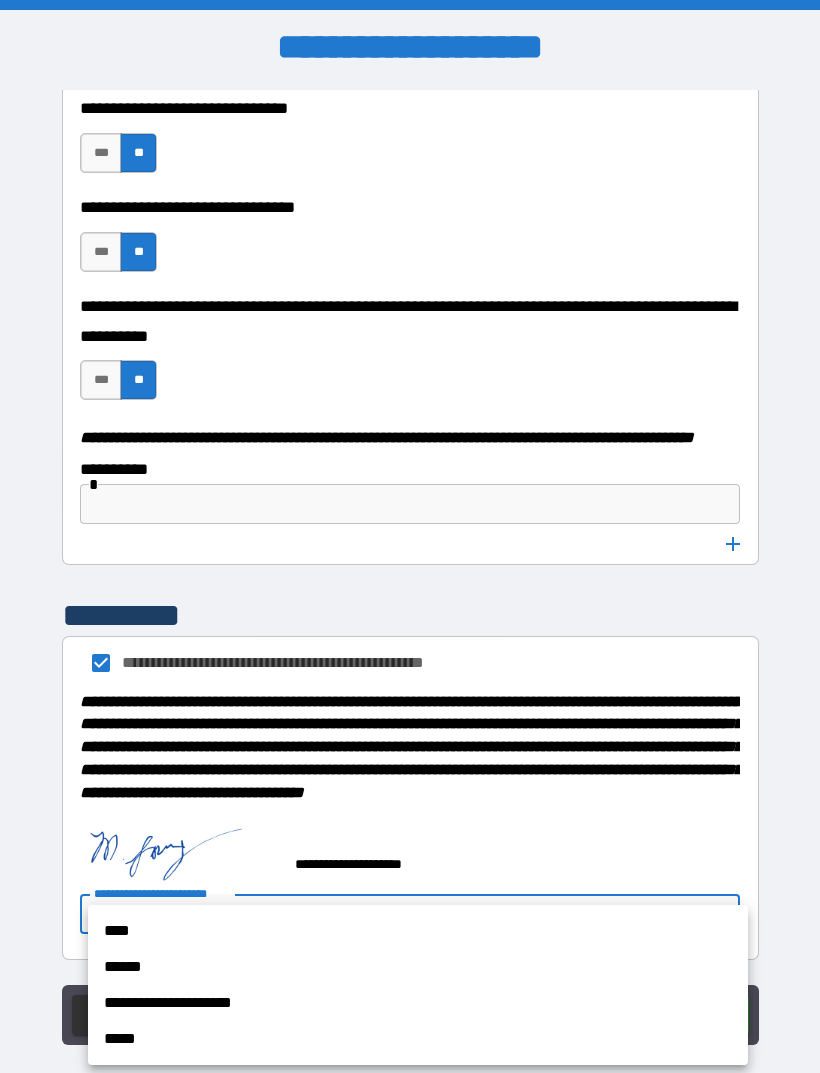 click on "****" at bounding box center (418, 931) 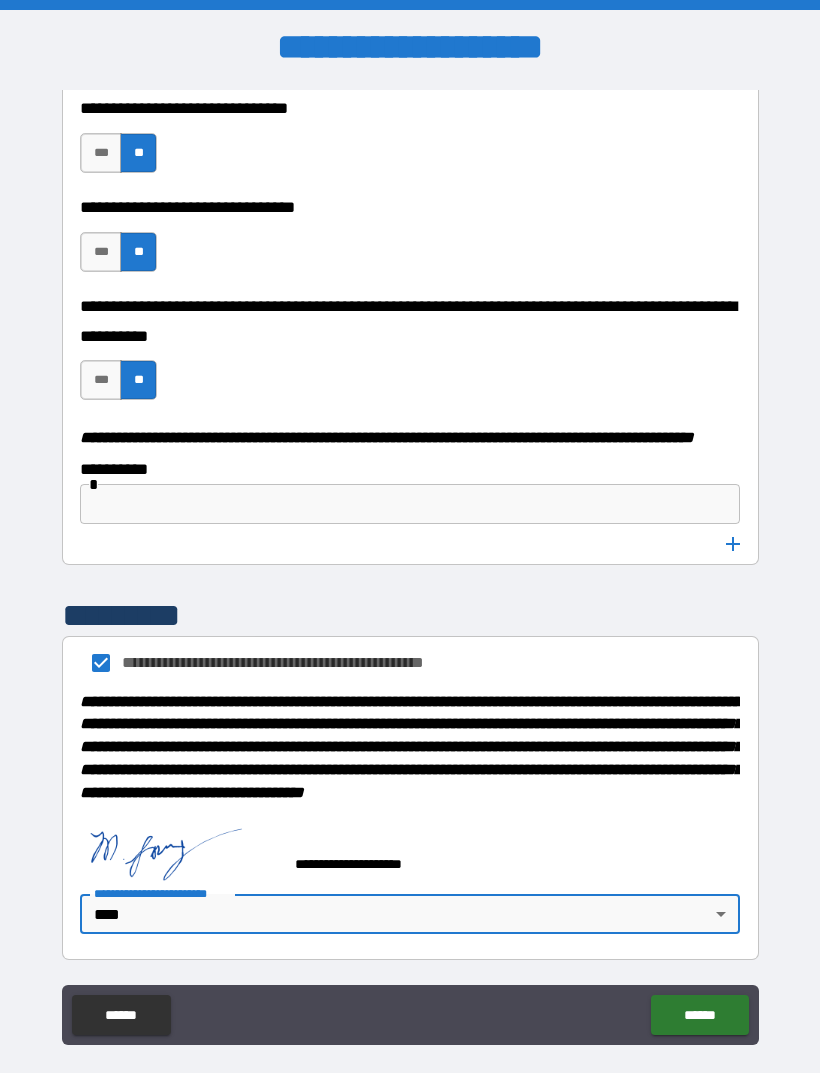 click on "******" at bounding box center [699, 1015] 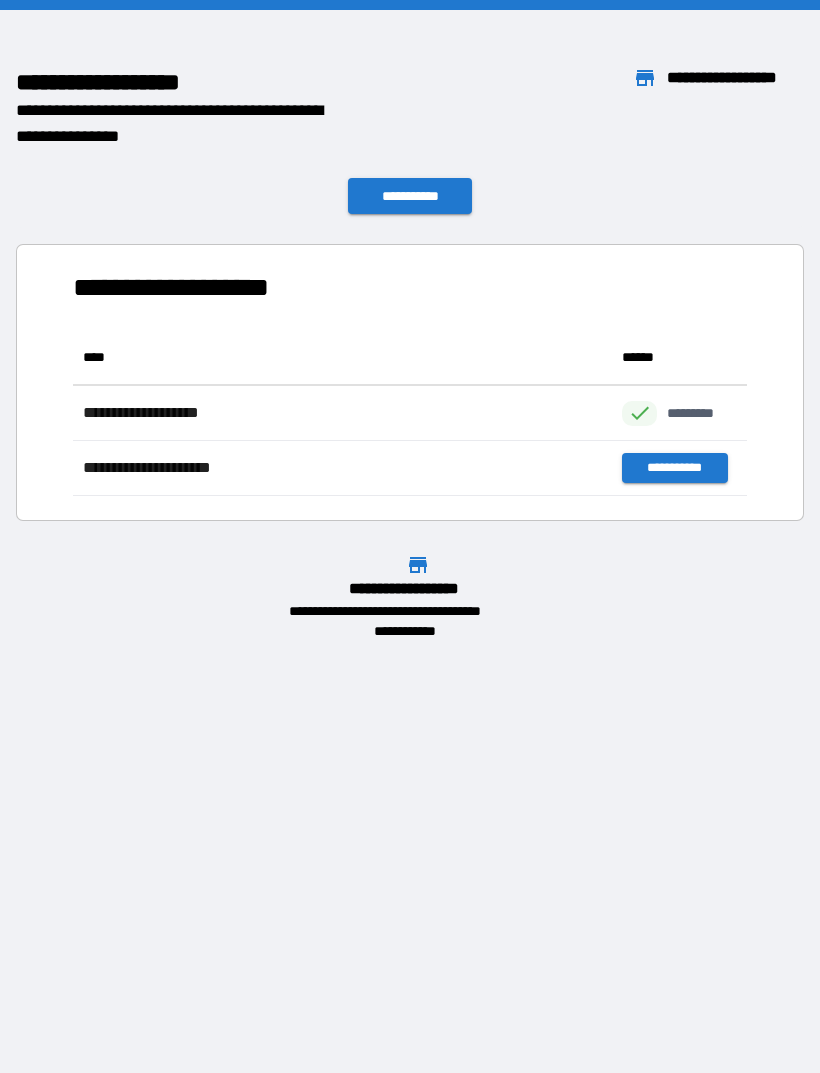 scroll, scrollTop: 1, scrollLeft: 1, axis: both 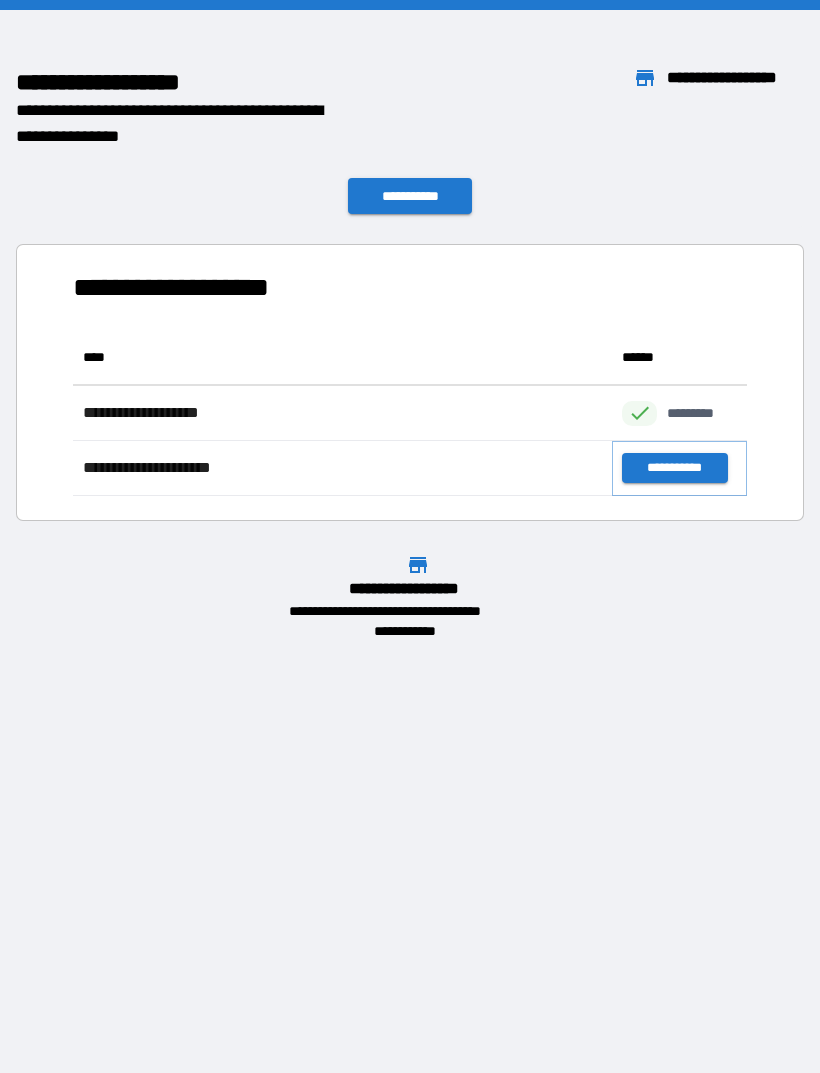 click on "**********" at bounding box center [674, 468] 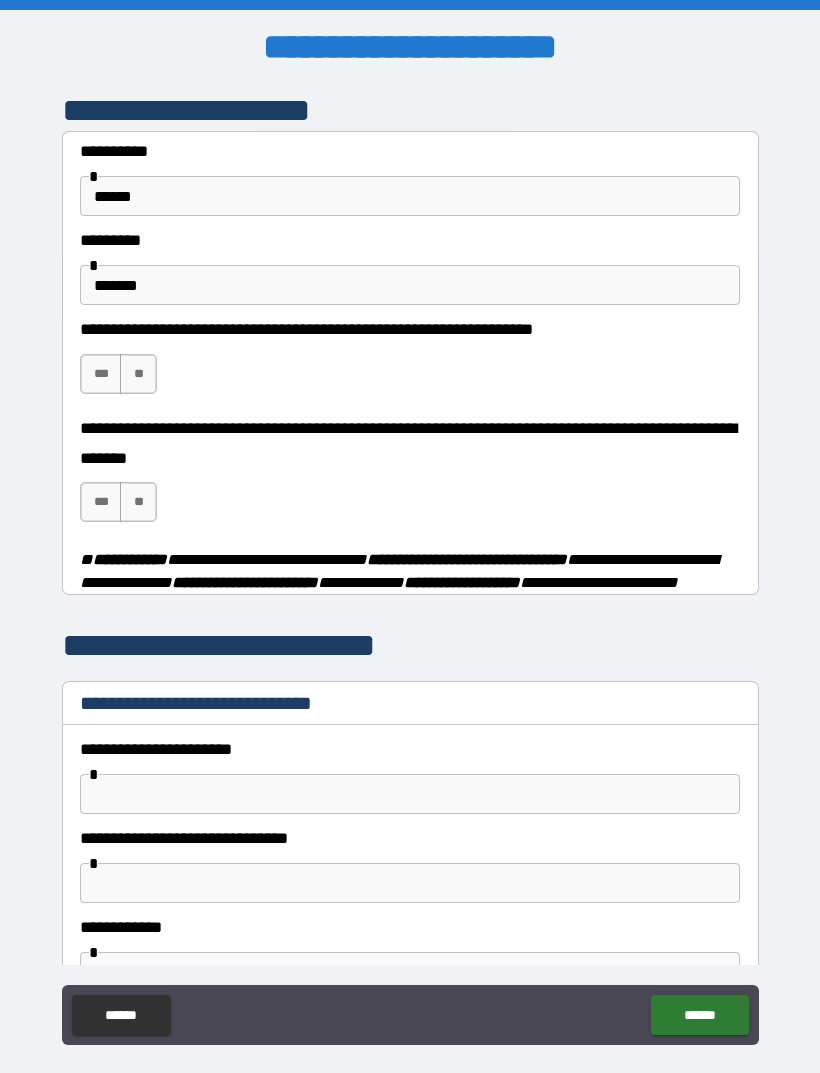 click on "**" at bounding box center [138, 502] 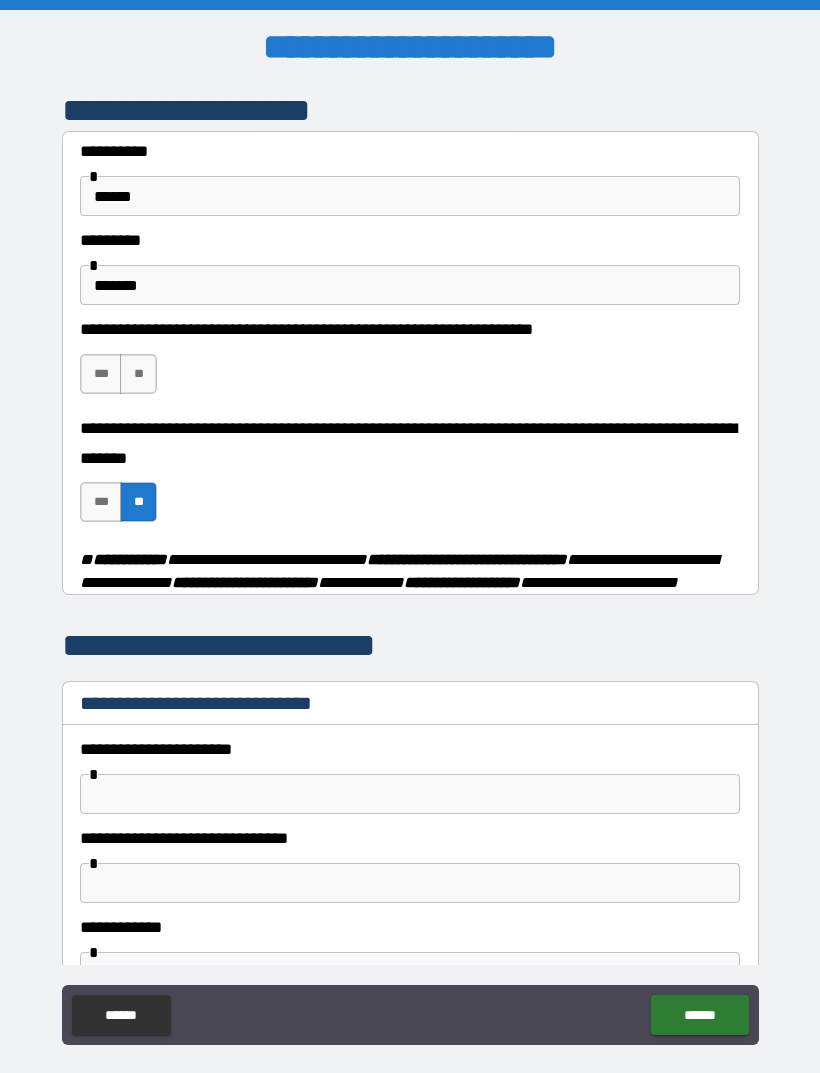 click on "**" at bounding box center (138, 374) 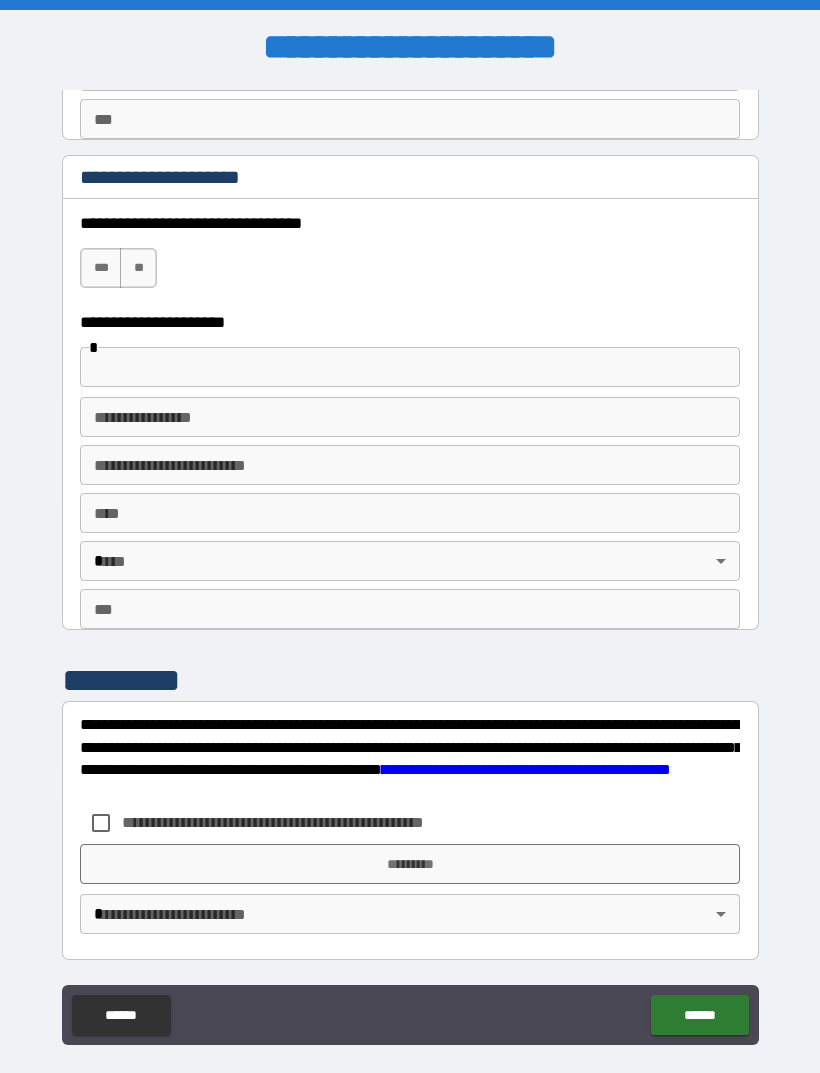 scroll, scrollTop: 3470, scrollLeft: 0, axis: vertical 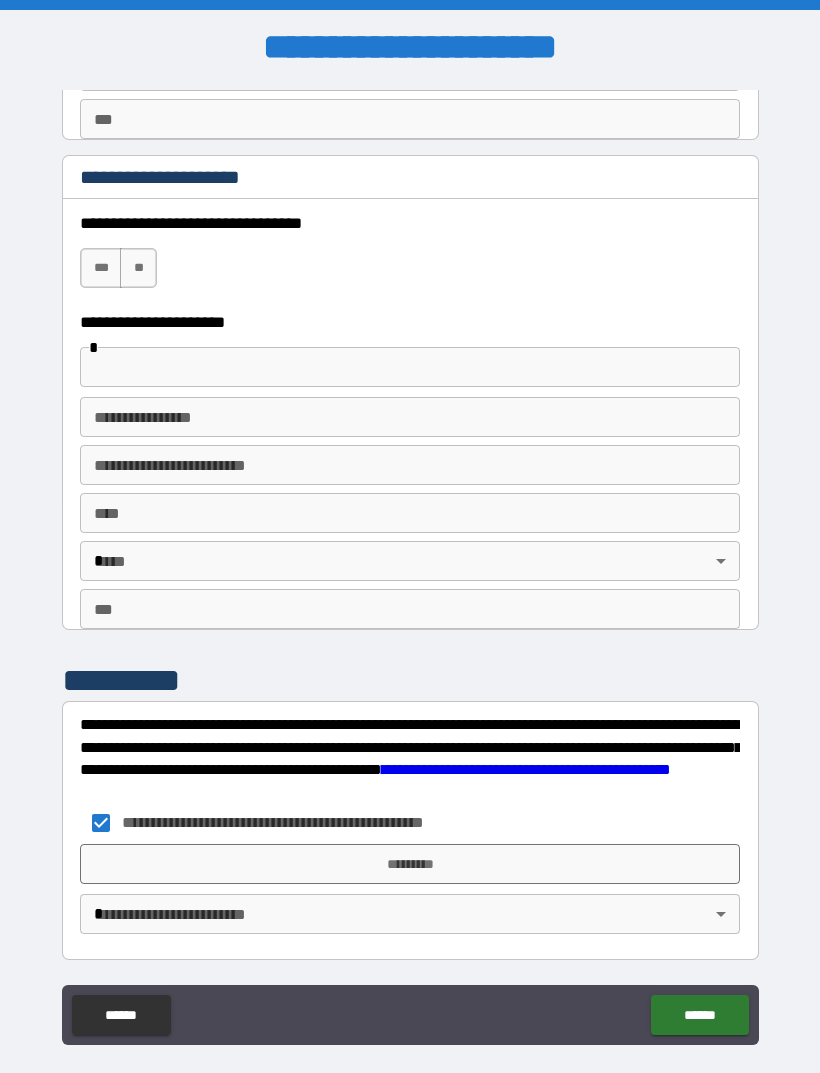 click on "*********" at bounding box center (410, 864) 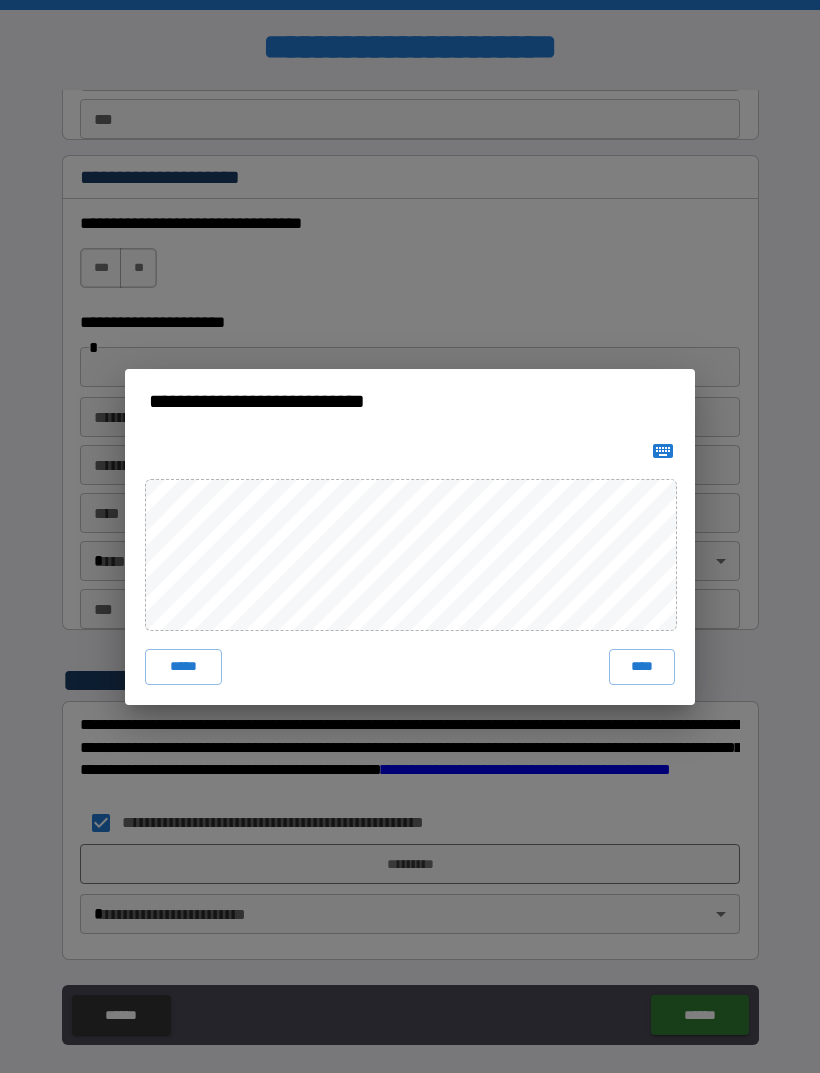 click at bounding box center (663, 451) 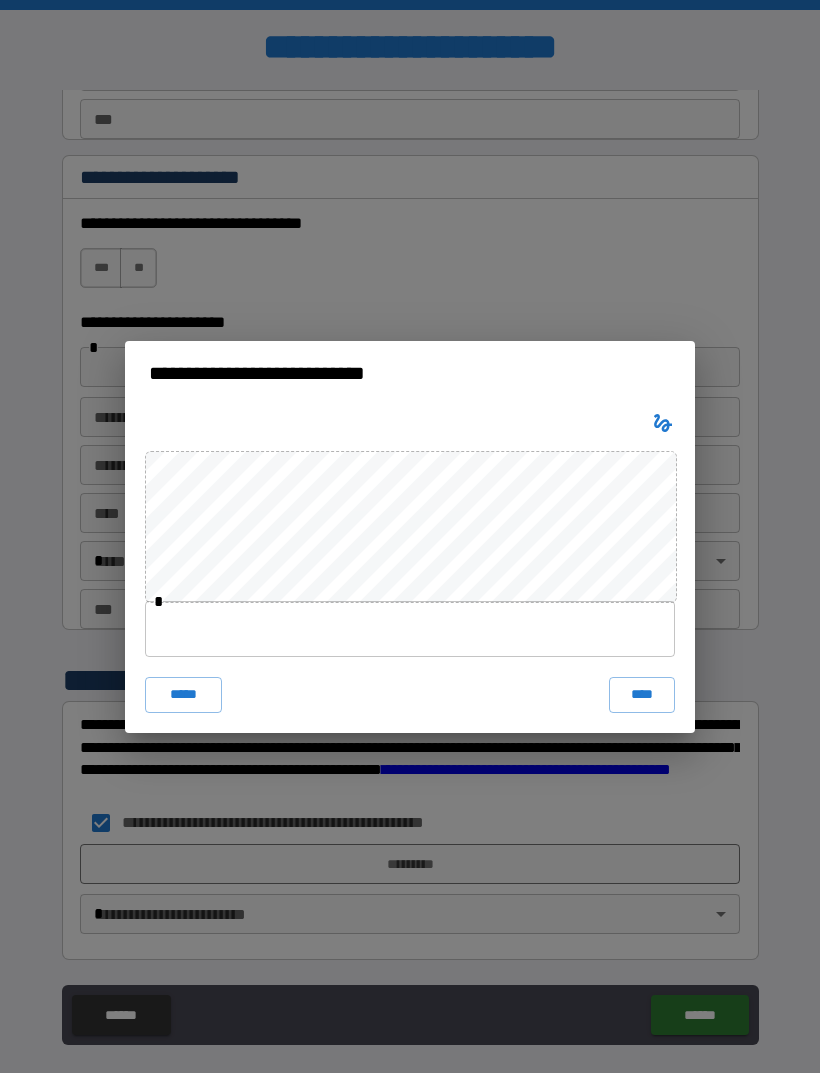 click at bounding box center (410, 629) 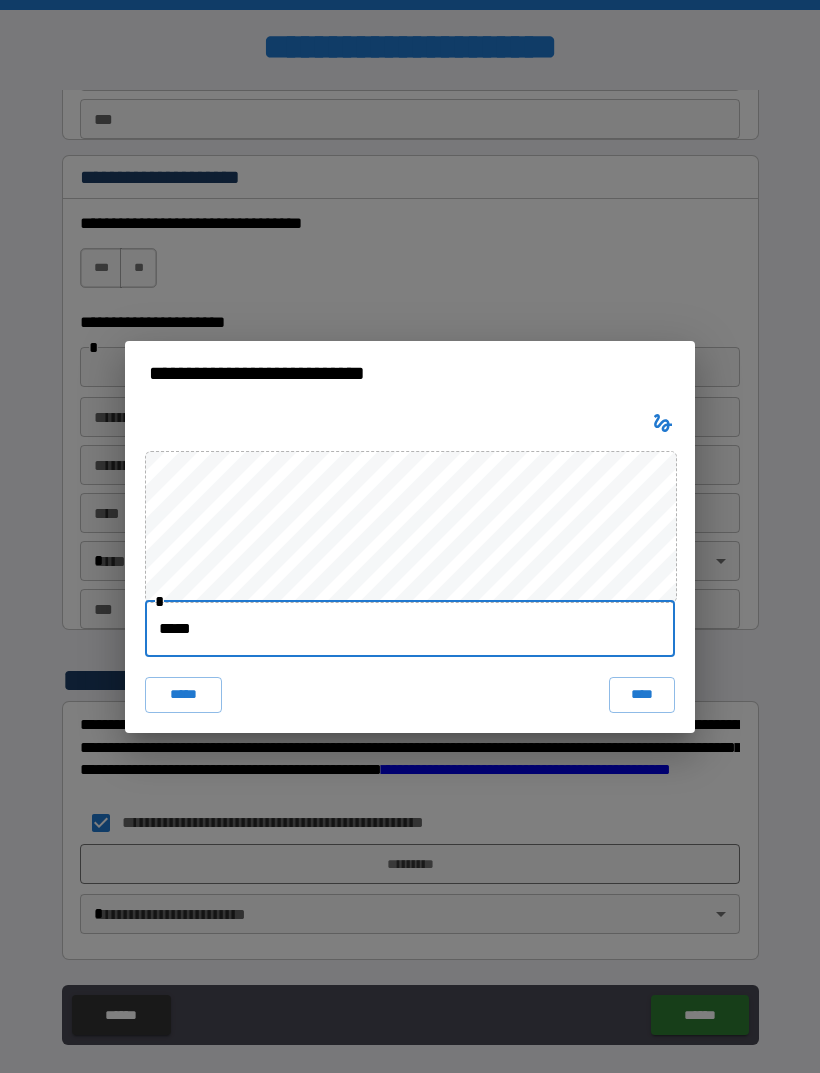 type on "******" 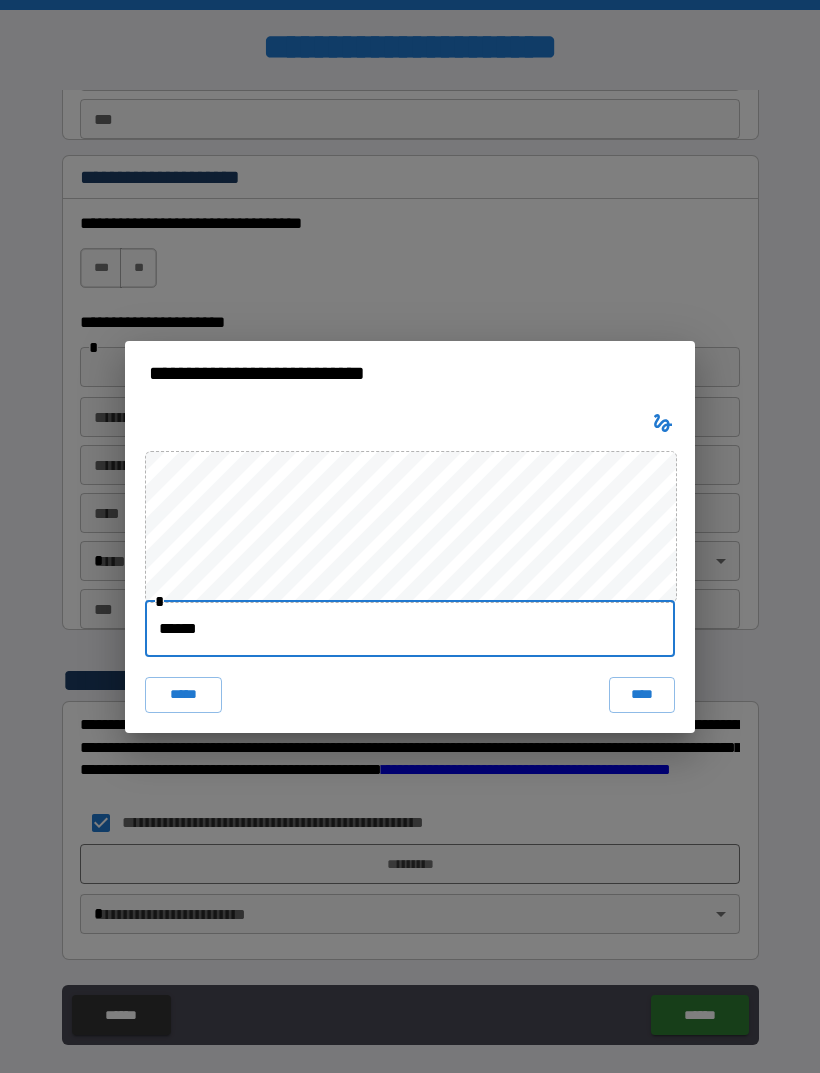 click on "****" at bounding box center (642, 695) 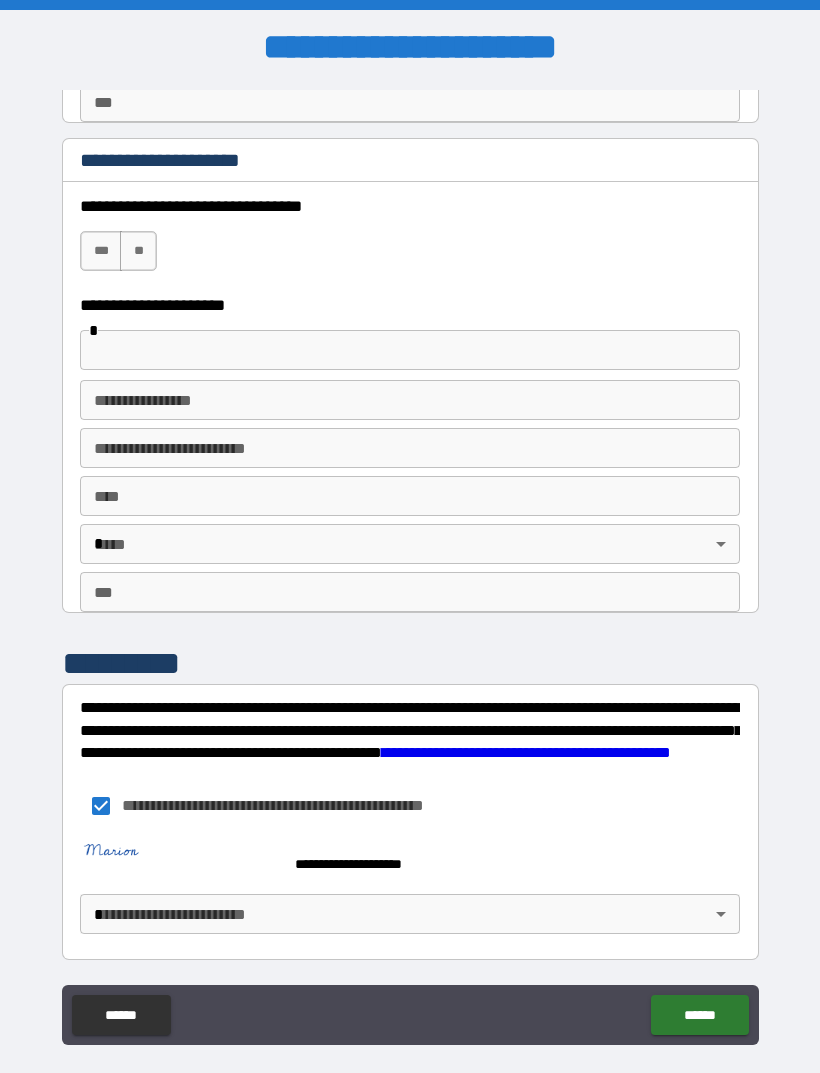 scroll, scrollTop: 3460, scrollLeft: 0, axis: vertical 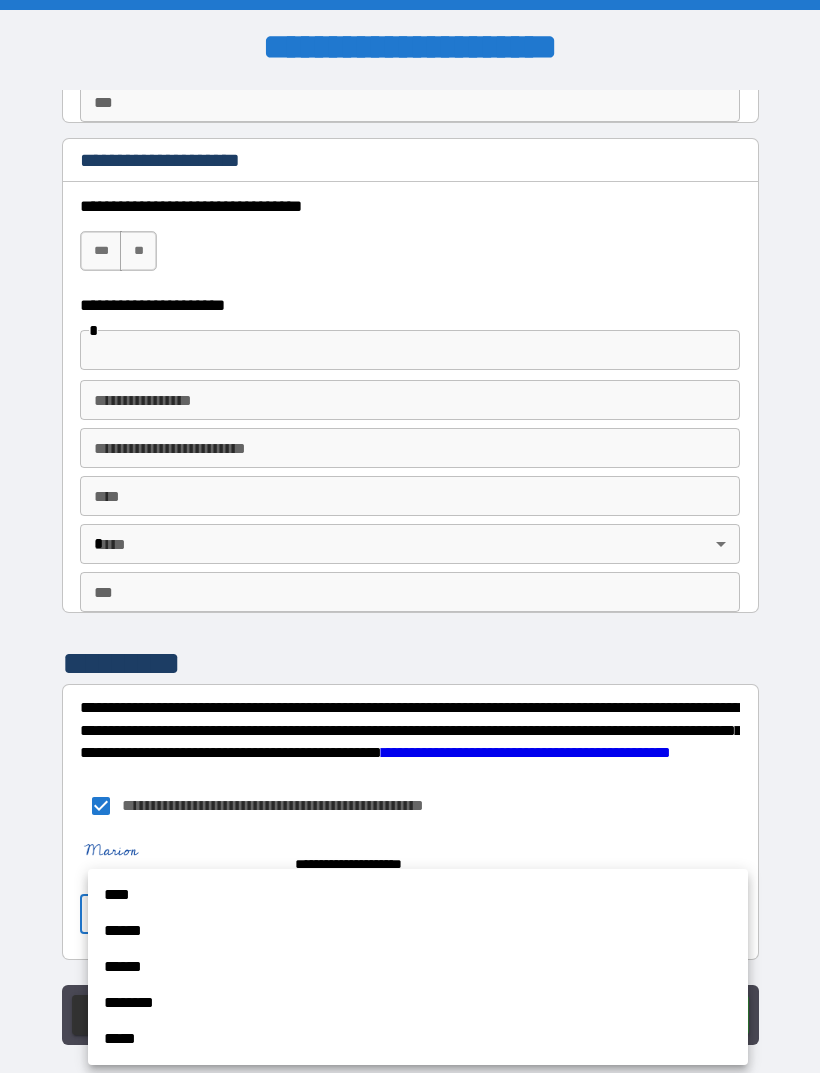 click on "*****" at bounding box center (418, 1039) 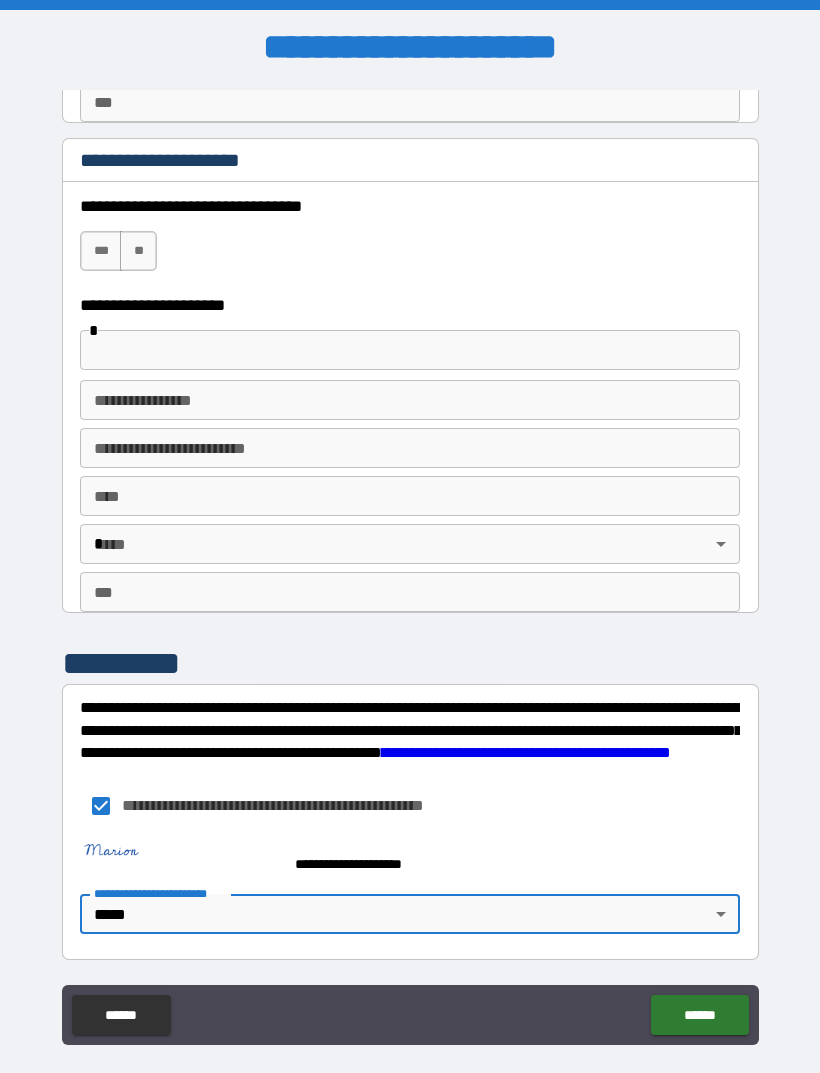 click on "******" at bounding box center (699, 1015) 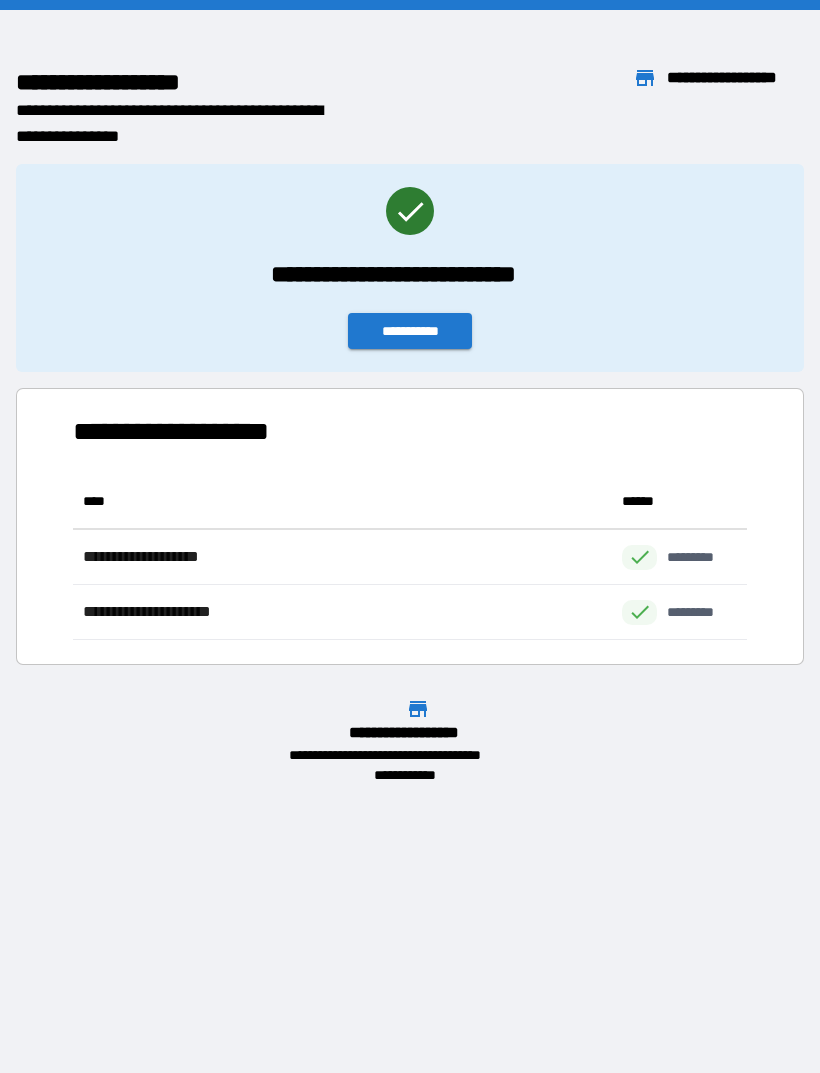 scroll, scrollTop: 1, scrollLeft: 1, axis: both 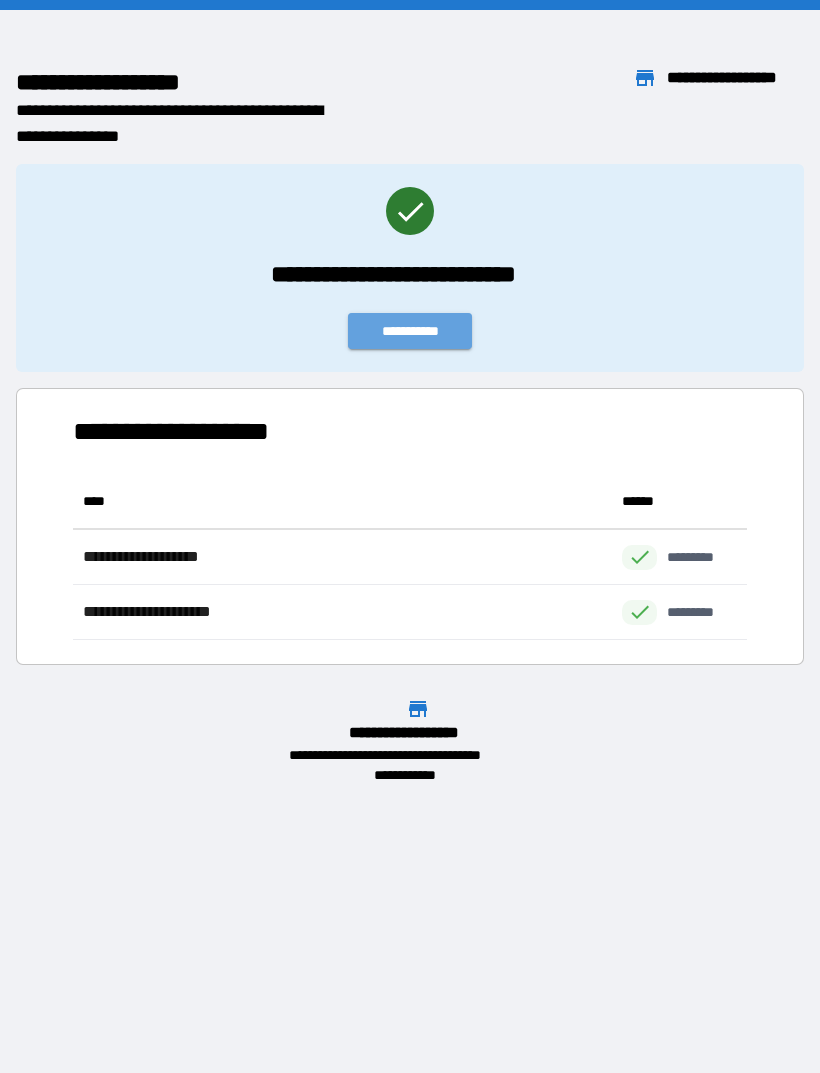 click on "**********" at bounding box center [410, 331] 